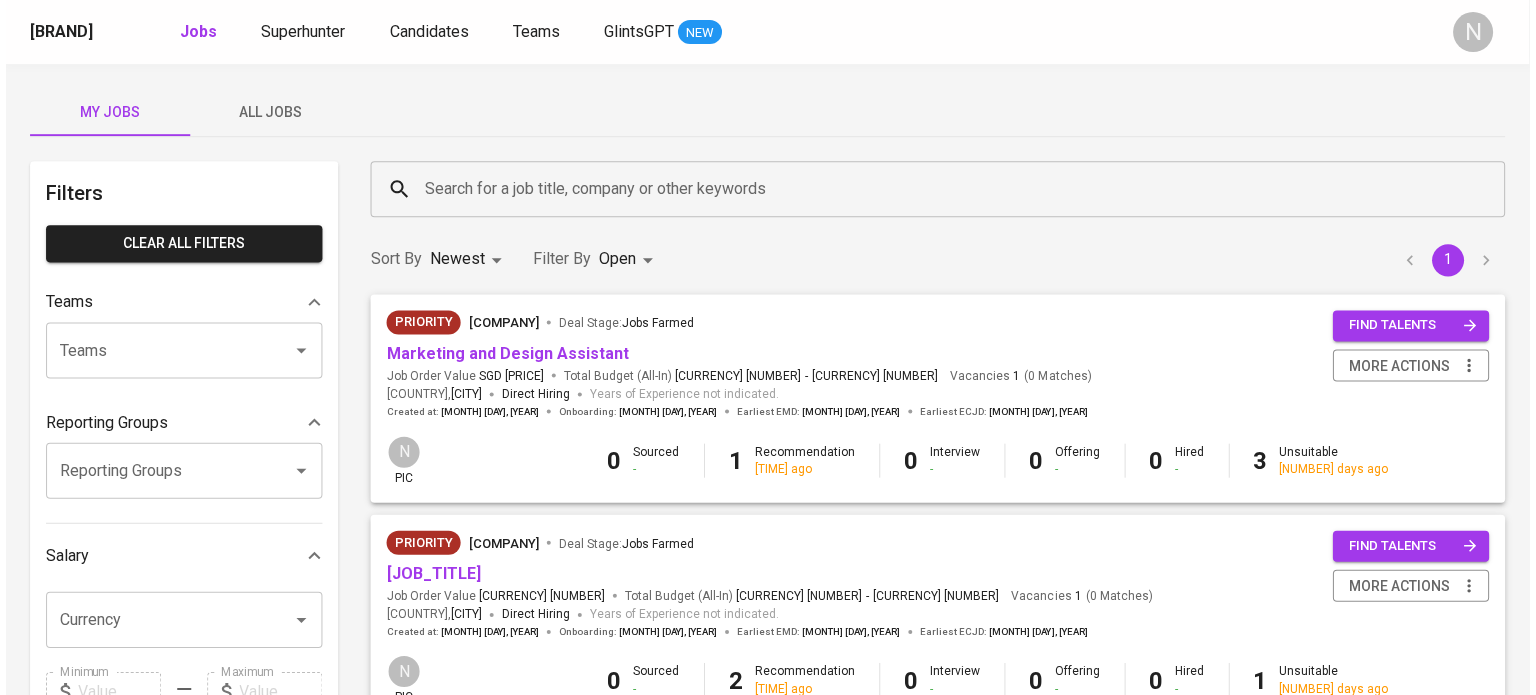 scroll, scrollTop: 0, scrollLeft: 0, axis: both 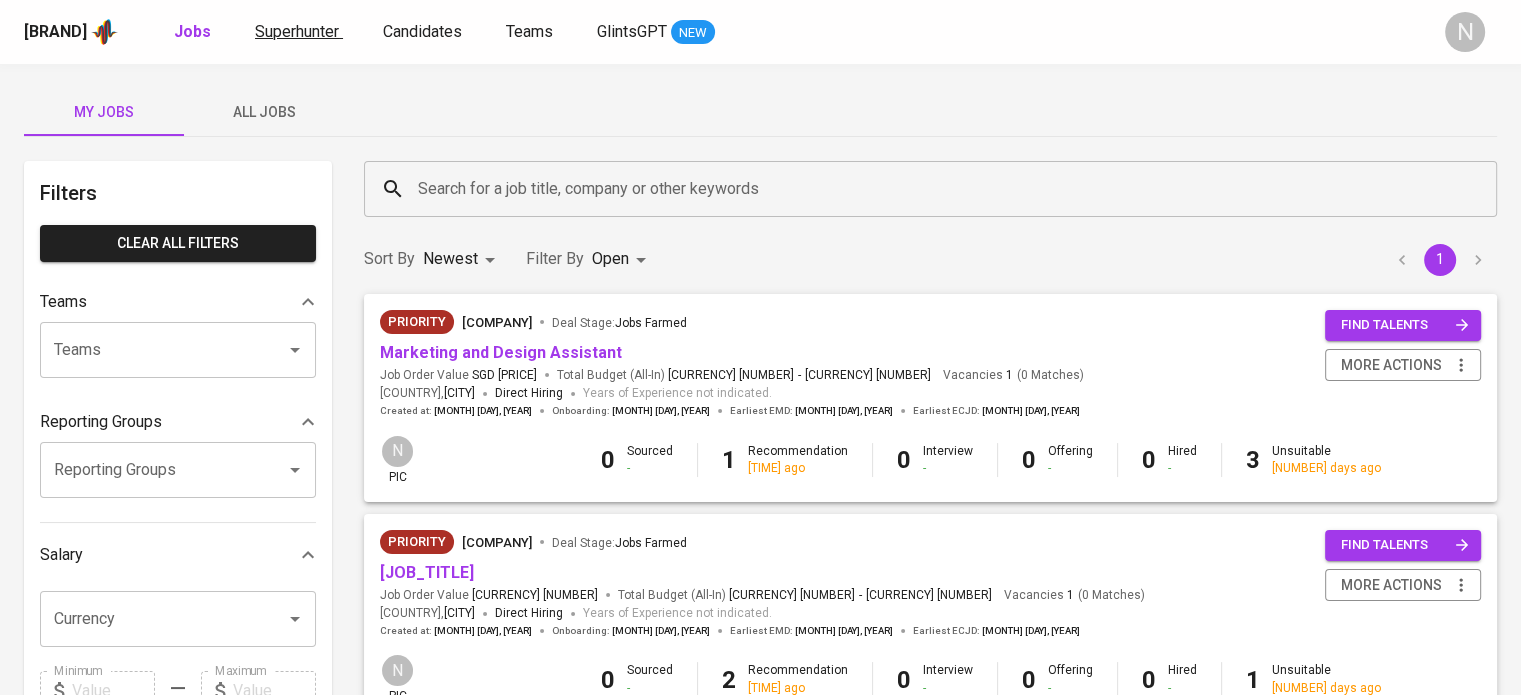 click on "Superhunter" at bounding box center [297, 31] 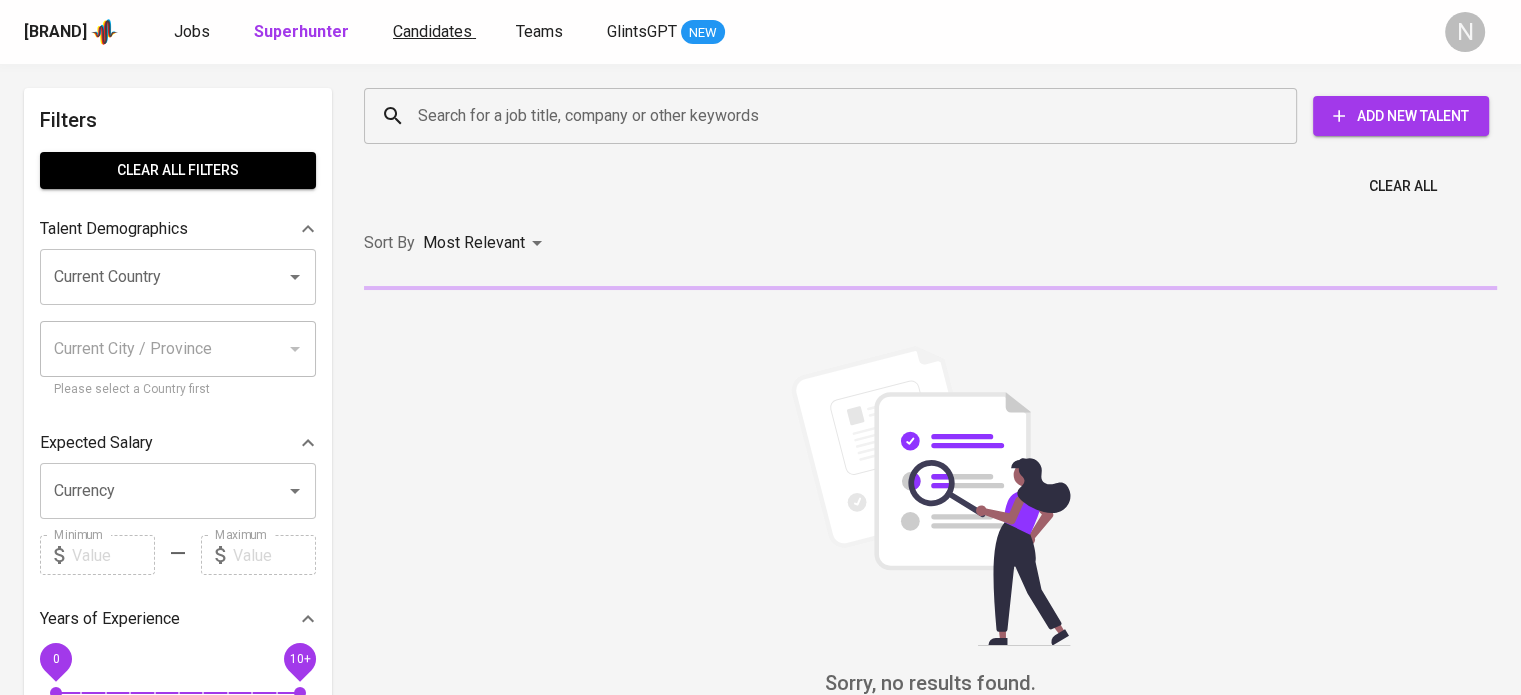 click on "Superpowered Jobs   Superhunter   Candidates   Teams   GlintsGPT   NEW N" at bounding box center [760, 32] 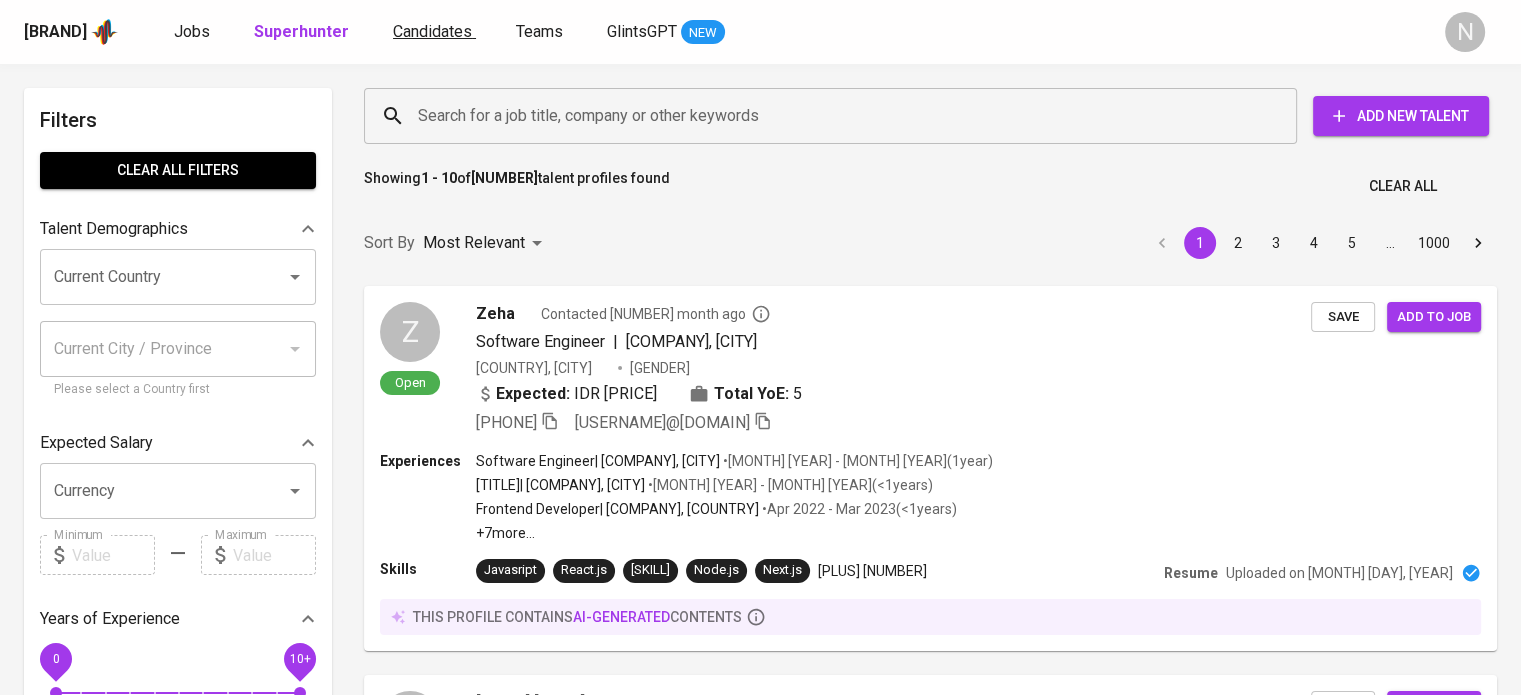 click on "Candidates" at bounding box center (432, 31) 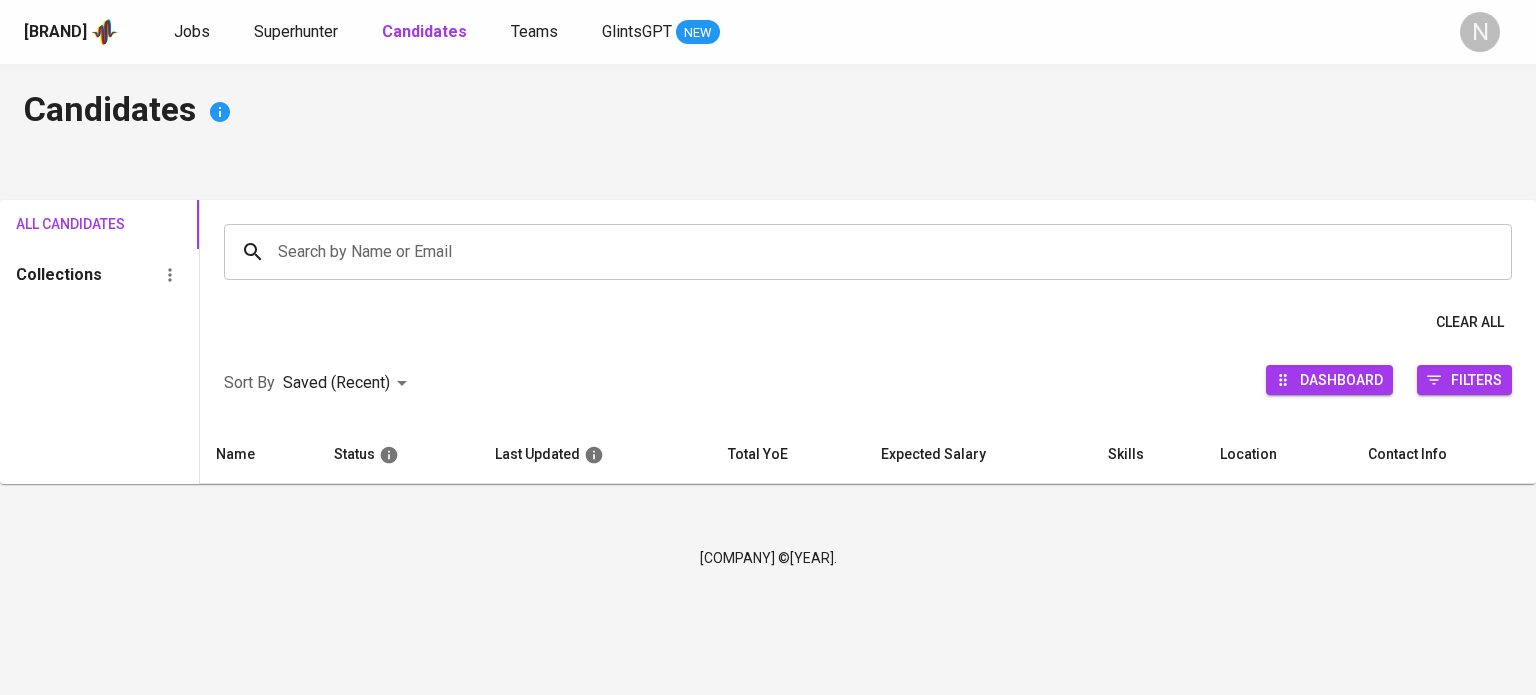click on "Candidates" at bounding box center [424, 31] 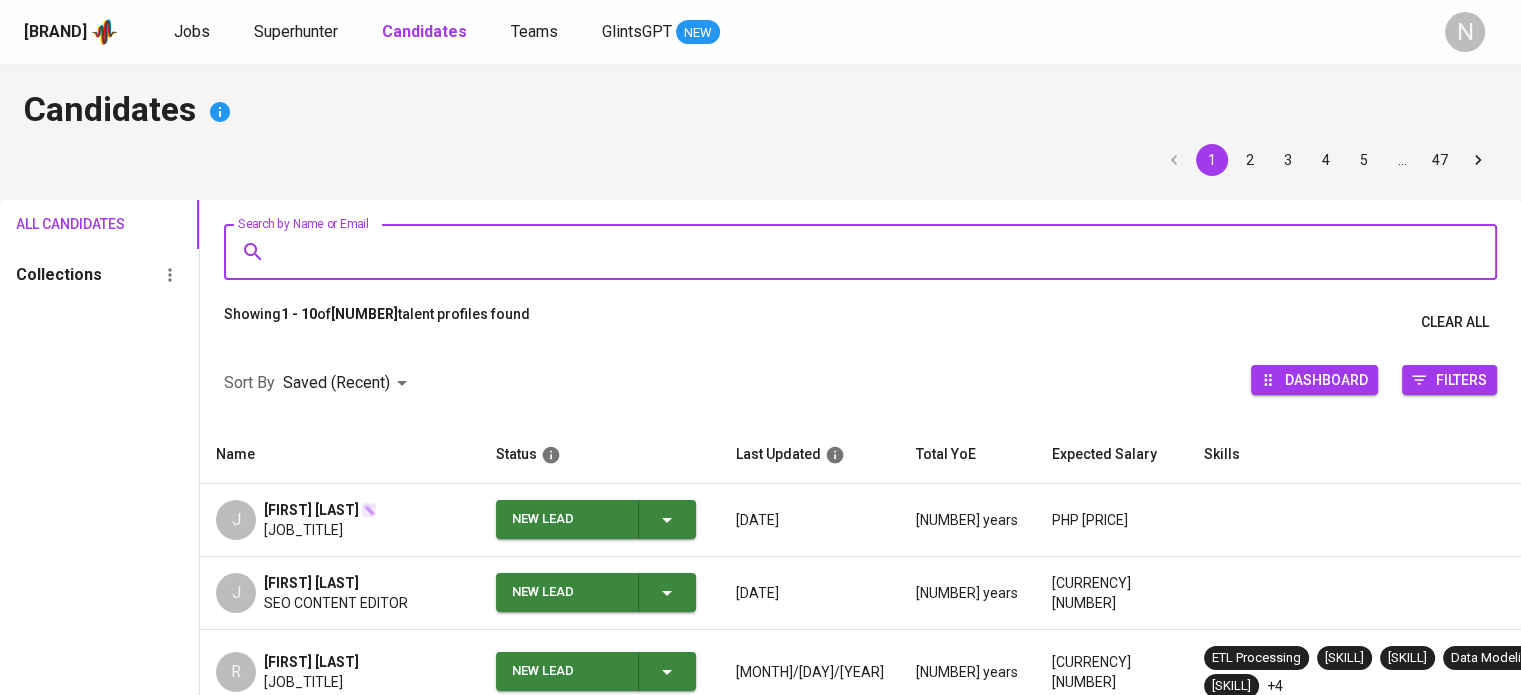 click on "Search by Name or Email" at bounding box center (865, 252) 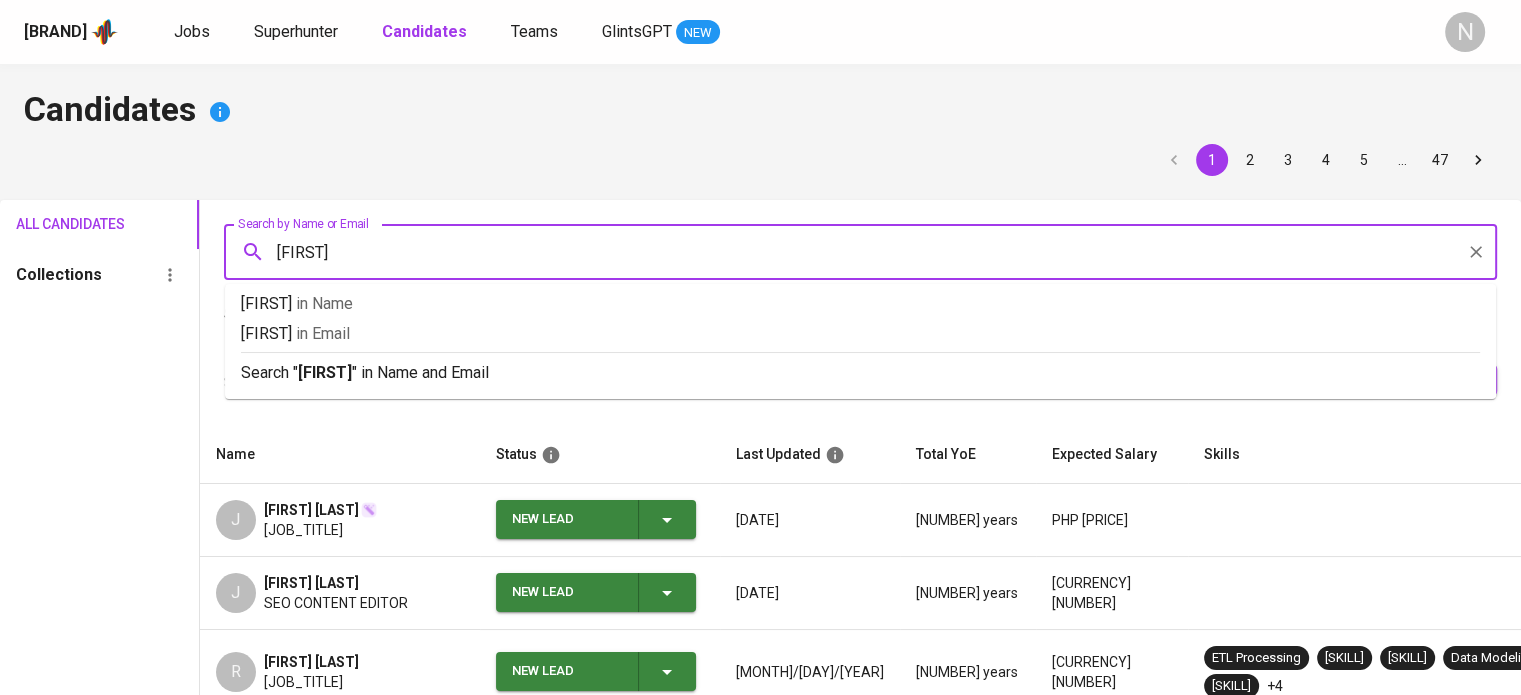 type 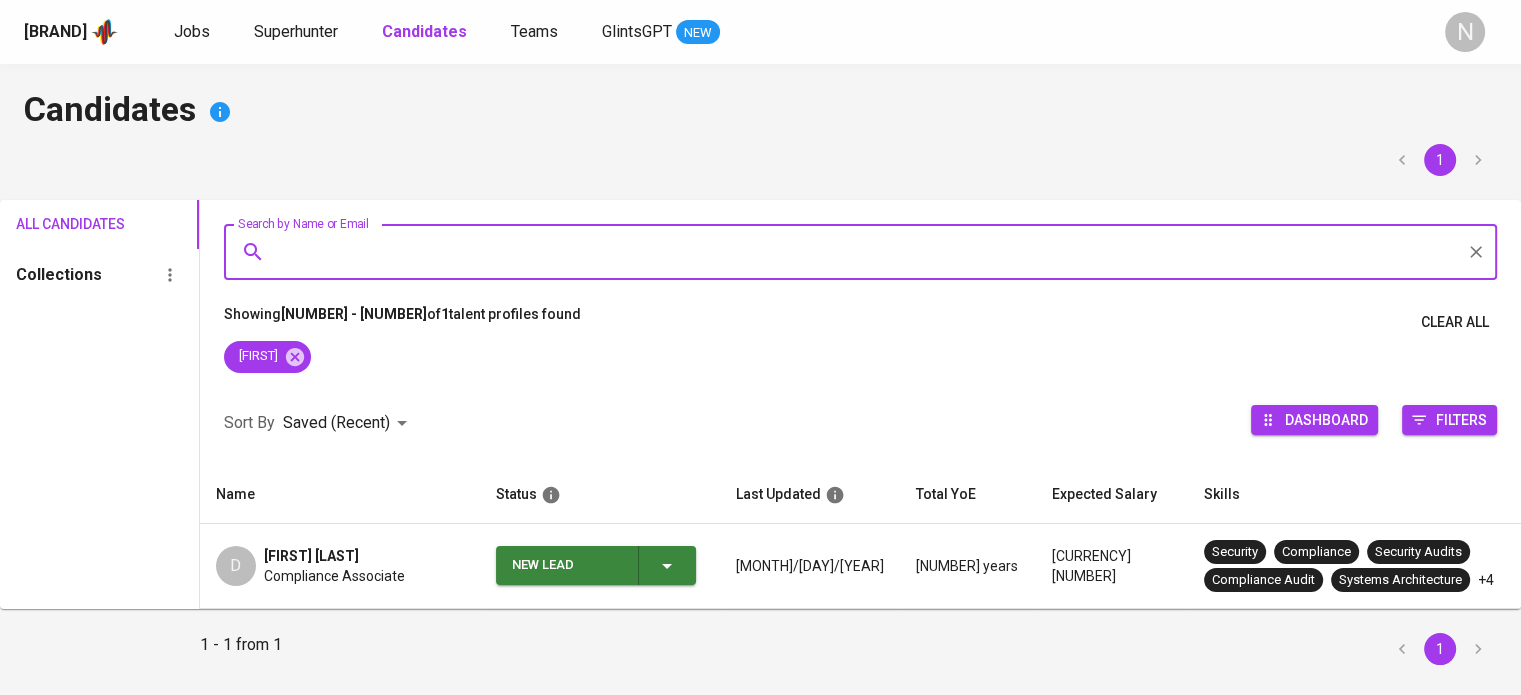 click on "Derek Bryan Jingco" at bounding box center (311, 556) 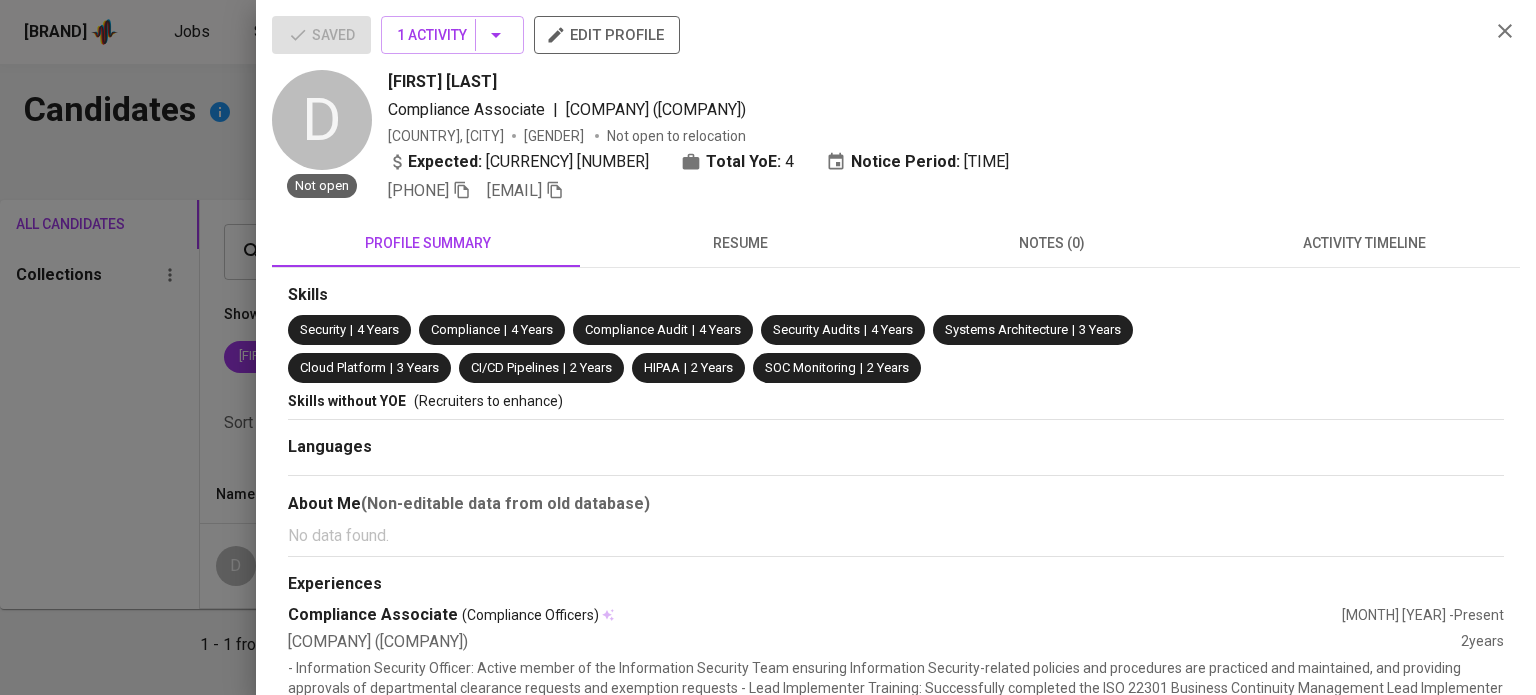 click at bounding box center (768, 347) 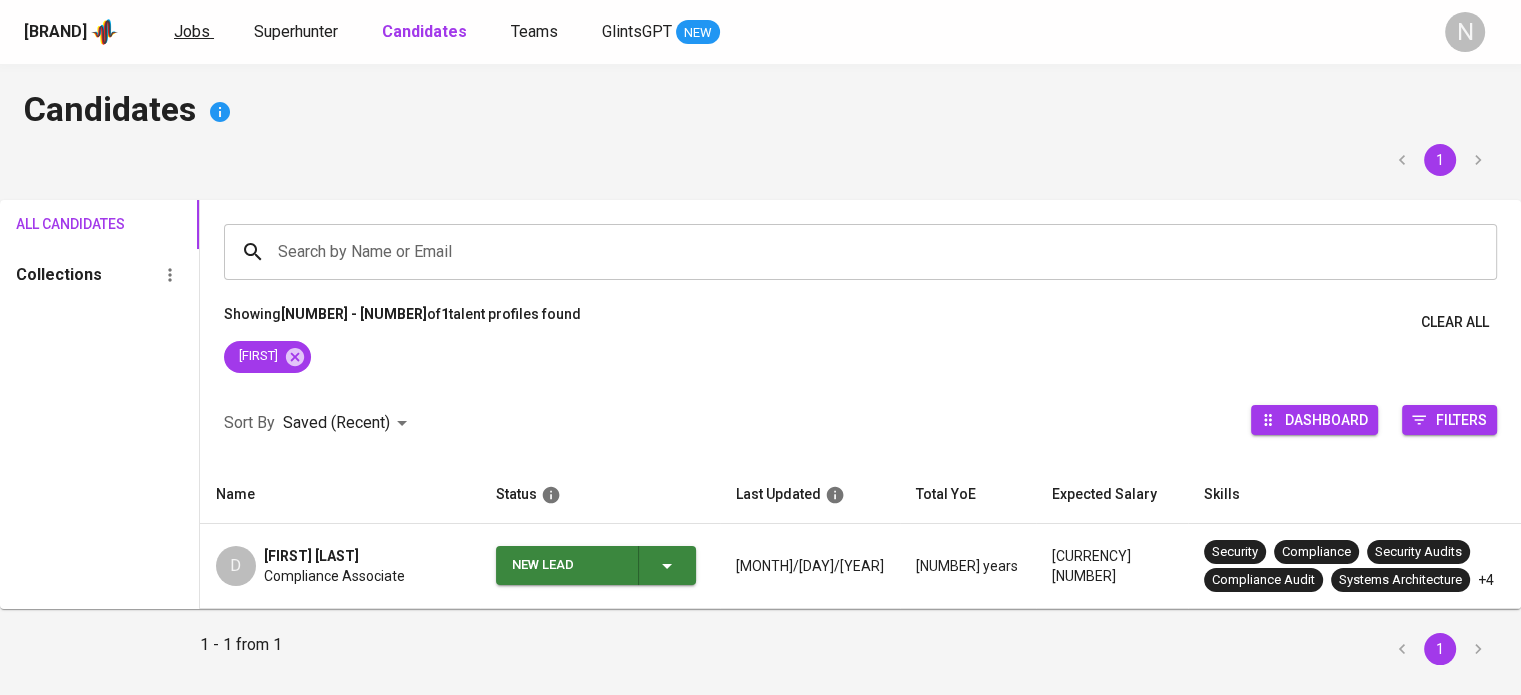 click on "Jobs" at bounding box center [192, 31] 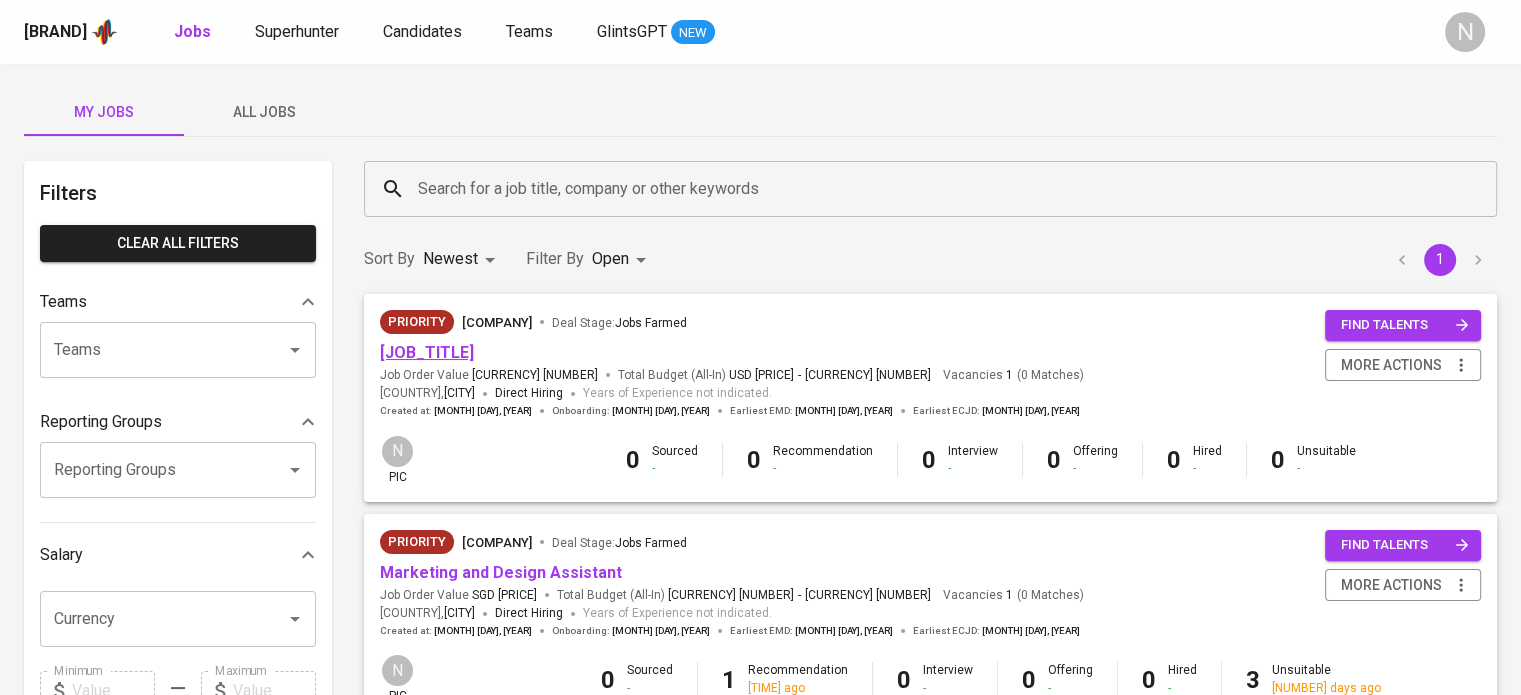 click on "[JOB_ROLE]" at bounding box center [427, 352] 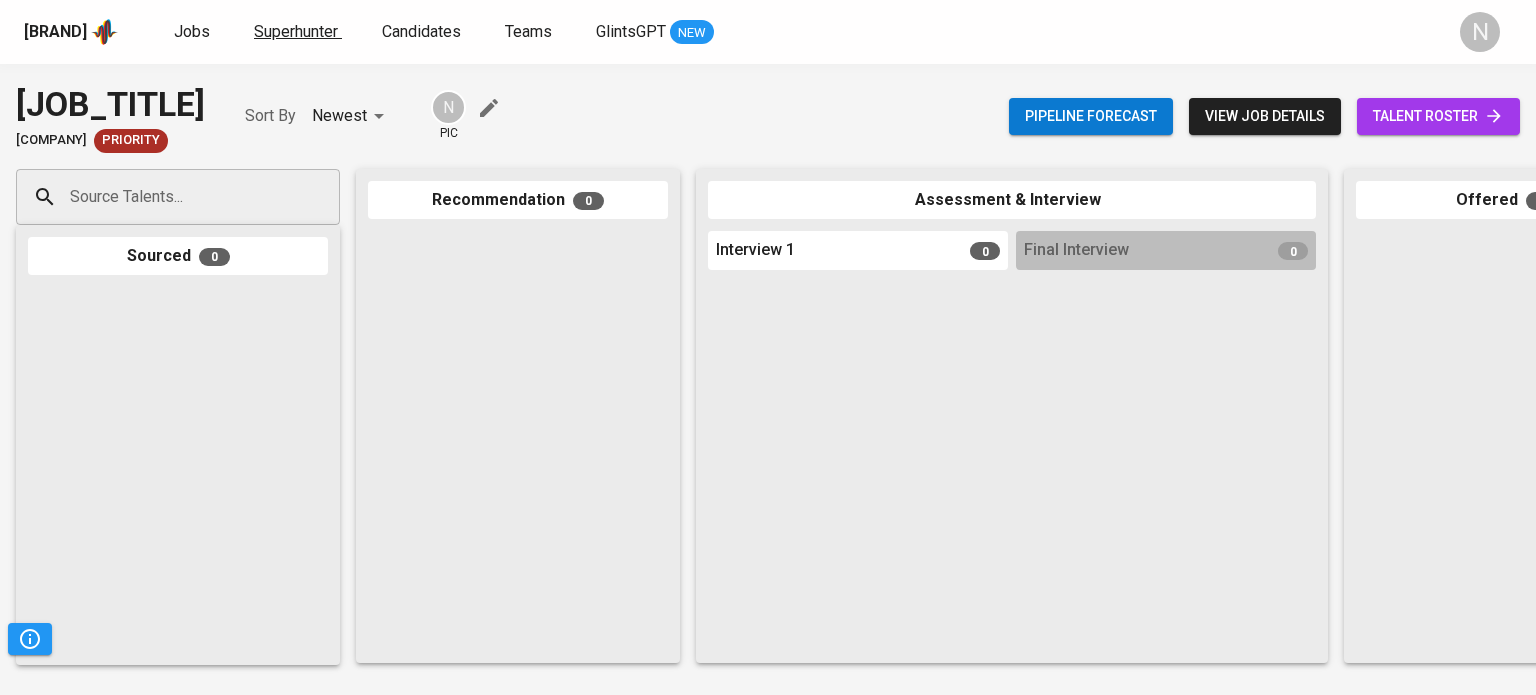 click on "Superhunter" at bounding box center (298, 32) 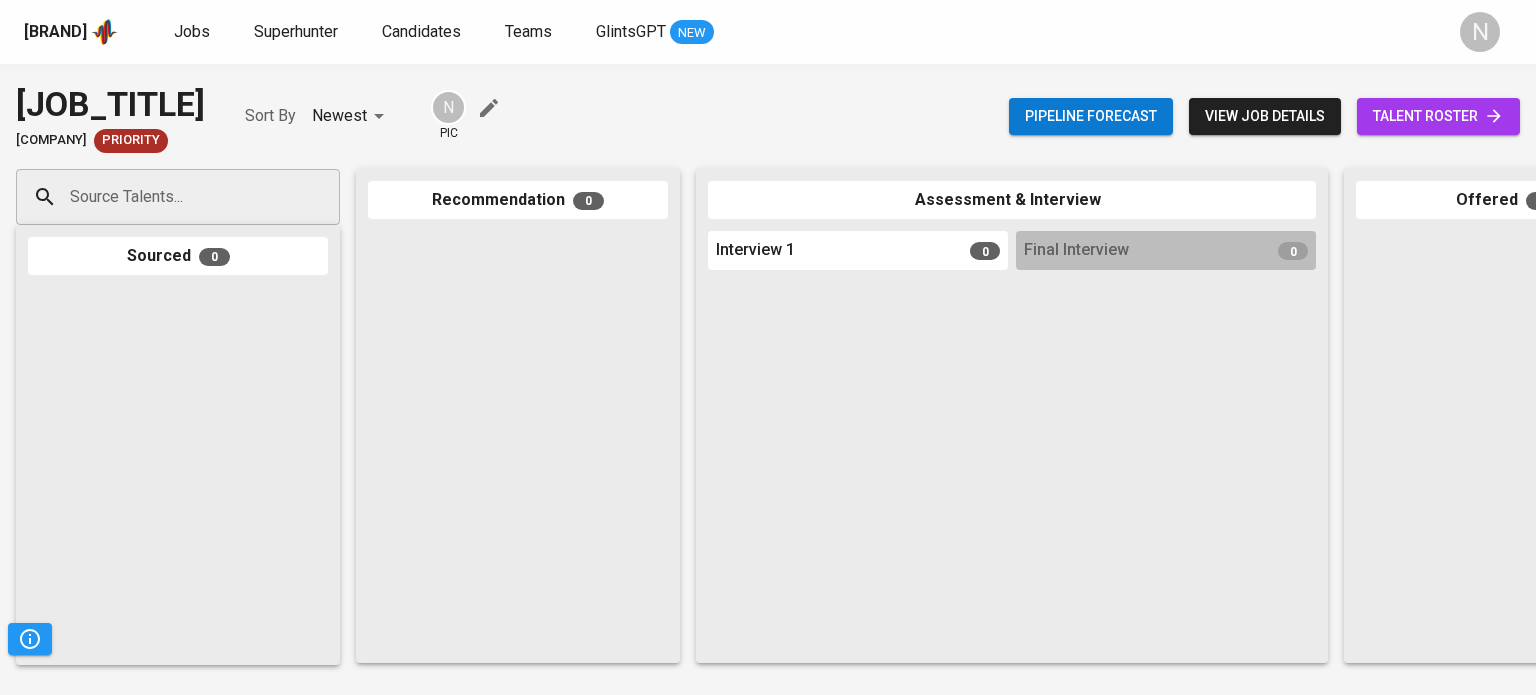 click on "Source Talents..." at bounding box center (170, 197) 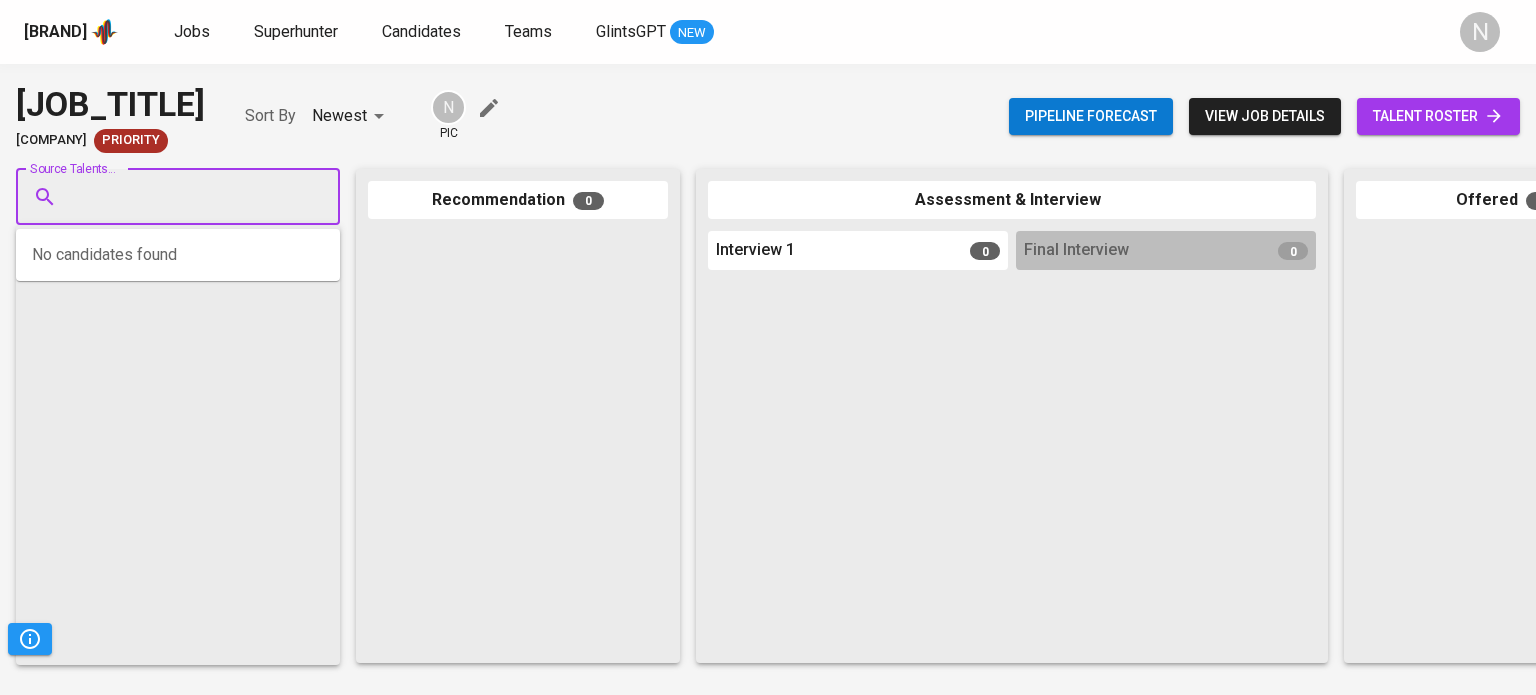 paste on "[EMAIL]" 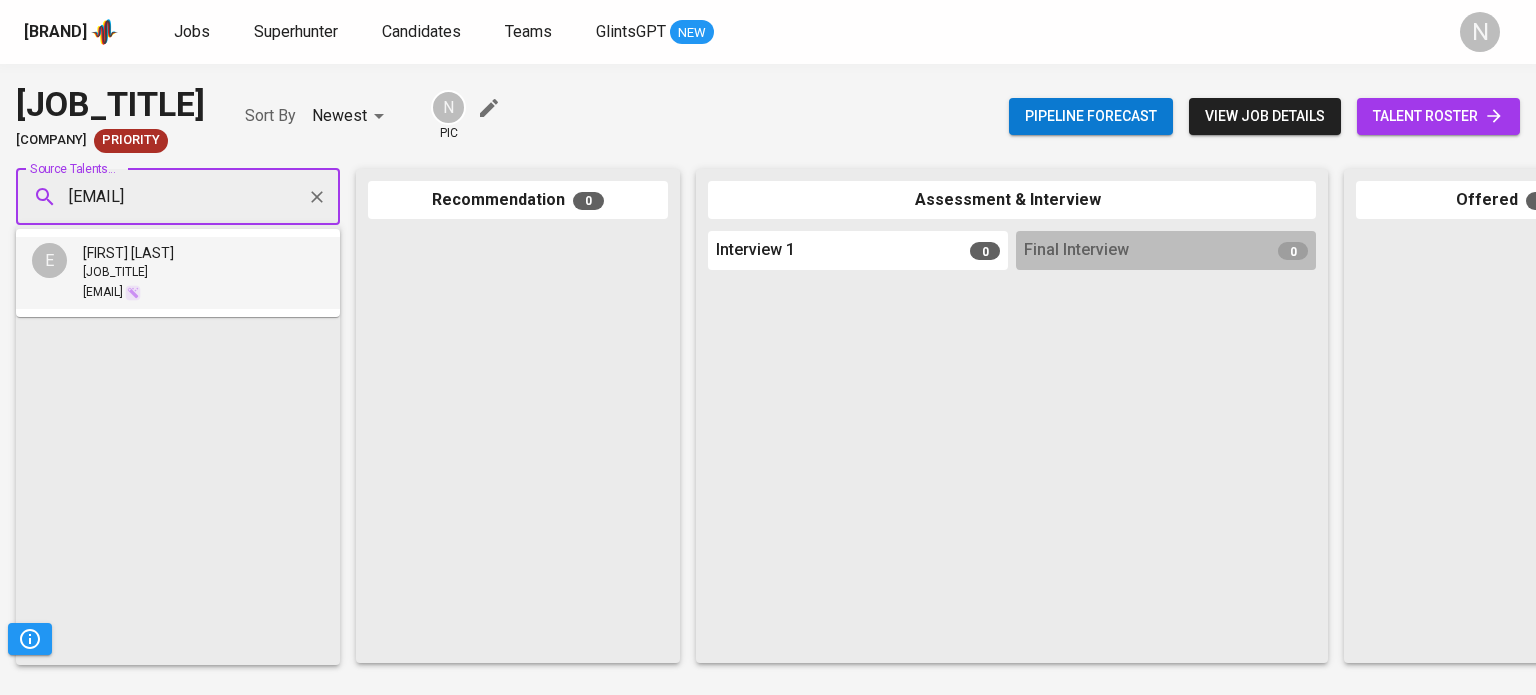 click on "[JOB_TITLE]" at bounding box center (128, 273) 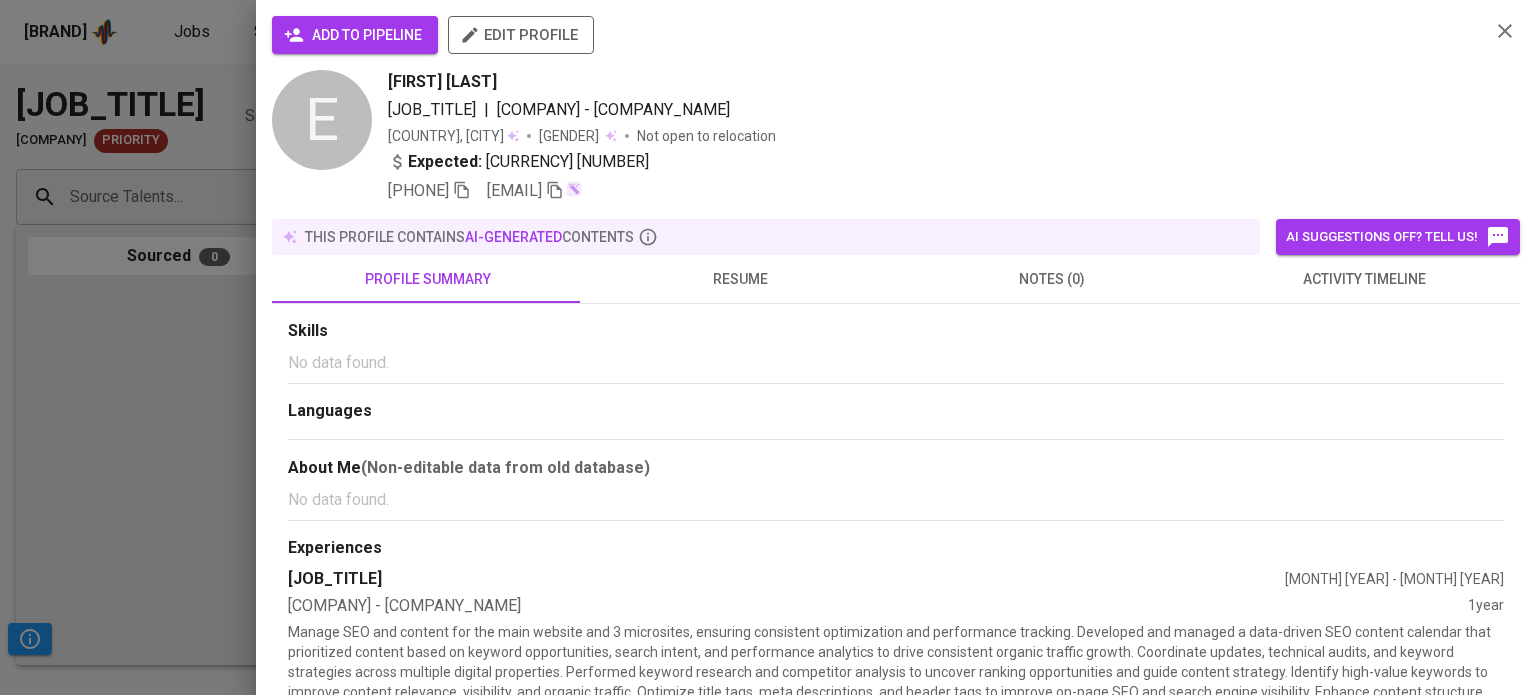 click on "add to pipeline" at bounding box center [355, 35] 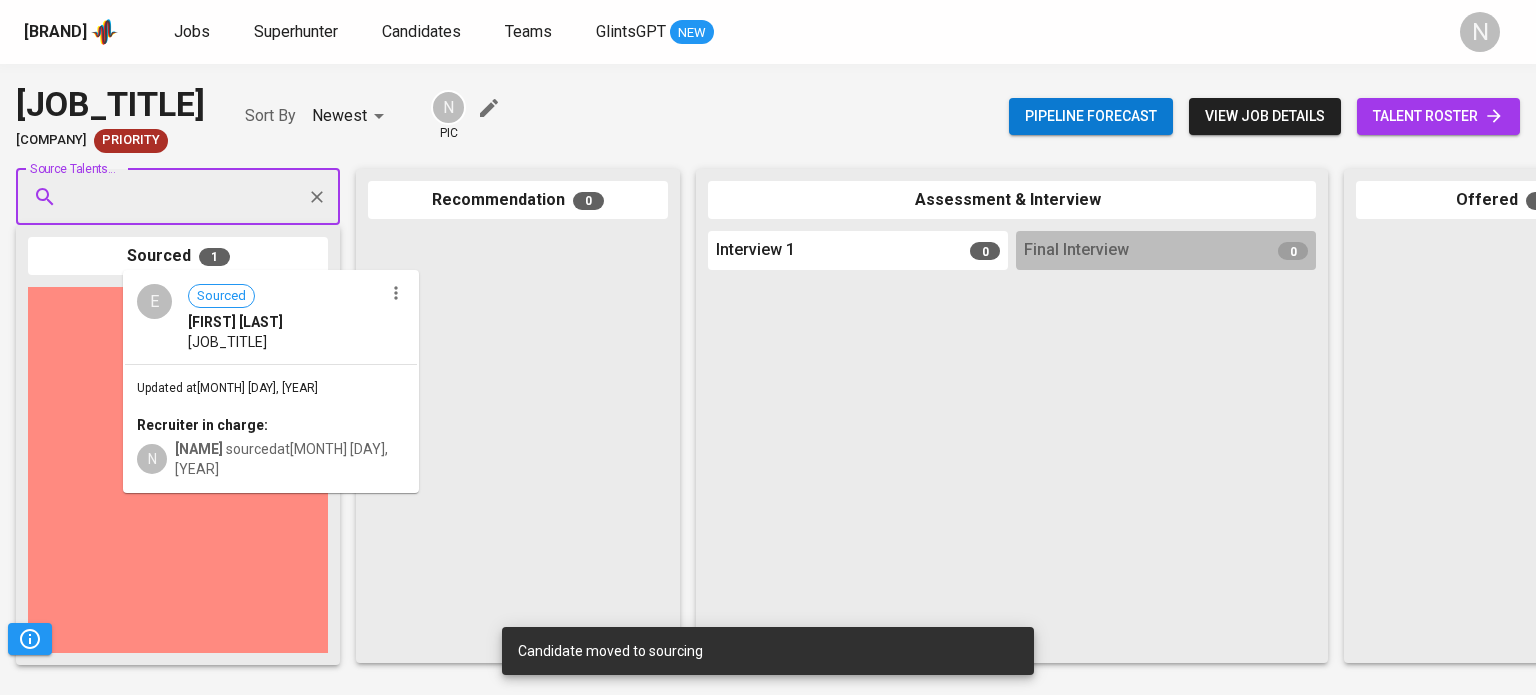 drag, startPoint x: 156, startPoint y: 406, endPoint x: 451, endPoint y: 348, distance: 300.64764 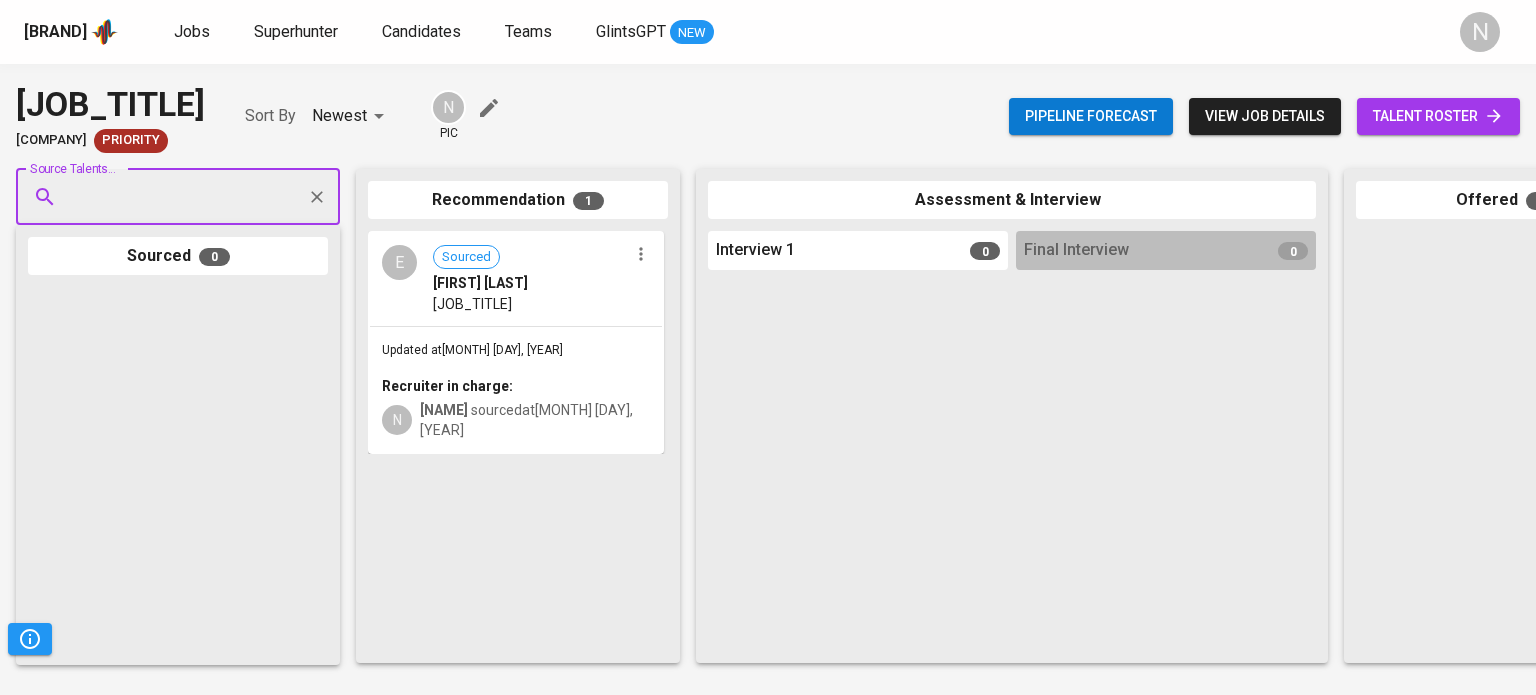 paste on "[EMAIL]" 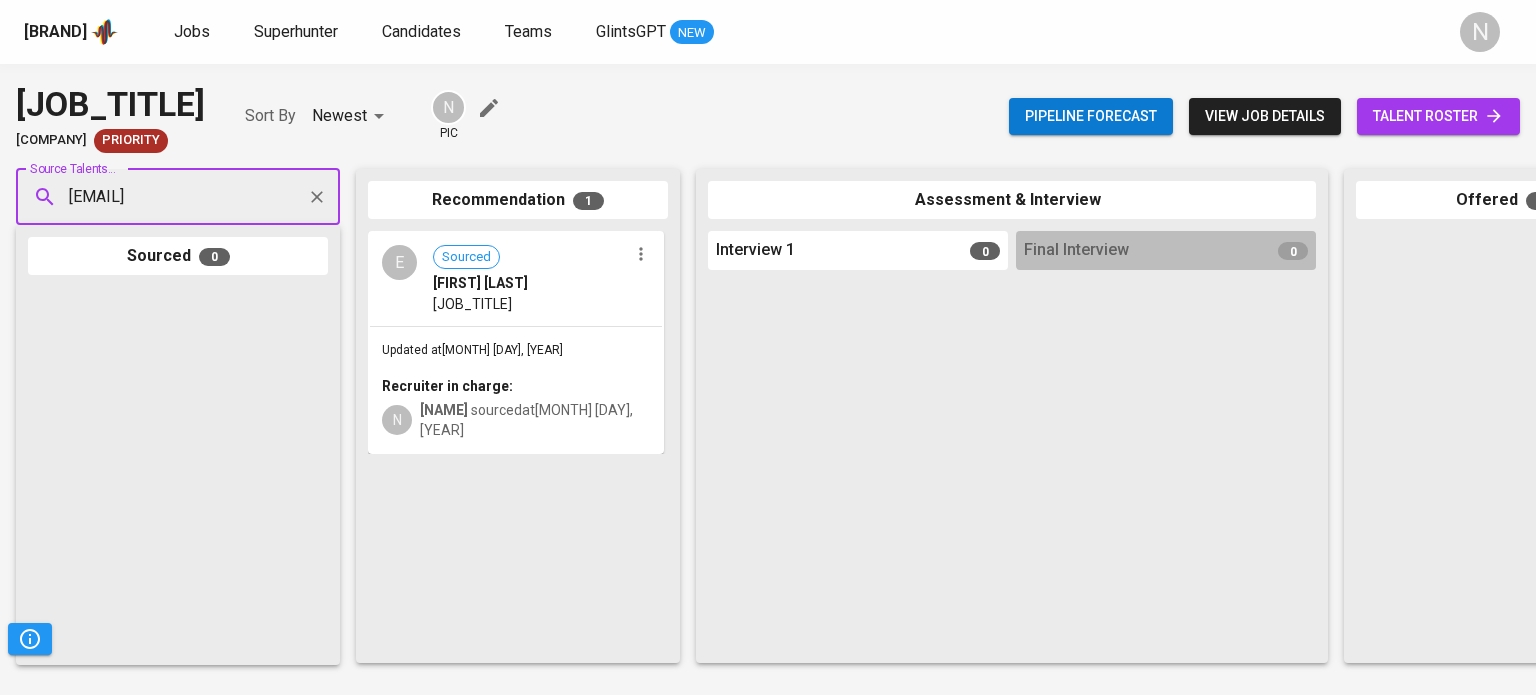 scroll, scrollTop: 0, scrollLeft: 28, axis: horizontal 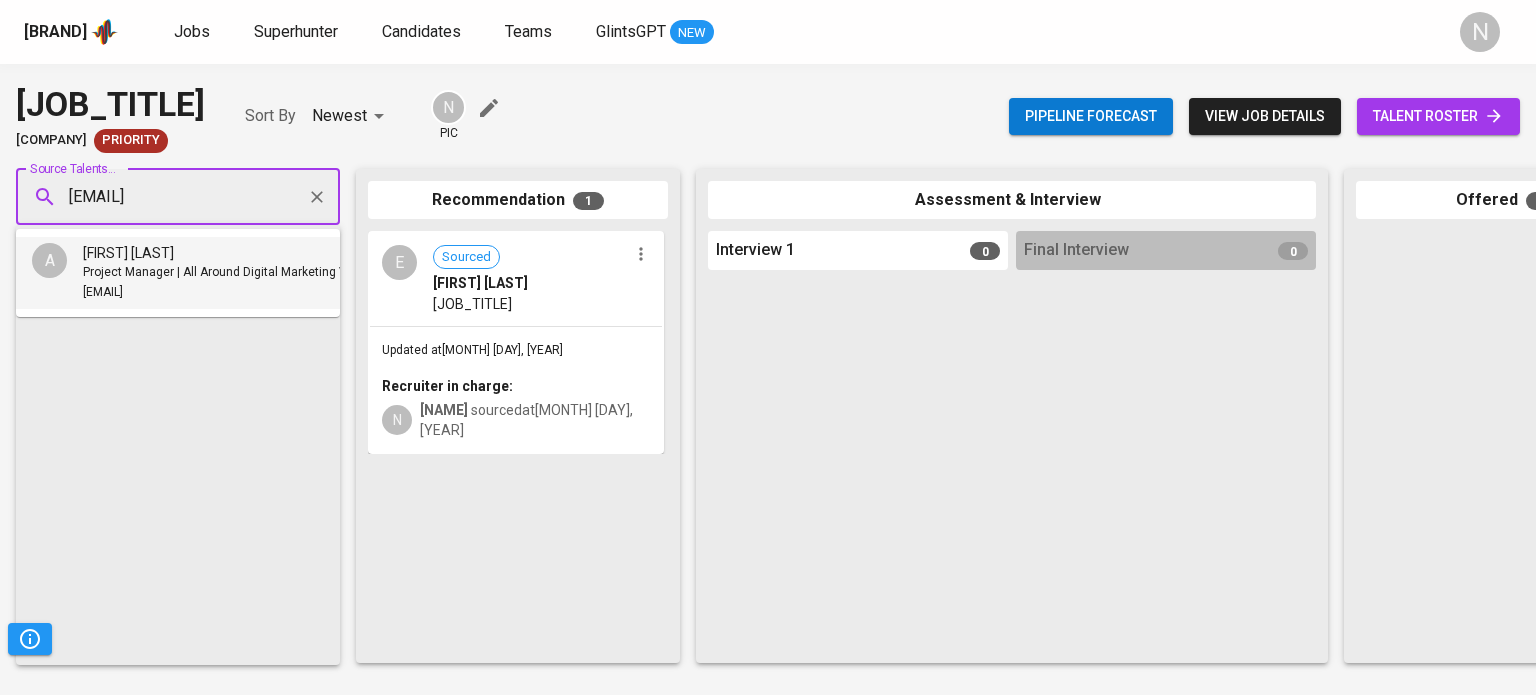 click on "[FIRST] [LAST]" at bounding box center (257, 253) 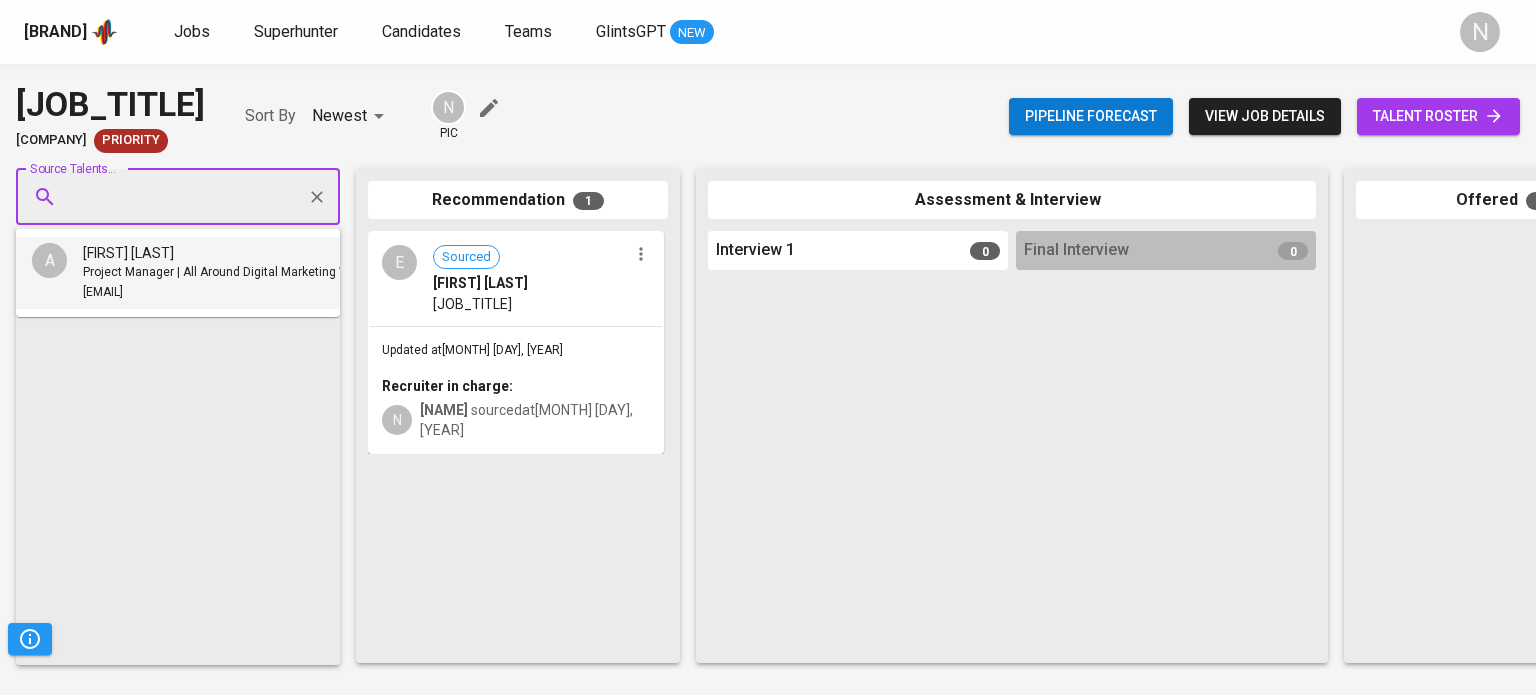 scroll, scrollTop: 0, scrollLeft: 0, axis: both 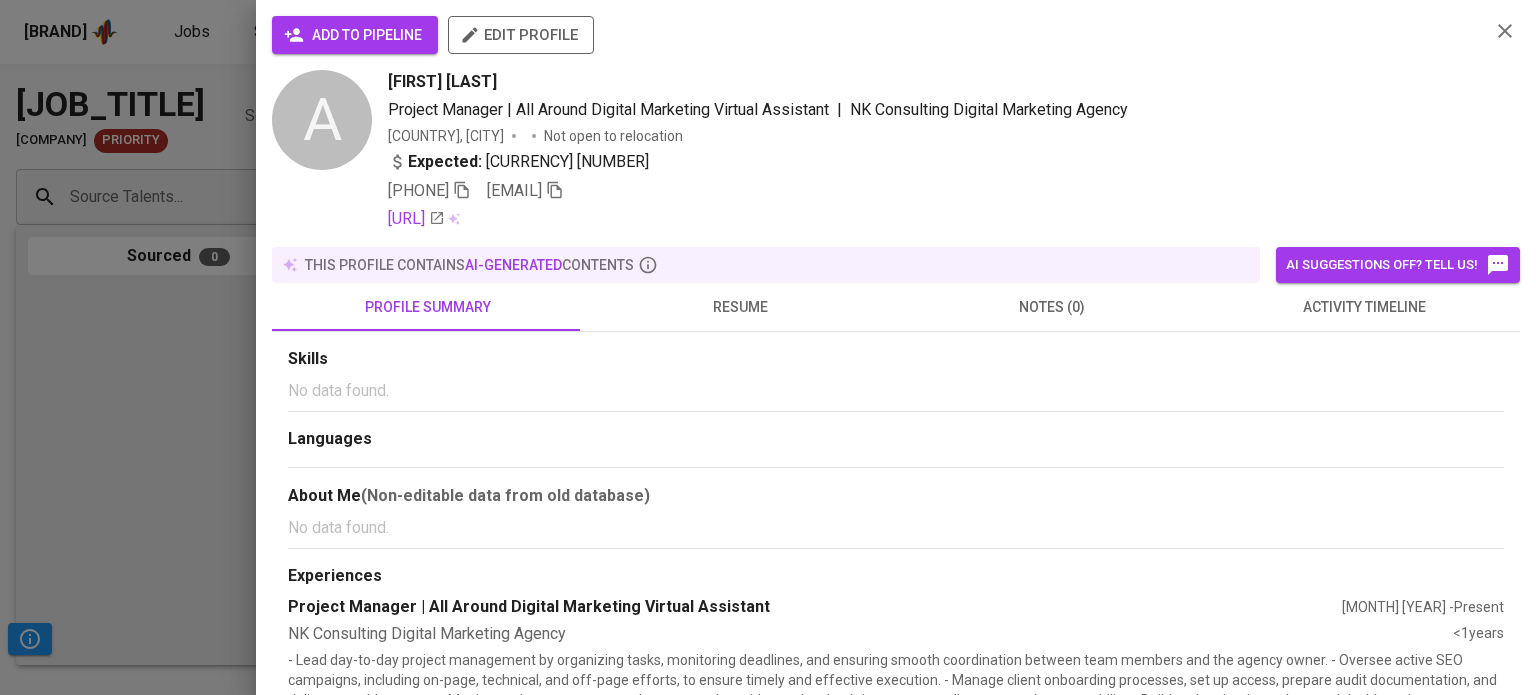 click on "add to pipeline" at bounding box center [355, 35] 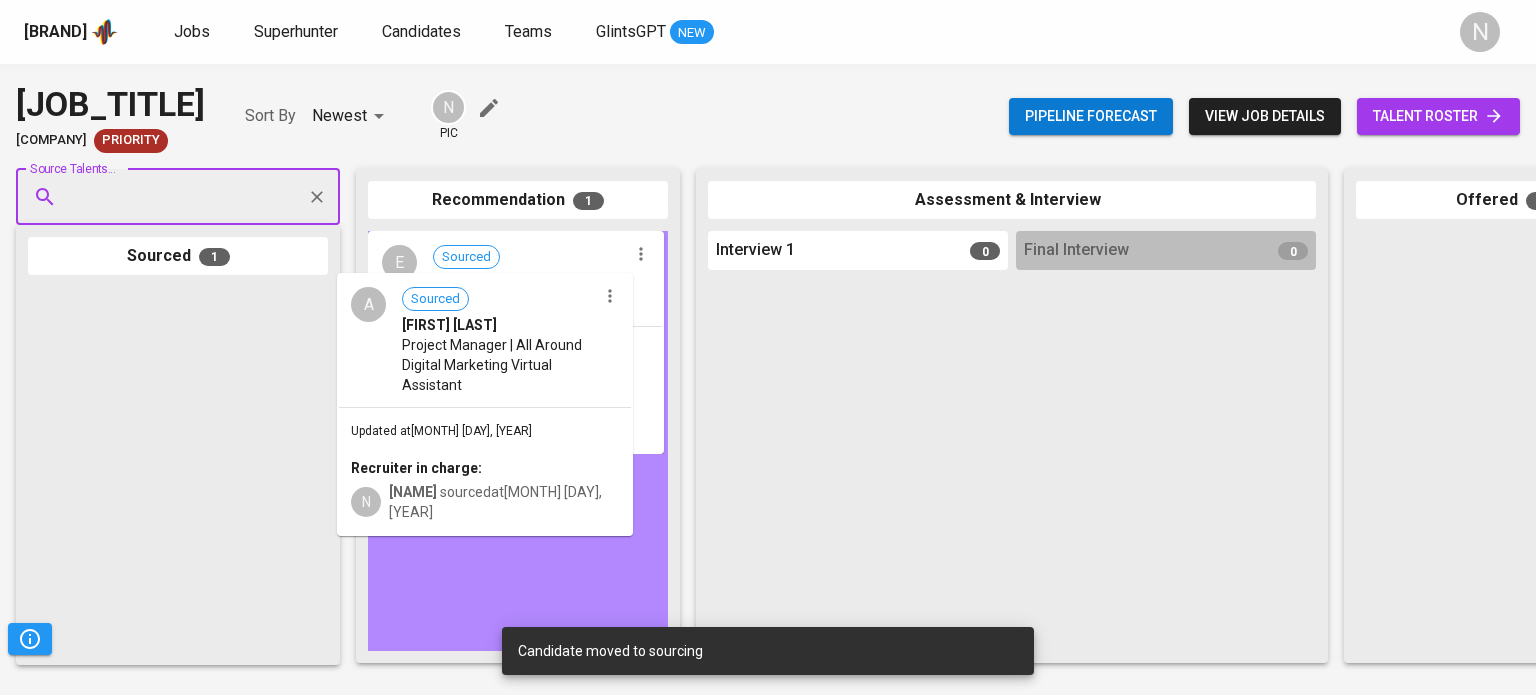 drag, startPoint x: 179, startPoint y: 456, endPoint x: 493, endPoint y: 441, distance: 314.35806 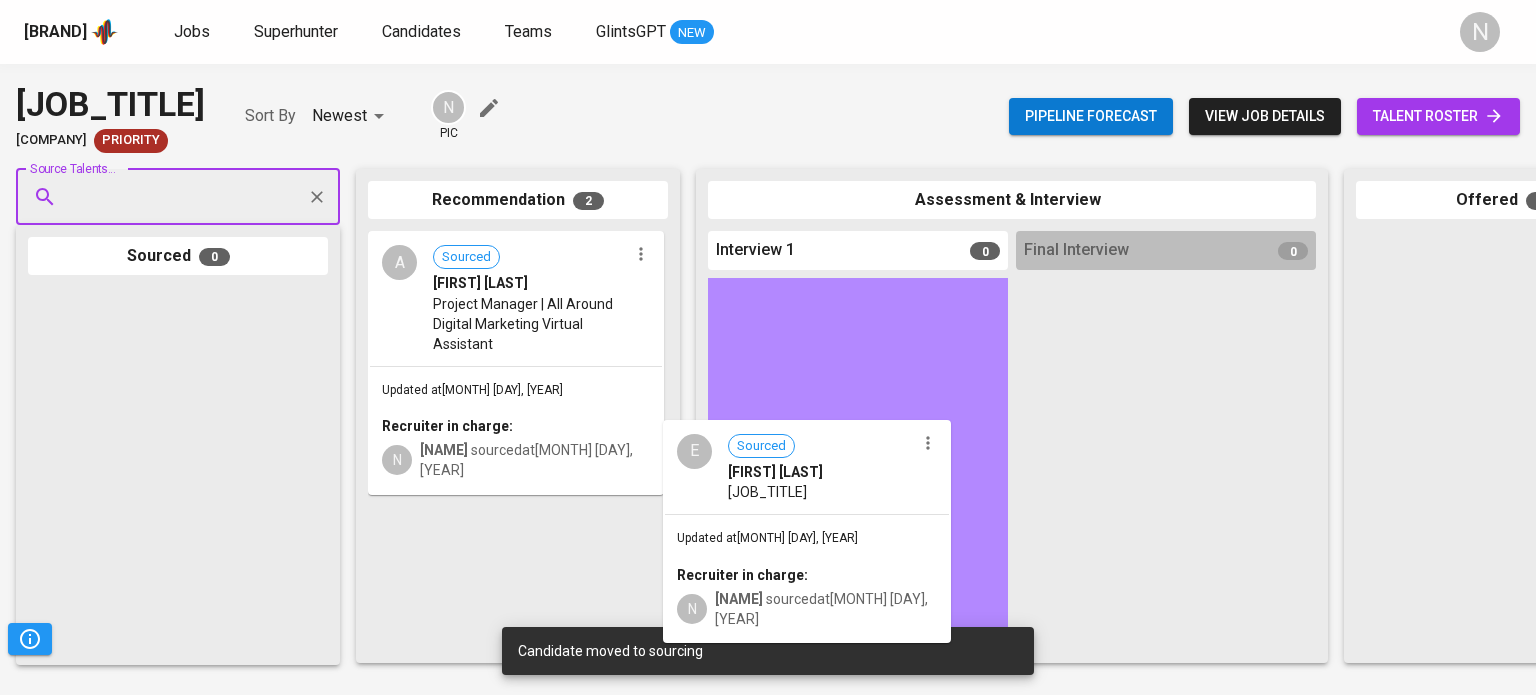 drag, startPoint x: 500, startPoint y: 548, endPoint x: 804, endPoint y: 471, distance: 313.60007 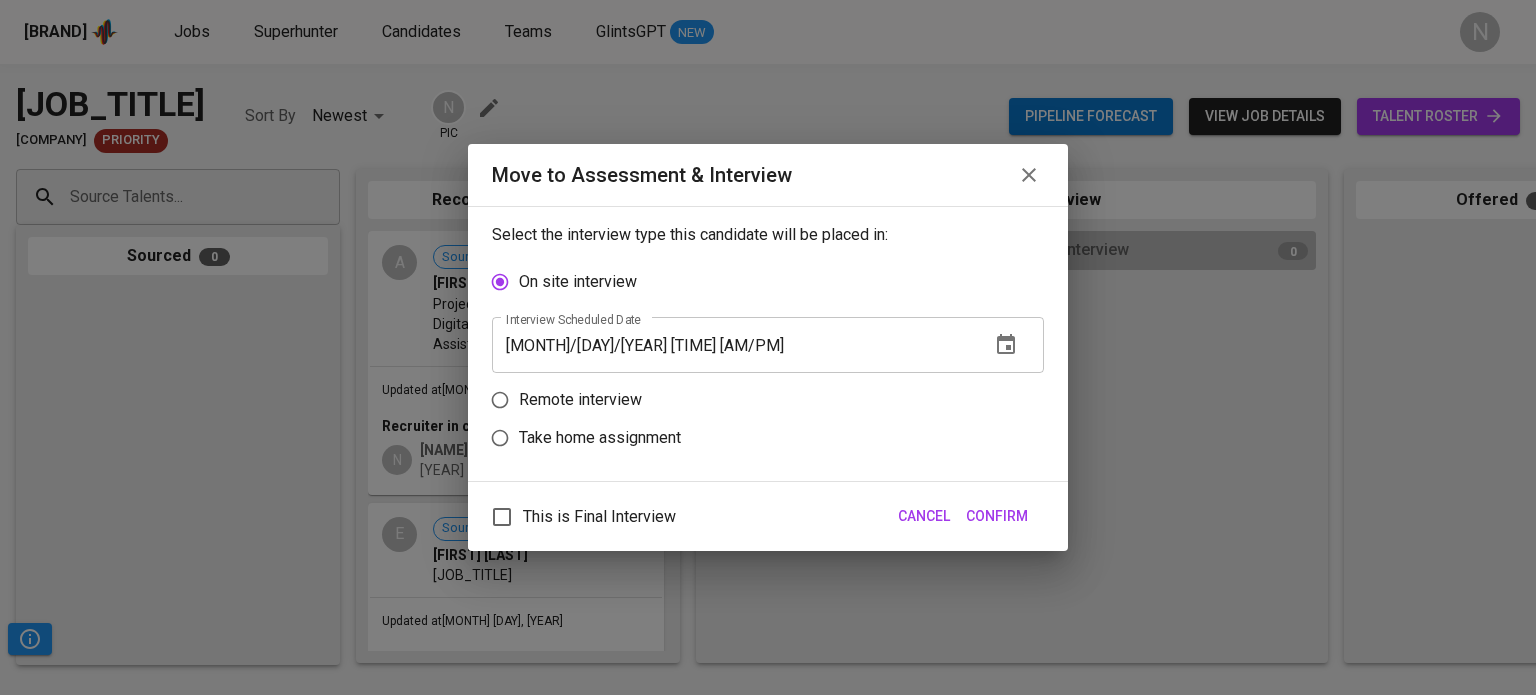click on "07/02/2025 02:36 pm" at bounding box center [733, 345] 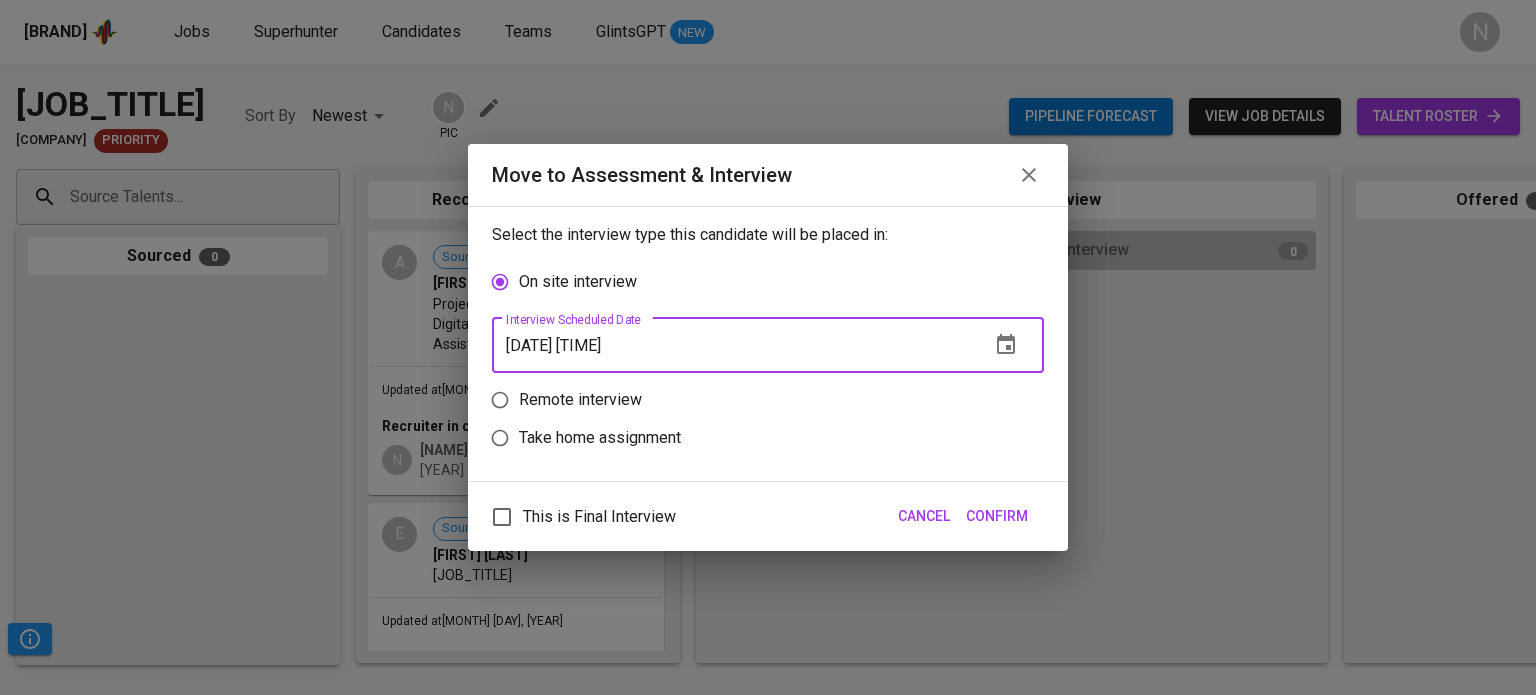 type on "07/02/2025 01:37 pm" 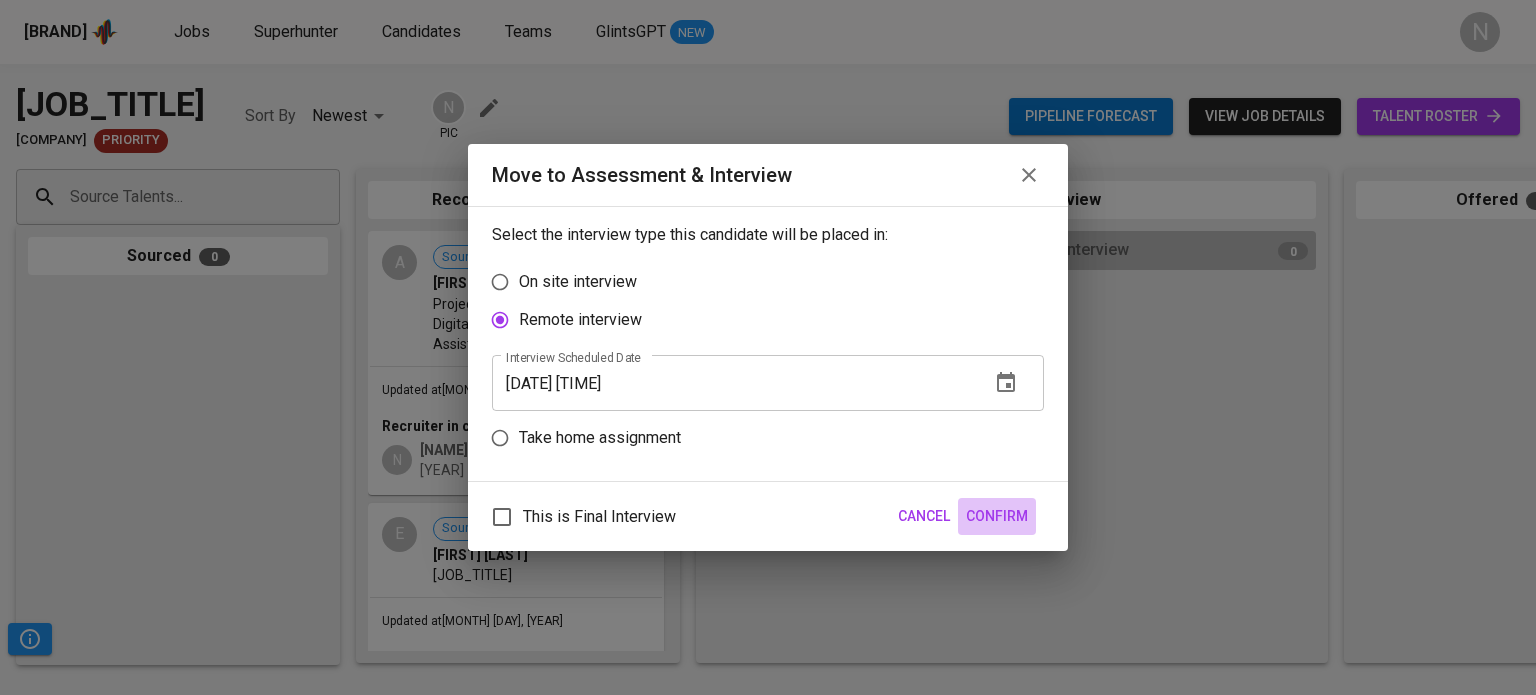click on "Confirm" at bounding box center [997, 516] 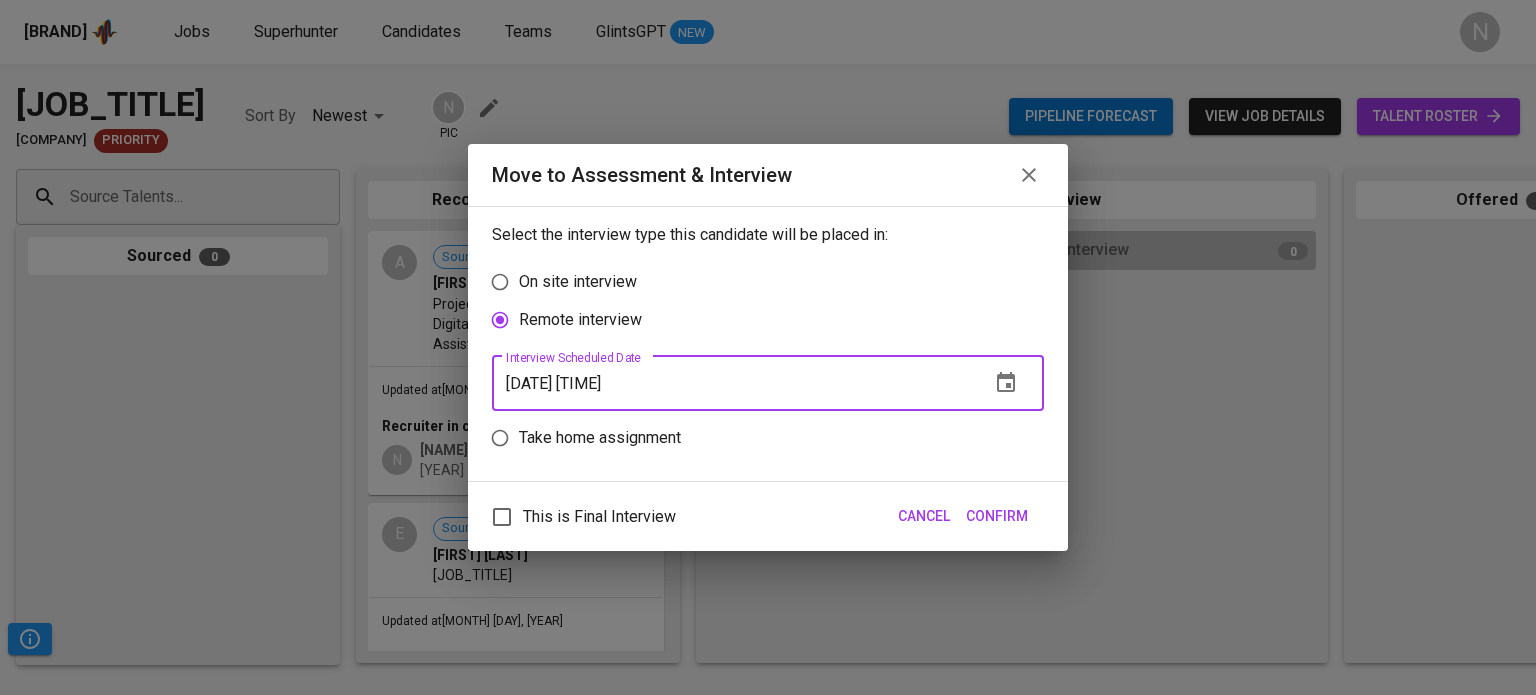 type on "07/02/2025 01:38 pm" 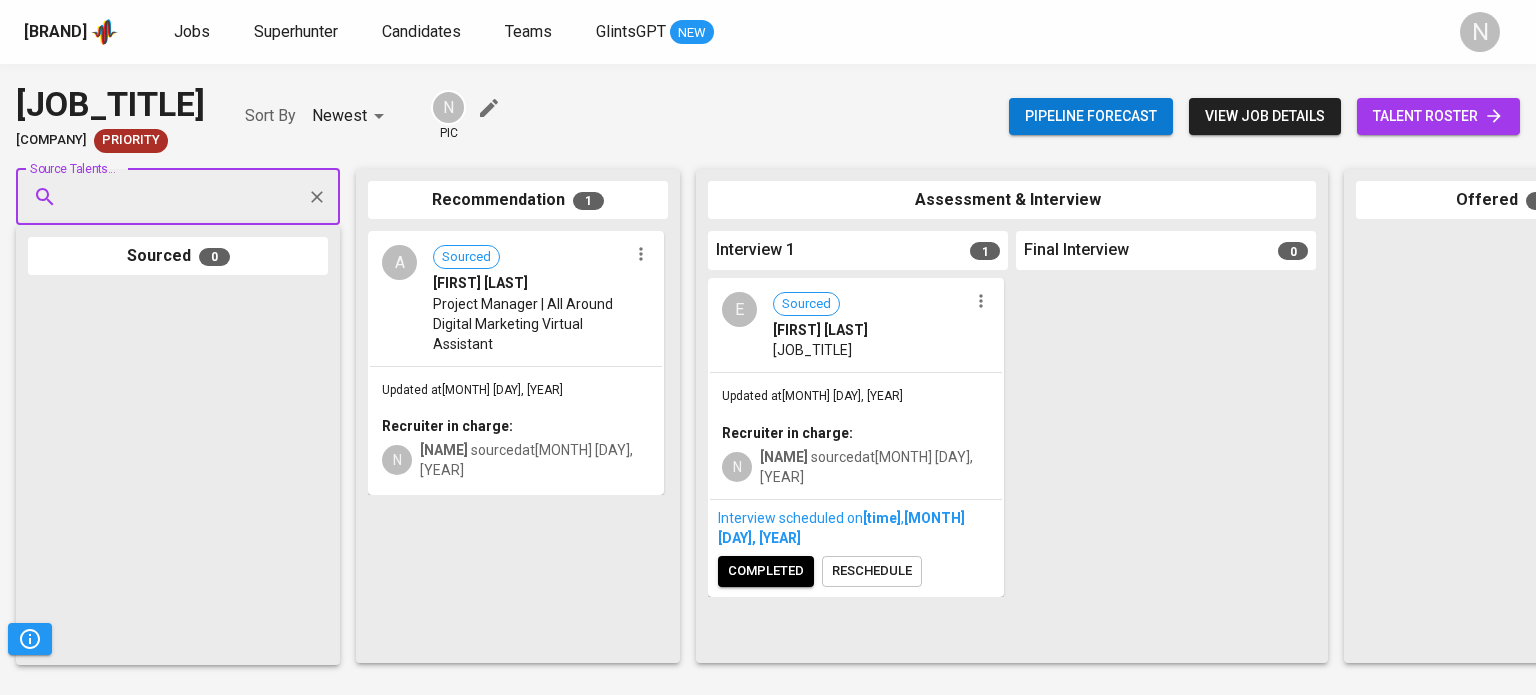 paste on "[EMAIL]" 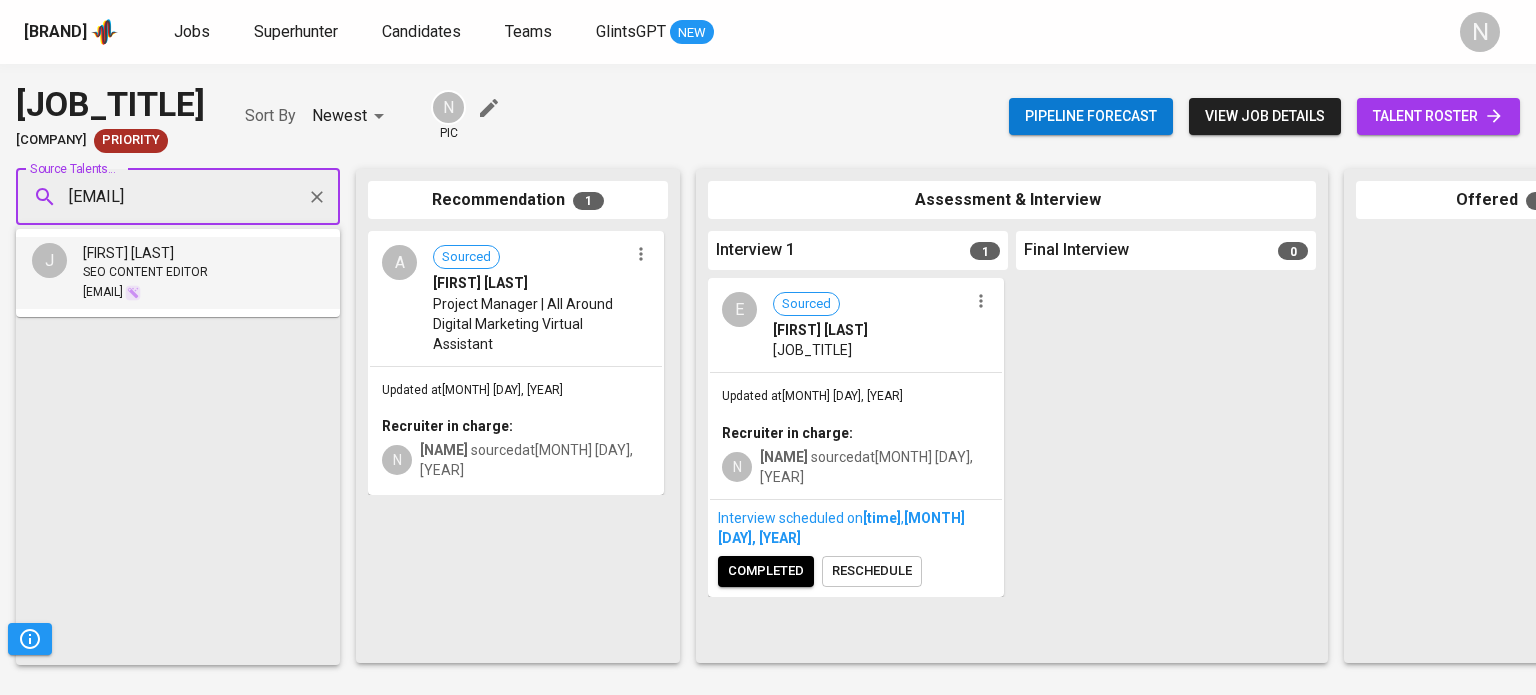 click on "[JOB_TITLE]" at bounding box center (145, 273) 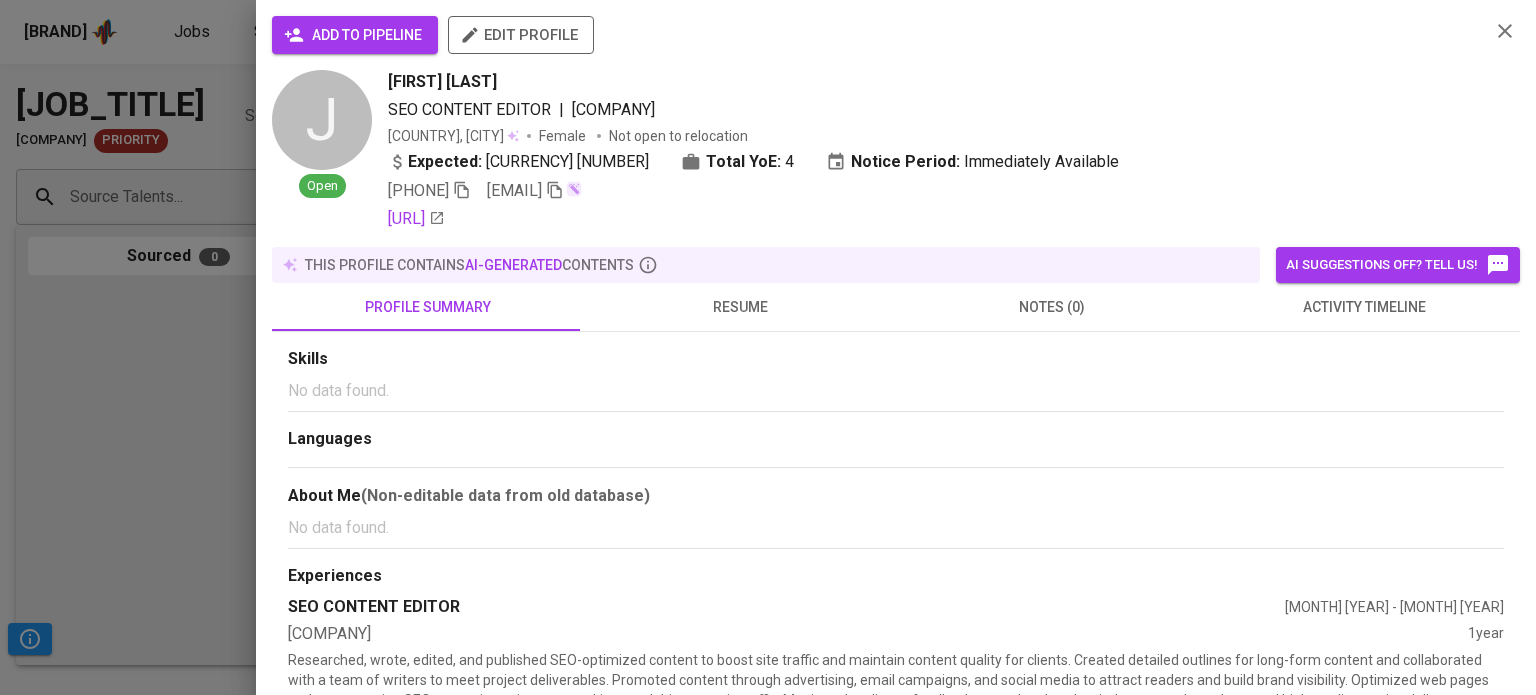 click on "add to pipeline" at bounding box center [355, 35] 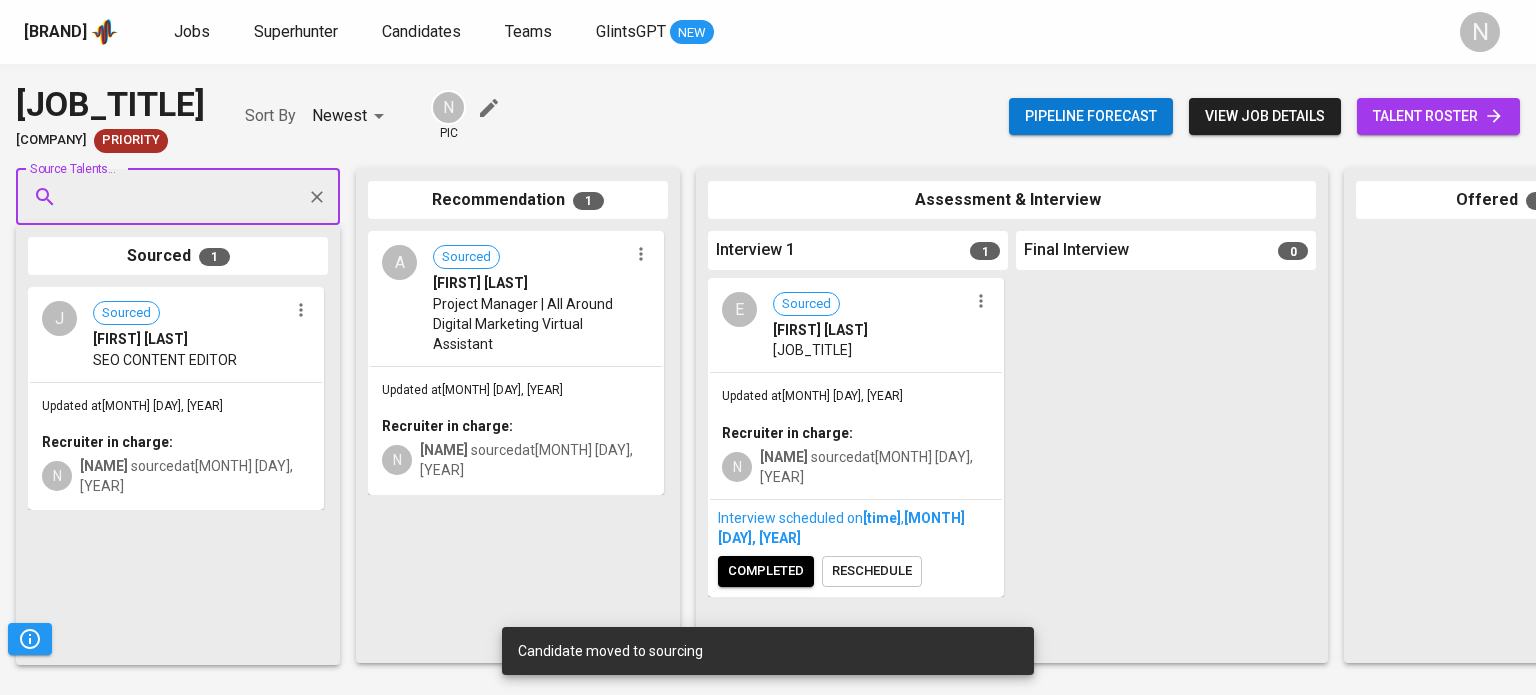 click on "[FIRST] [LAST]" at bounding box center [140, 339] 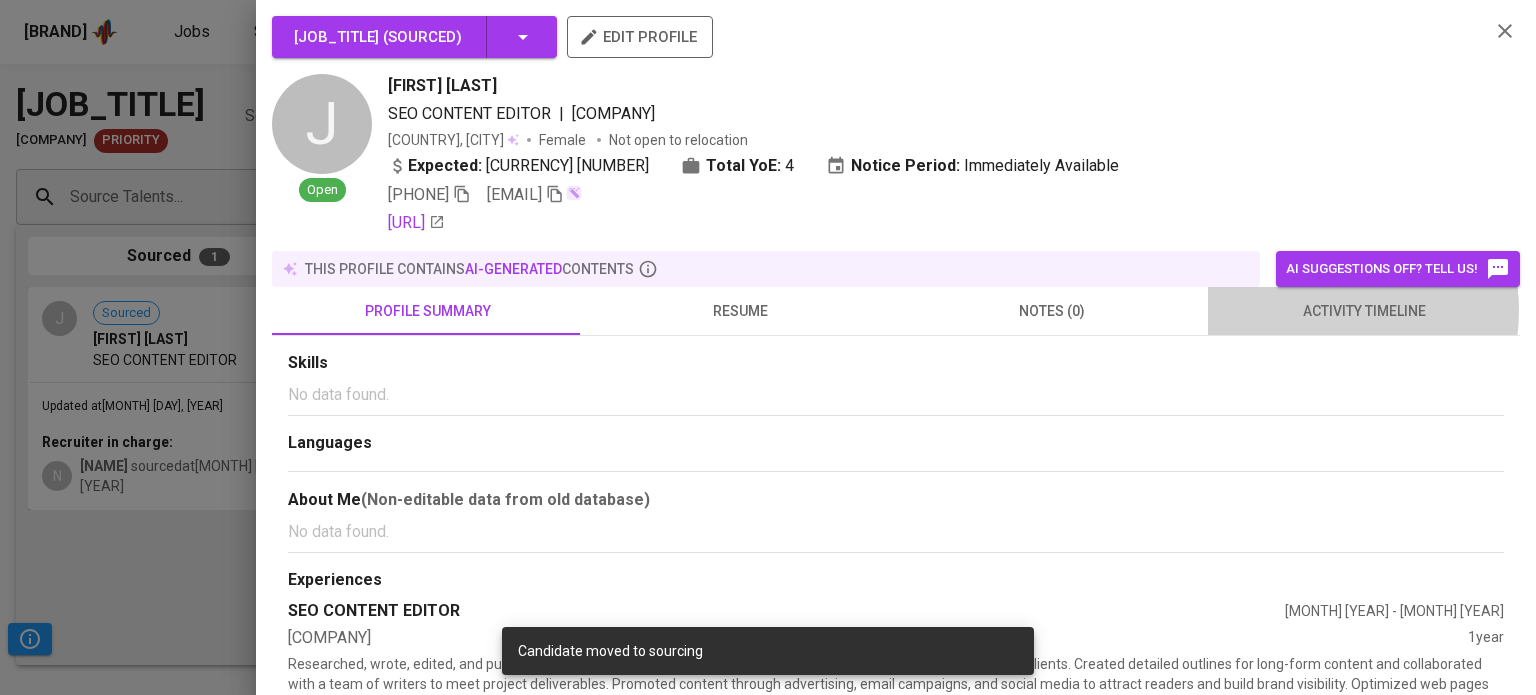 click on "activity timeline" at bounding box center (428, 311) 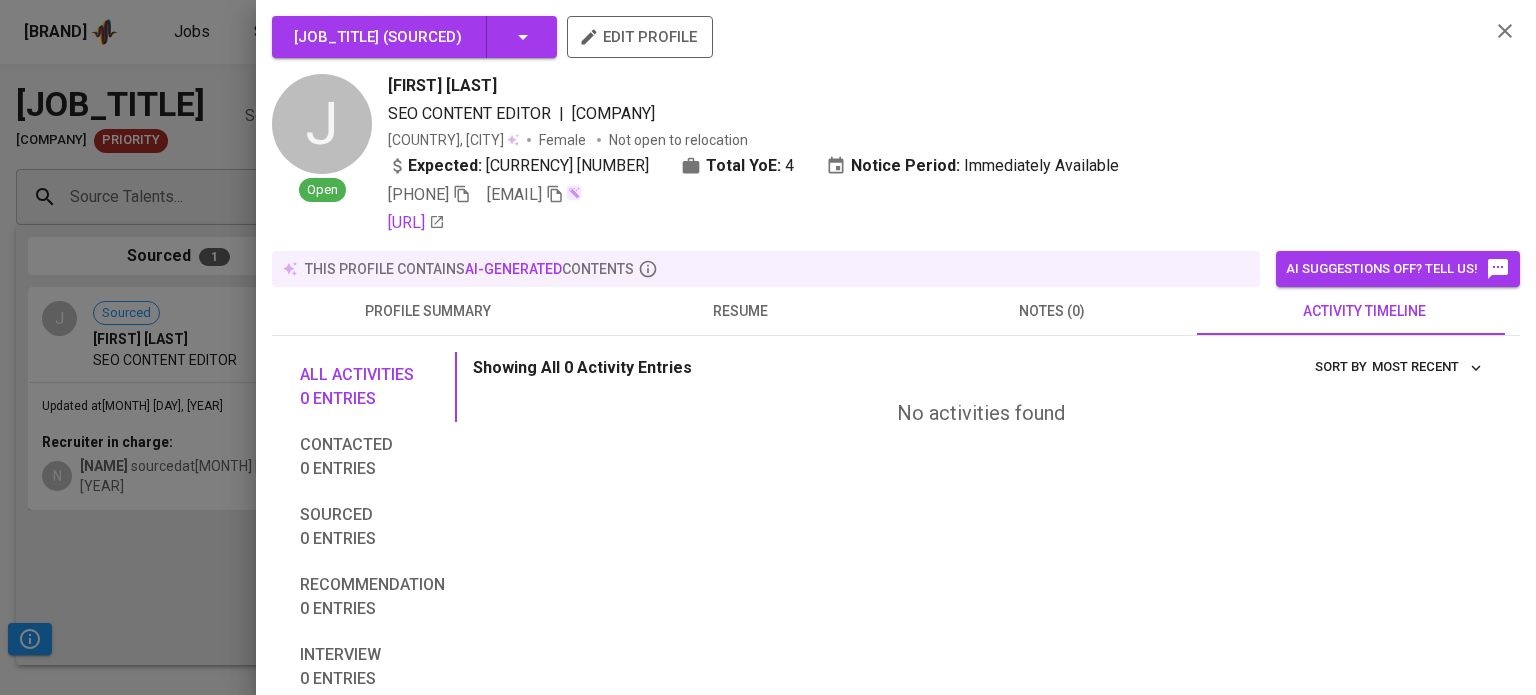 type 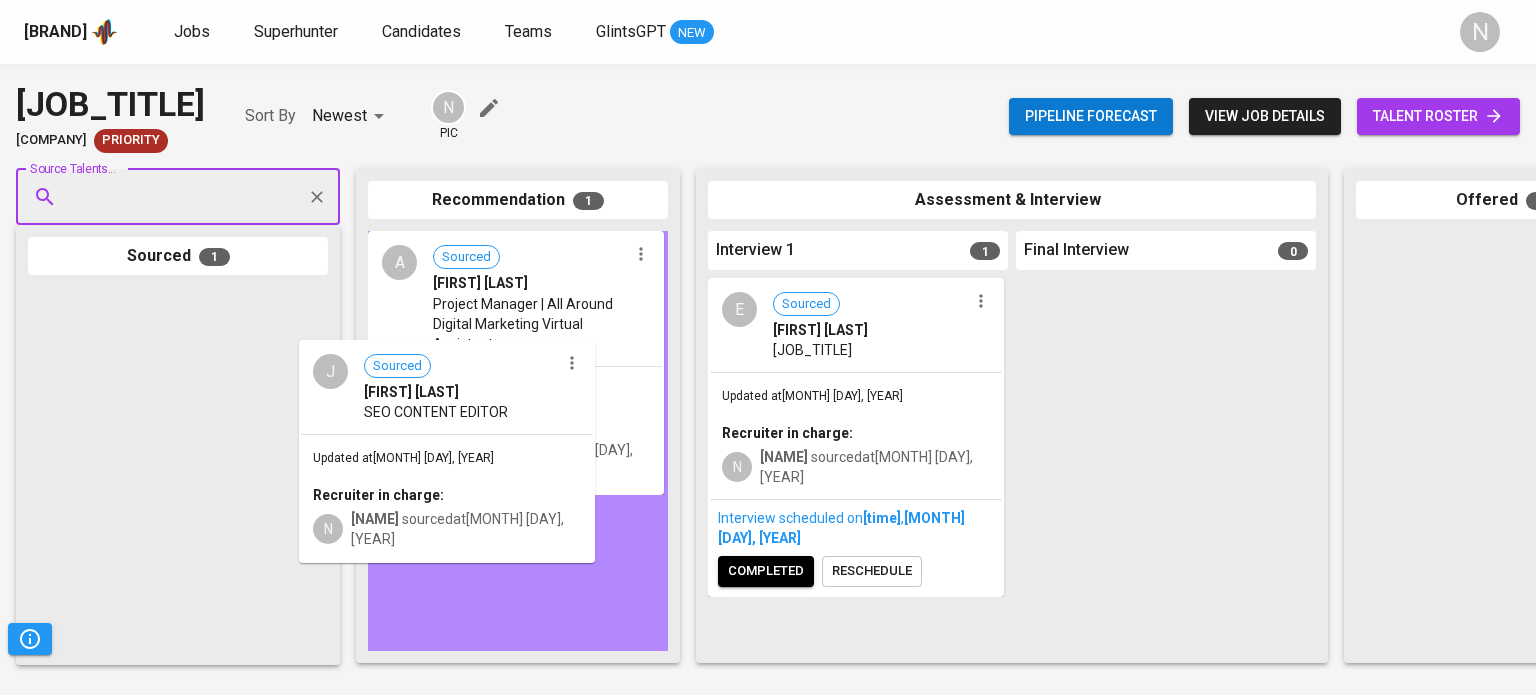 drag, startPoint x: 208, startPoint y: 384, endPoint x: 521, endPoint y: 448, distance: 319.47614 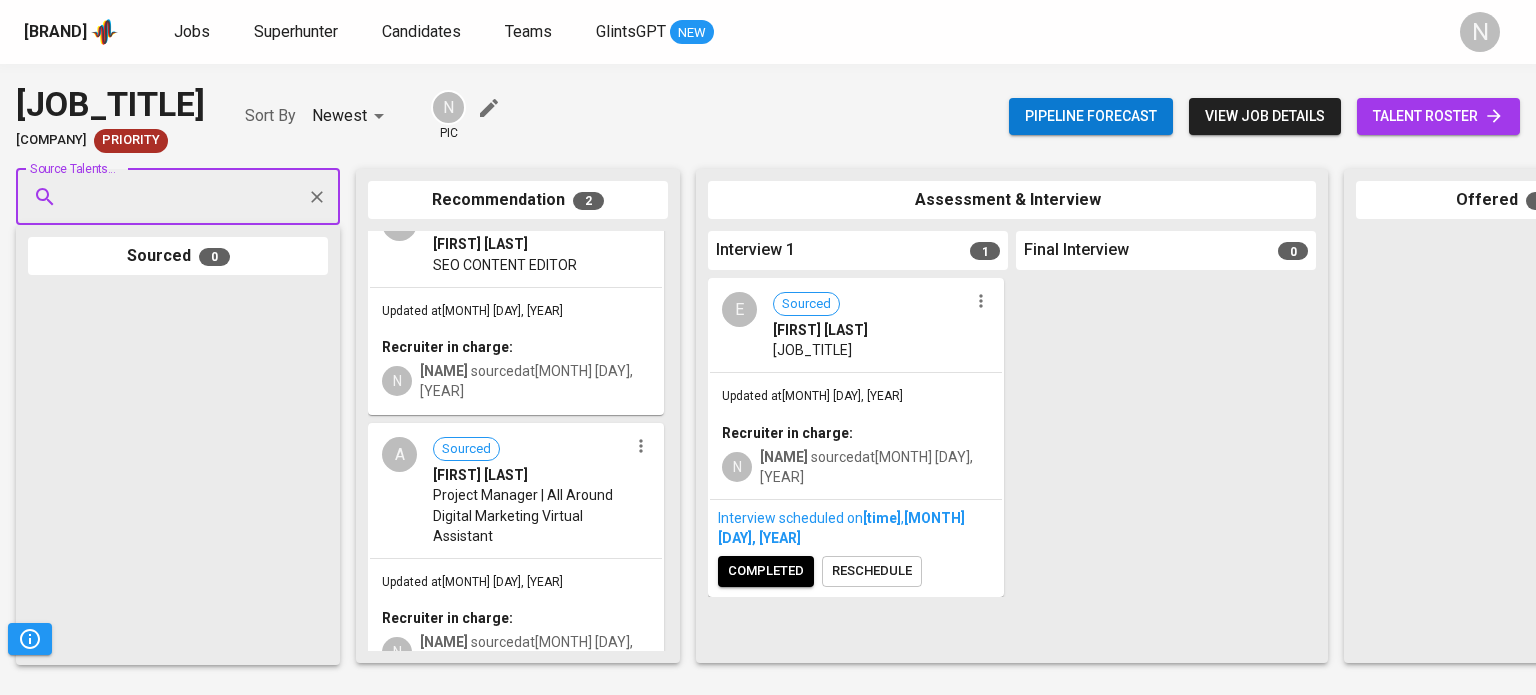 scroll, scrollTop: 0, scrollLeft: 0, axis: both 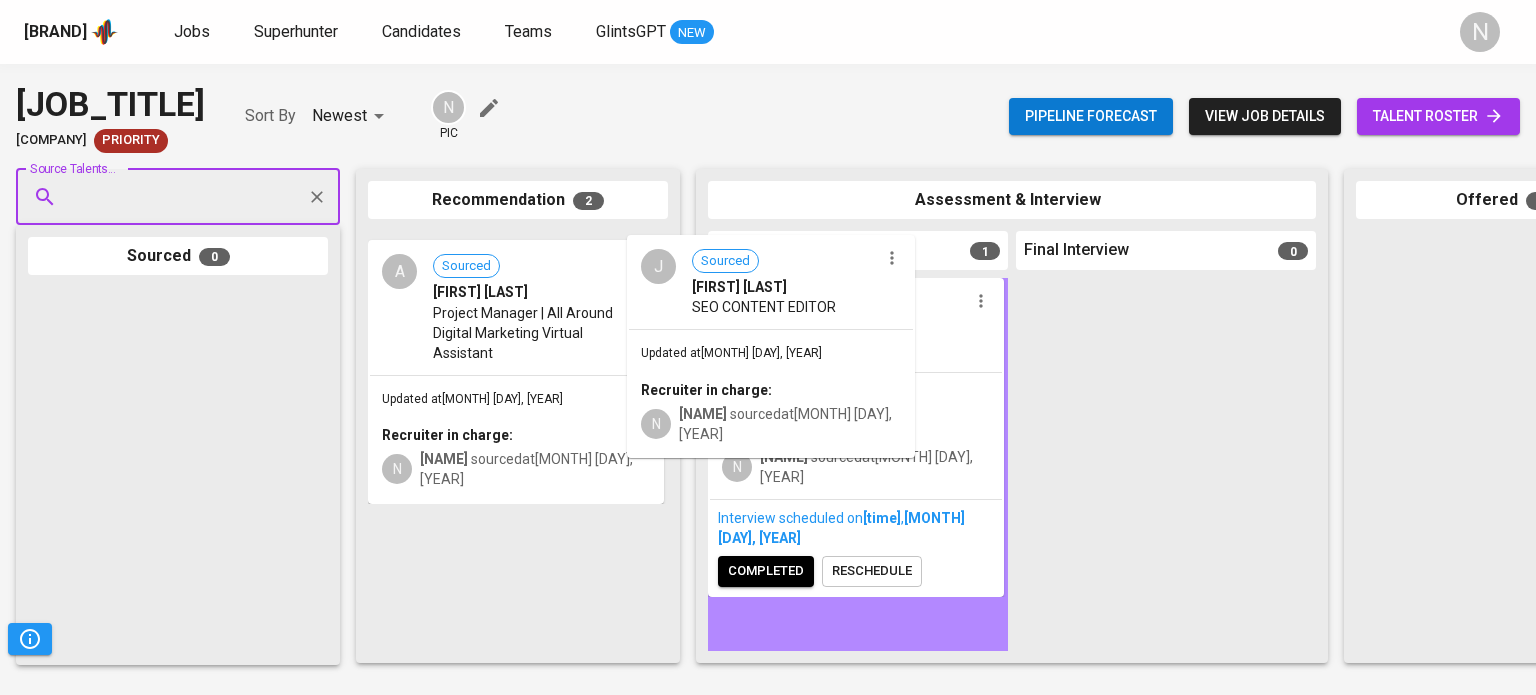 drag, startPoint x: 532, startPoint y: 342, endPoint x: 819, endPoint y: 349, distance: 287.08536 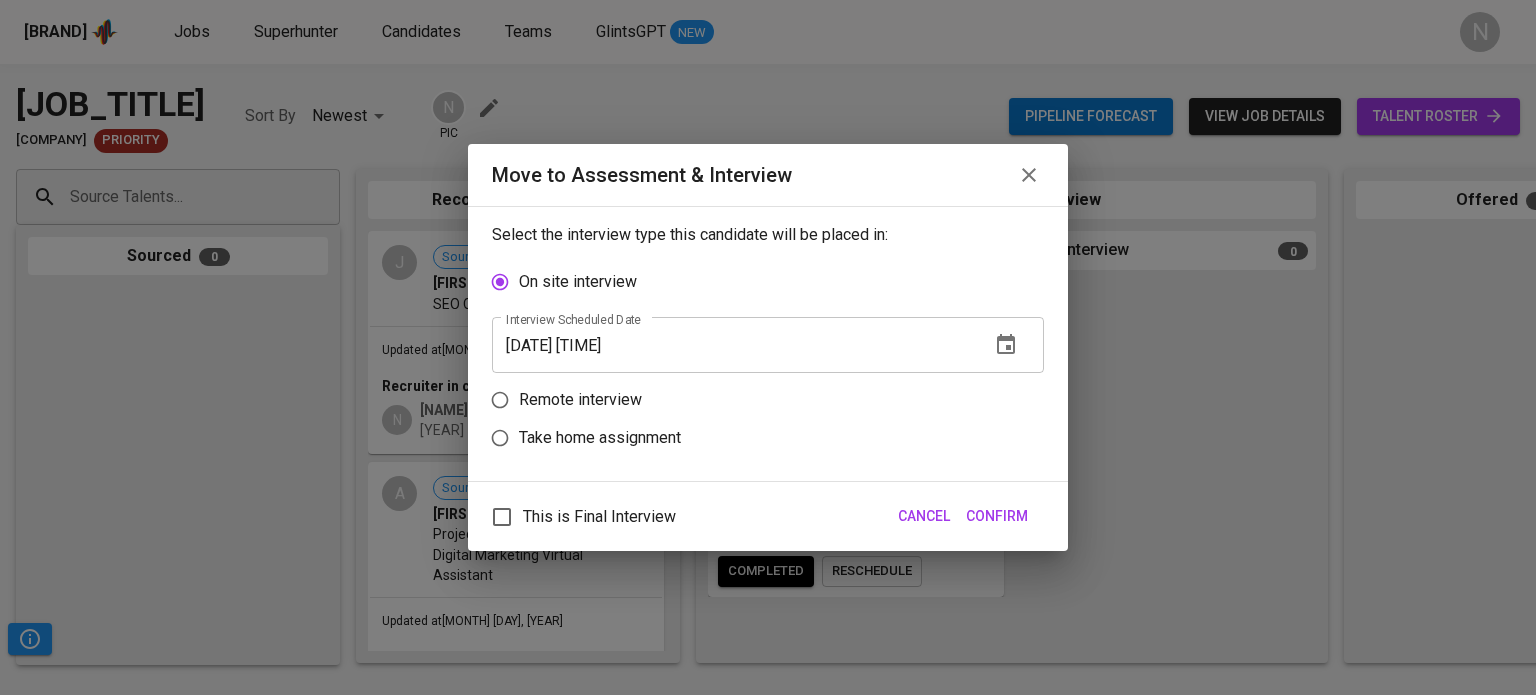 click on "Remote interview" at bounding box center [754, 400] 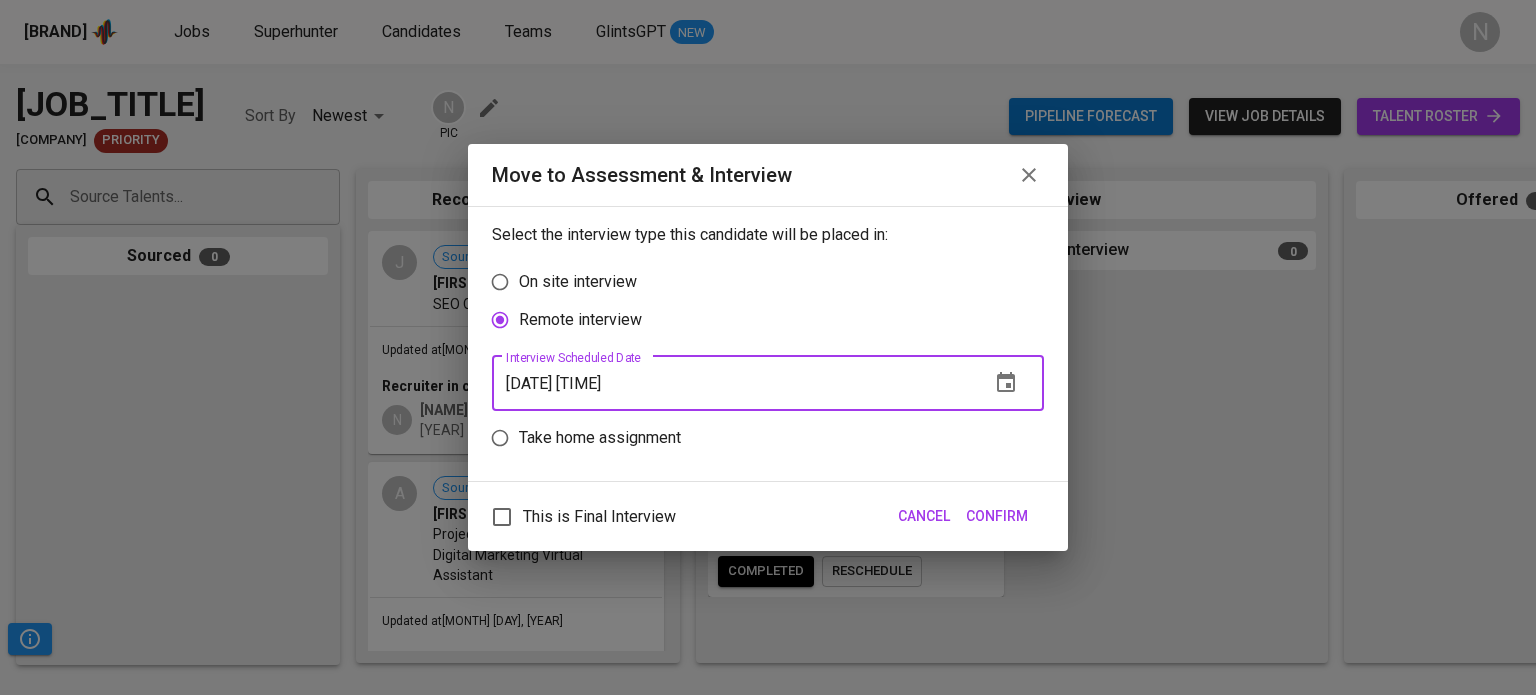 click on "07/02/2025 02:37 pm" at bounding box center [733, 383] 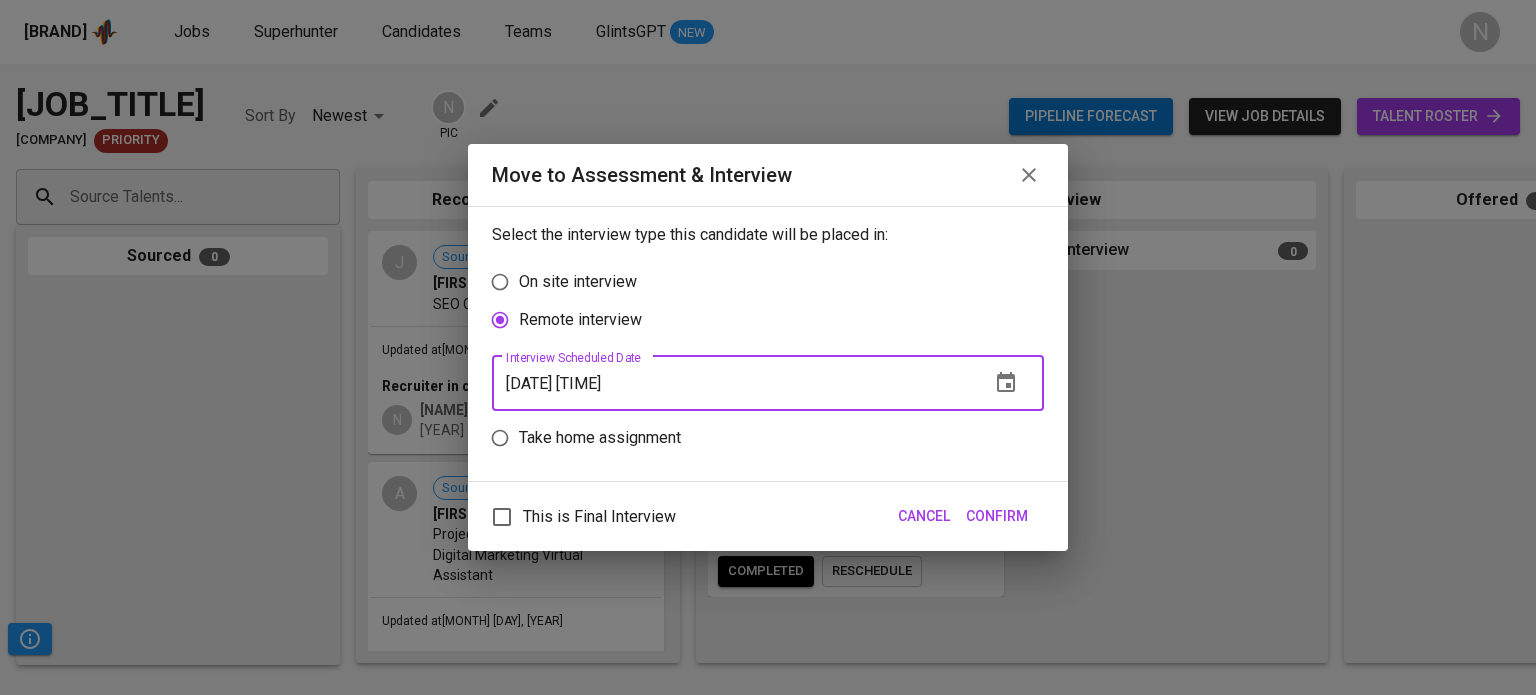 type on "07/02/2025 02:38 pm" 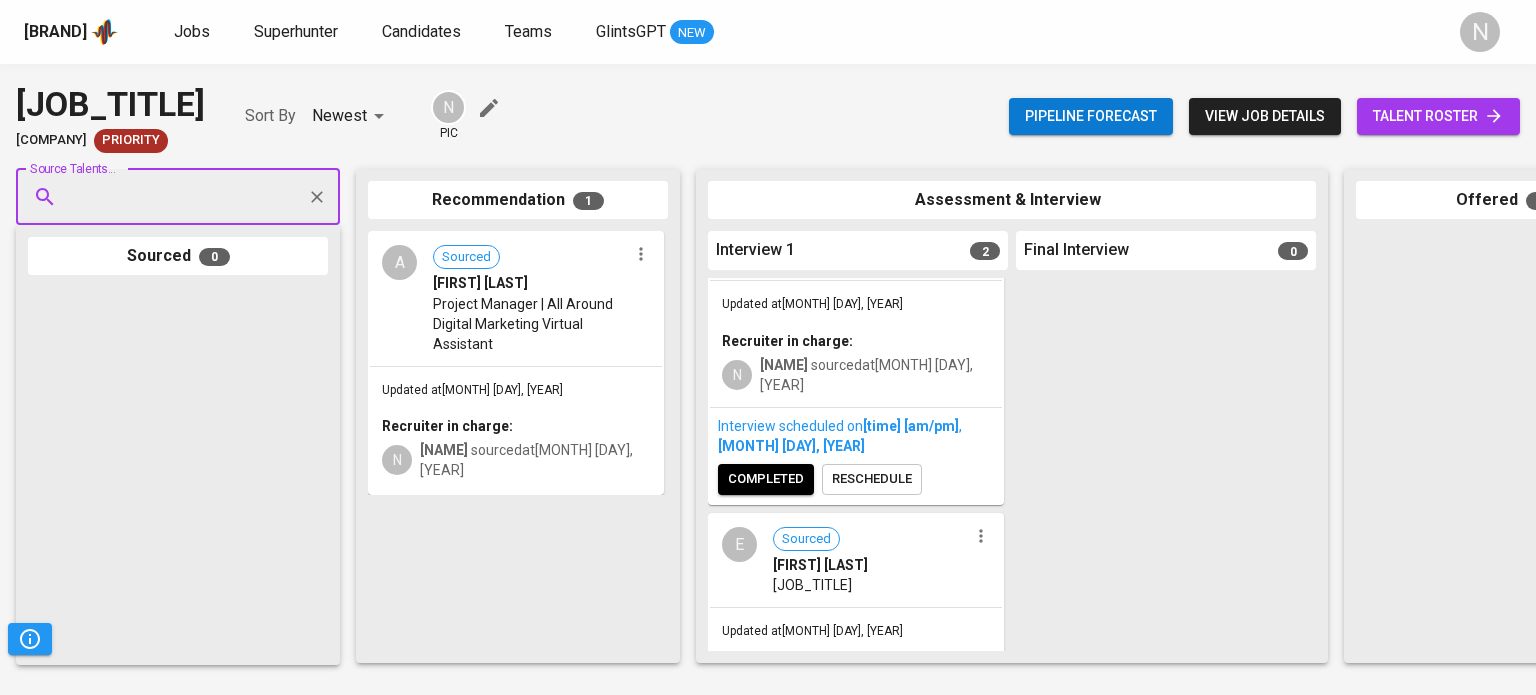 scroll, scrollTop: 100, scrollLeft: 0, axis: vertical 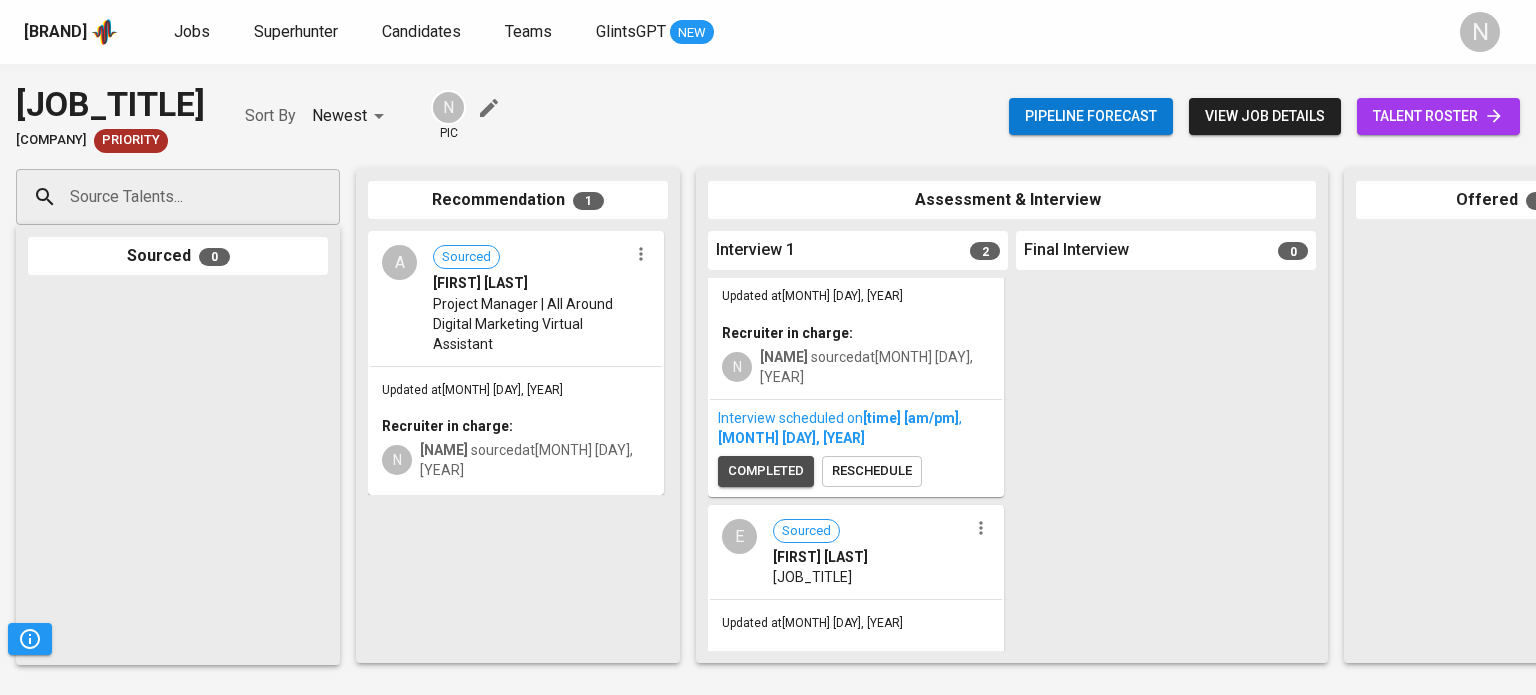 click on "completed" at bounding box center (766, 471) 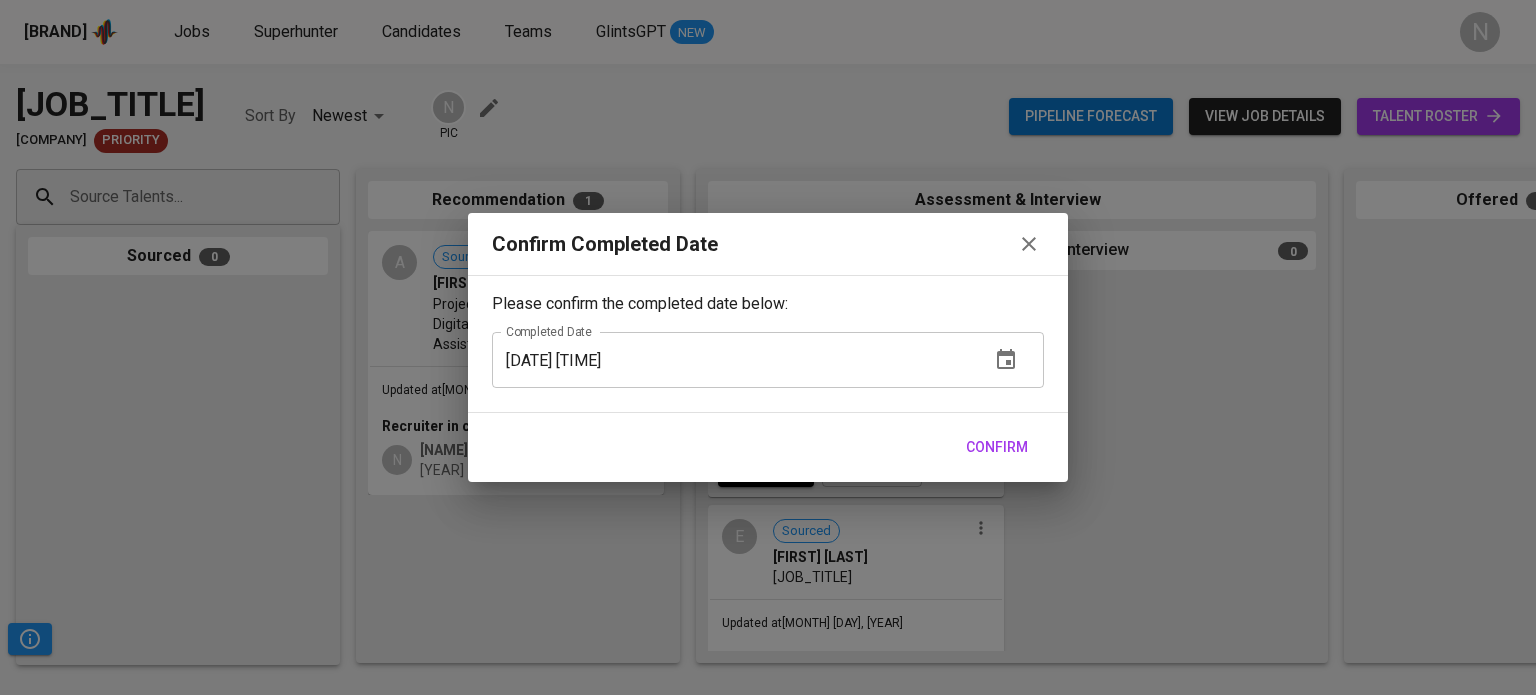 click on "Confirm" at bounding box center (997, 447) 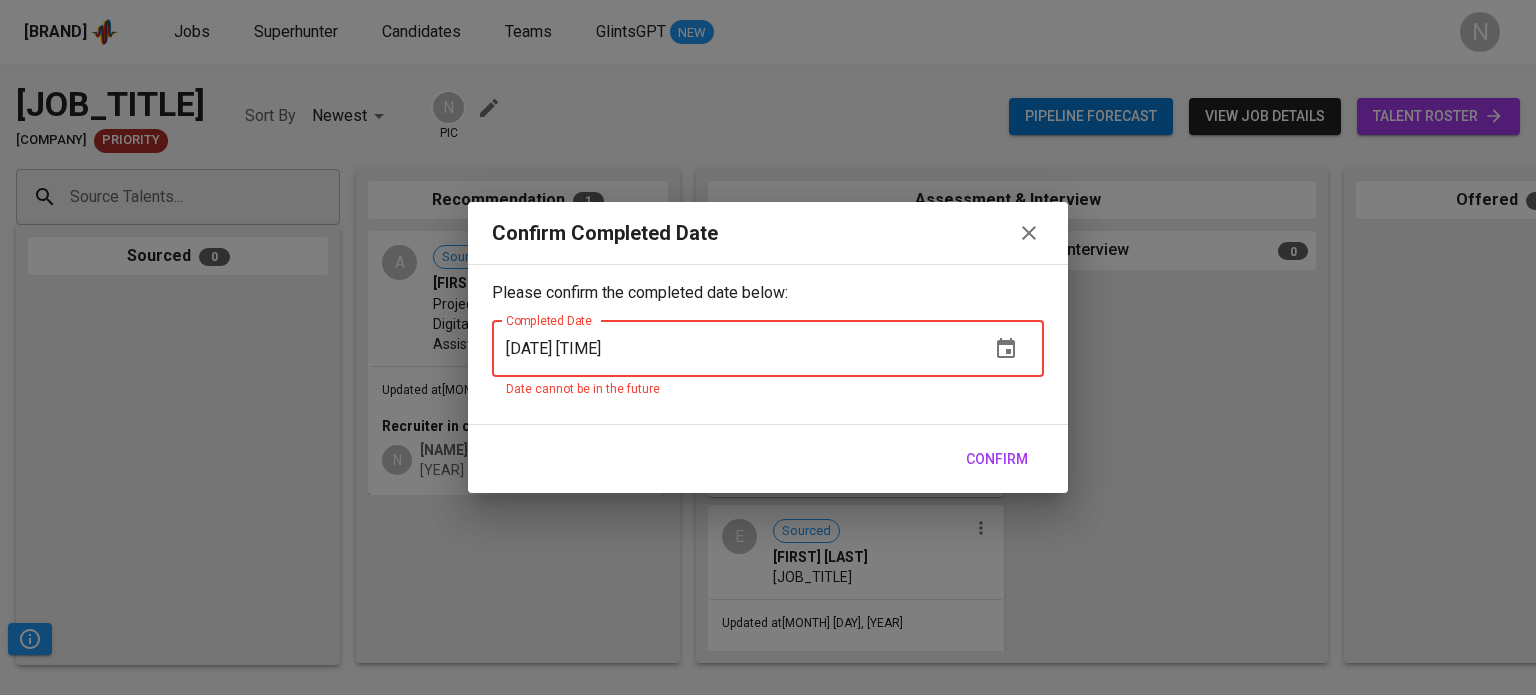 type 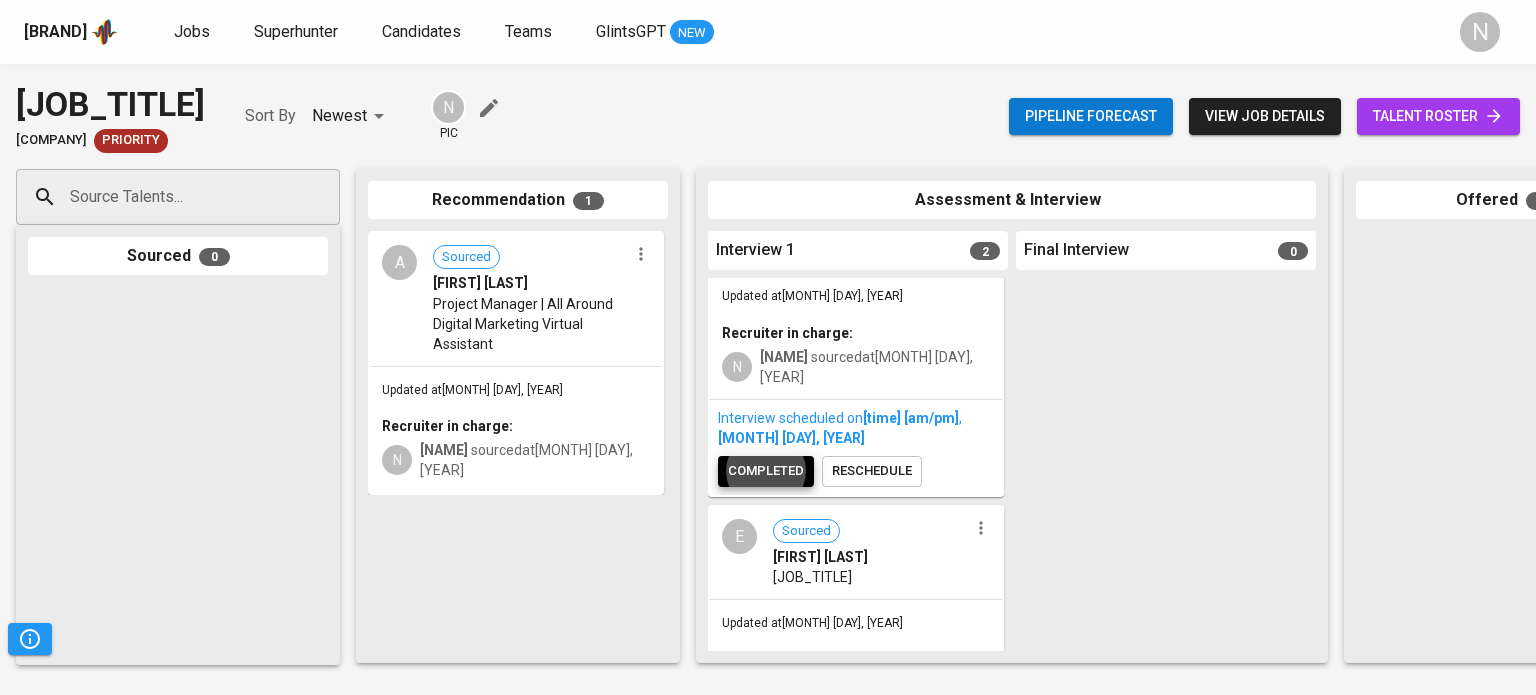 click on "reschedule" at bounding box center (872, 471) 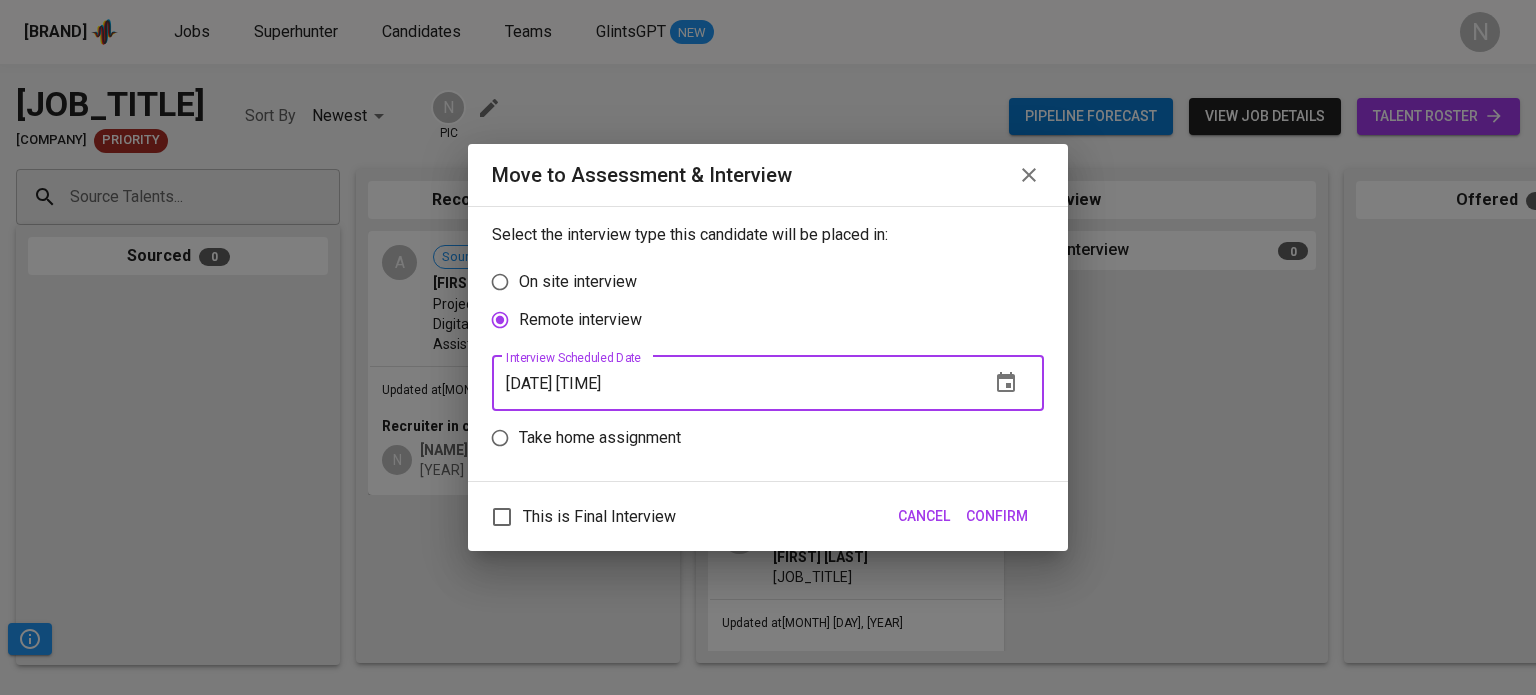 click on "07/02/2025 02:38 pm" at bounding box center (733, 383) 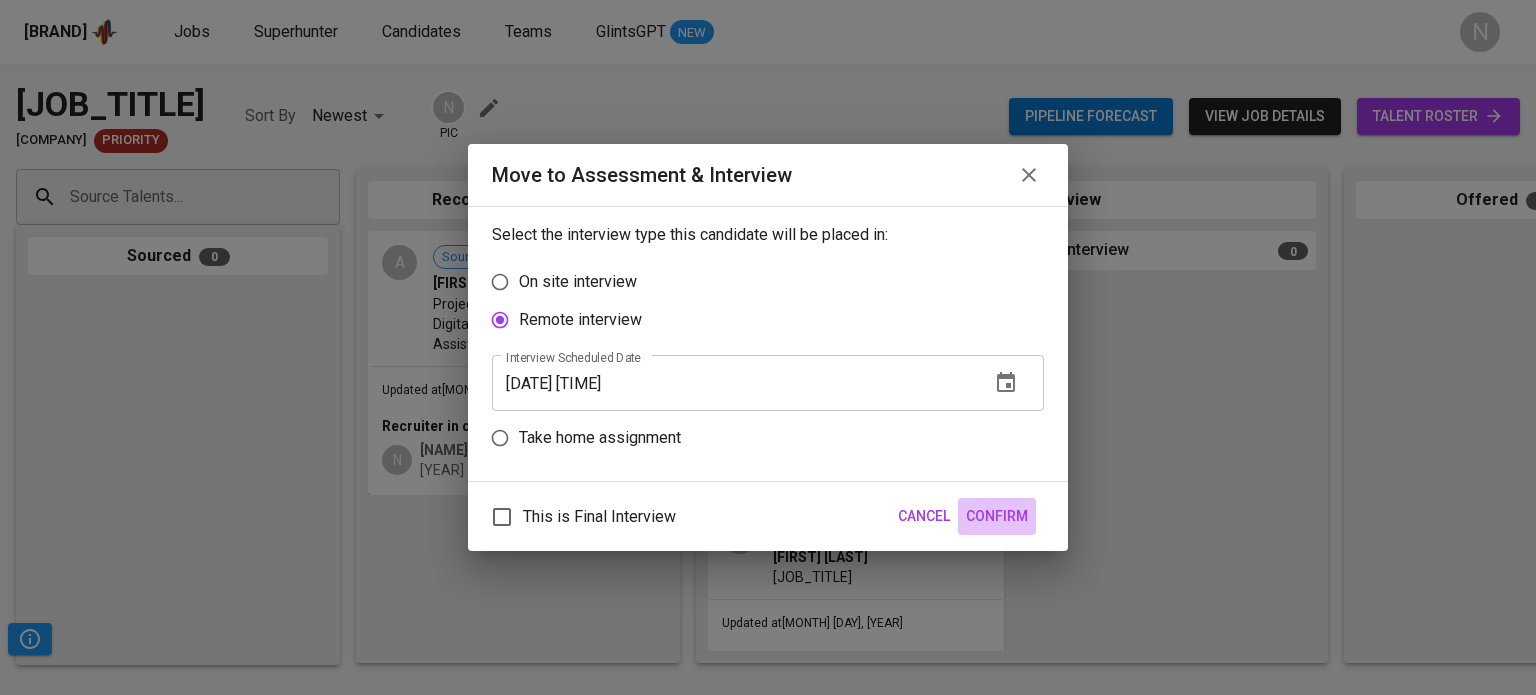 click on "Confirm" at bounding box center [997, 516] 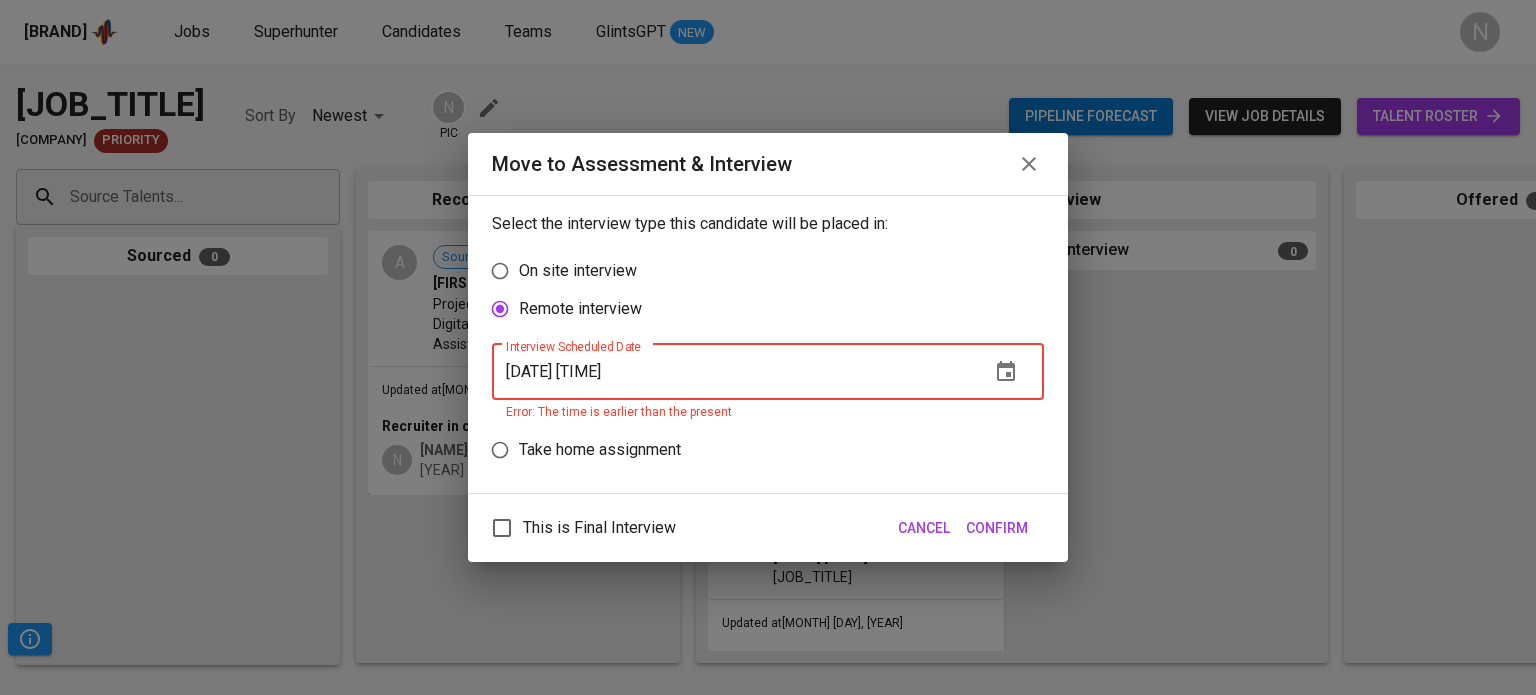 click on "07/02/2025 01:38 pm" at bounding box center (733, 372) 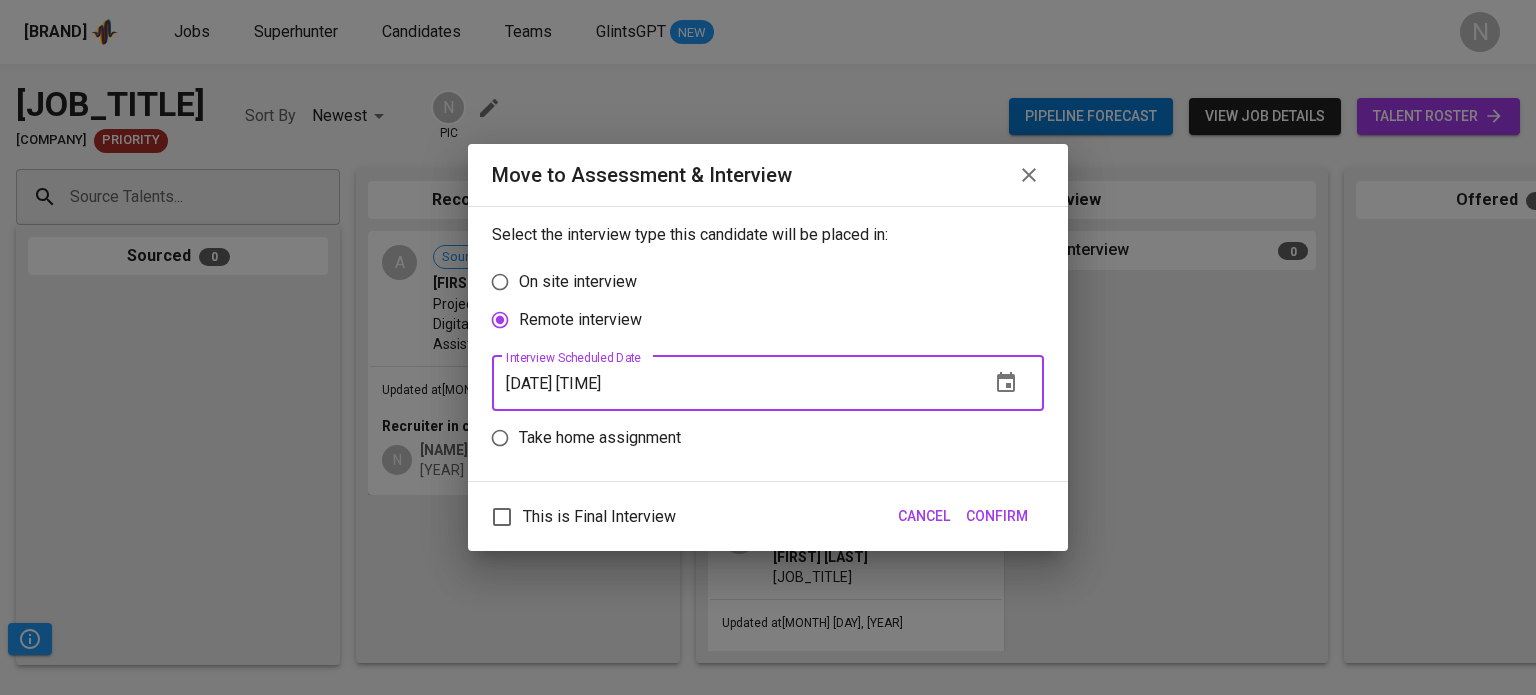 type on "07/02/2025 01:39 pm" 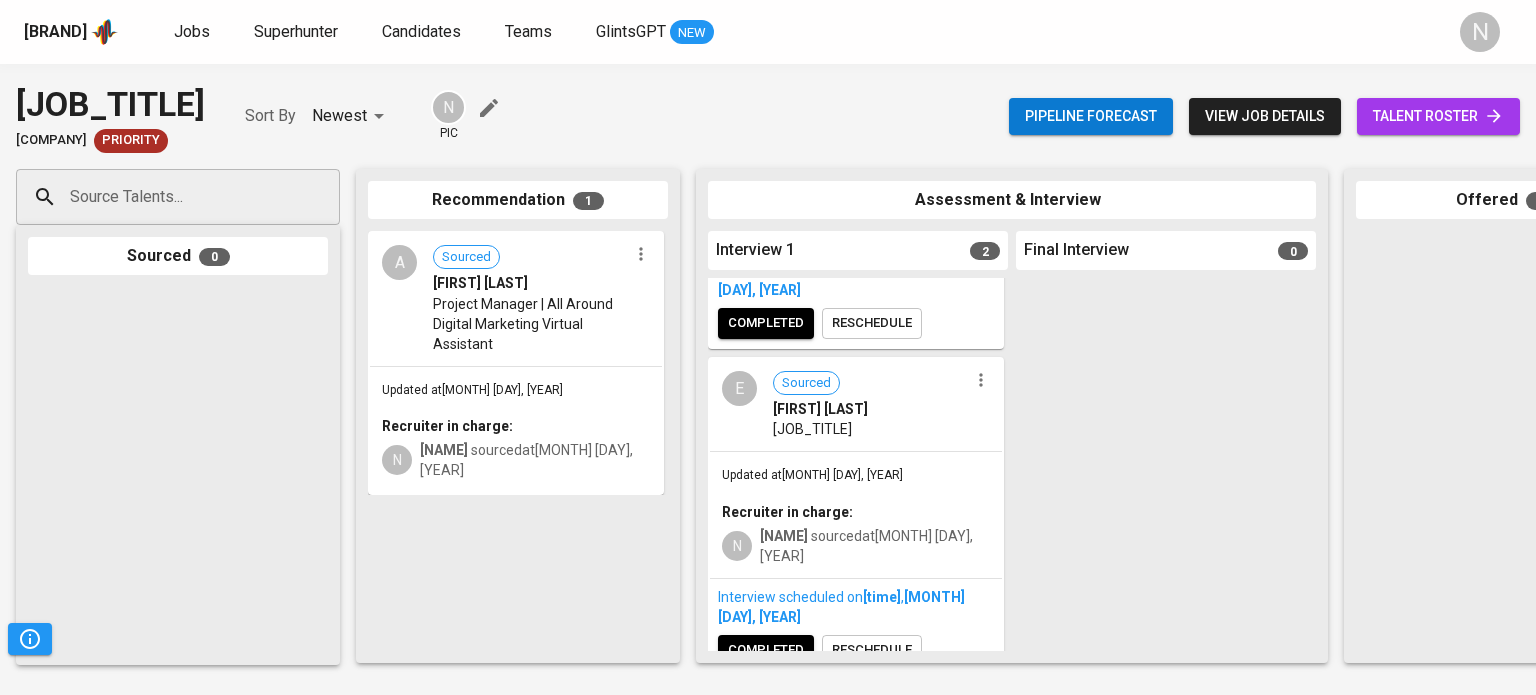 scroll, scrollTop: 265, scrollLeft: 0, axis: vertical 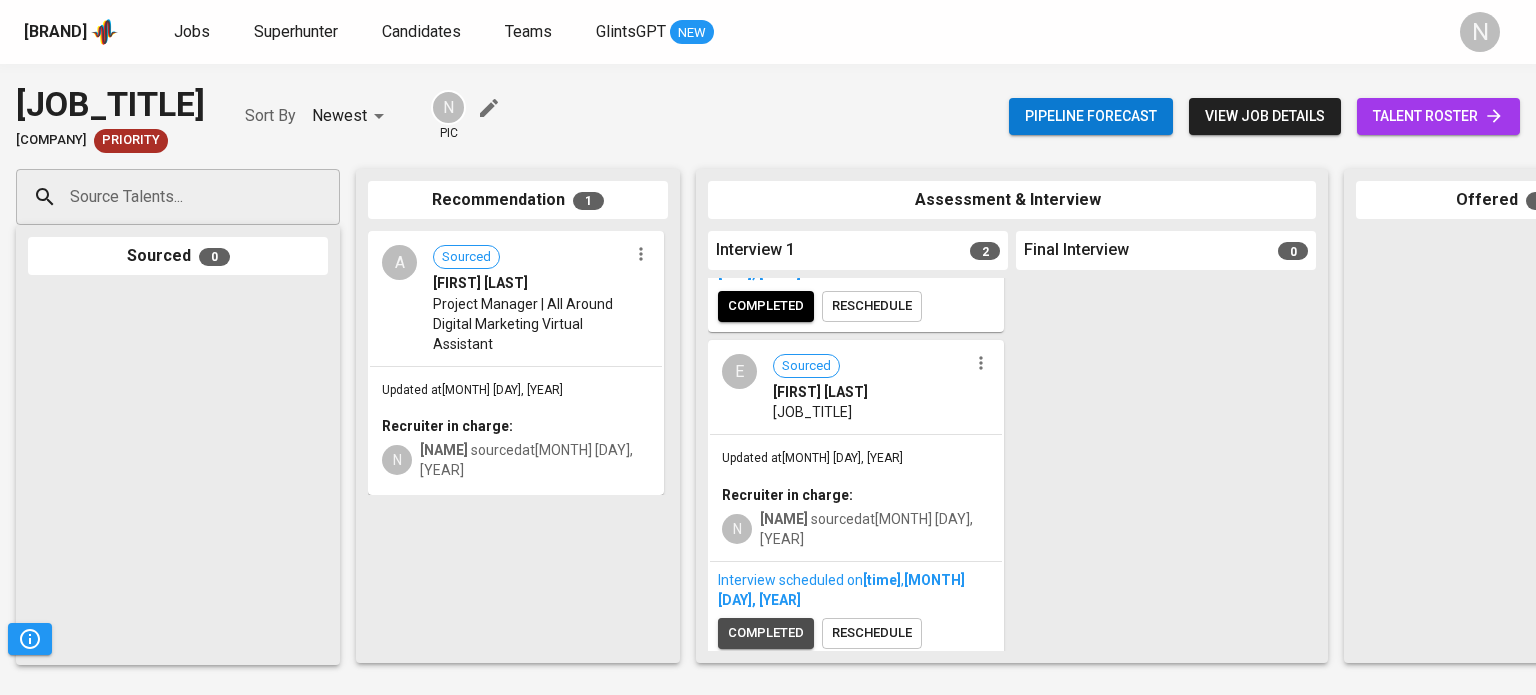 click on "completed" at bounding box center [766, 633] 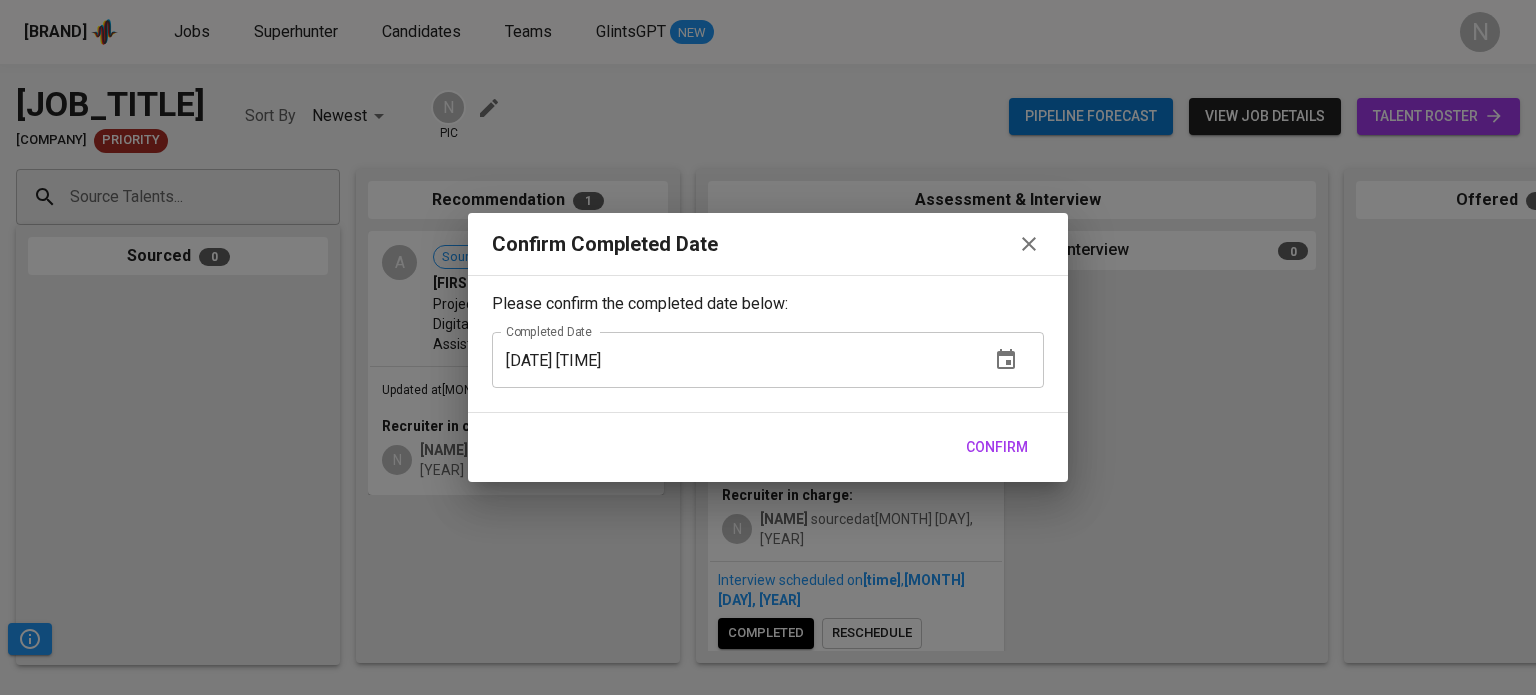 click on "Confirm" at bounding box center [997, 447] 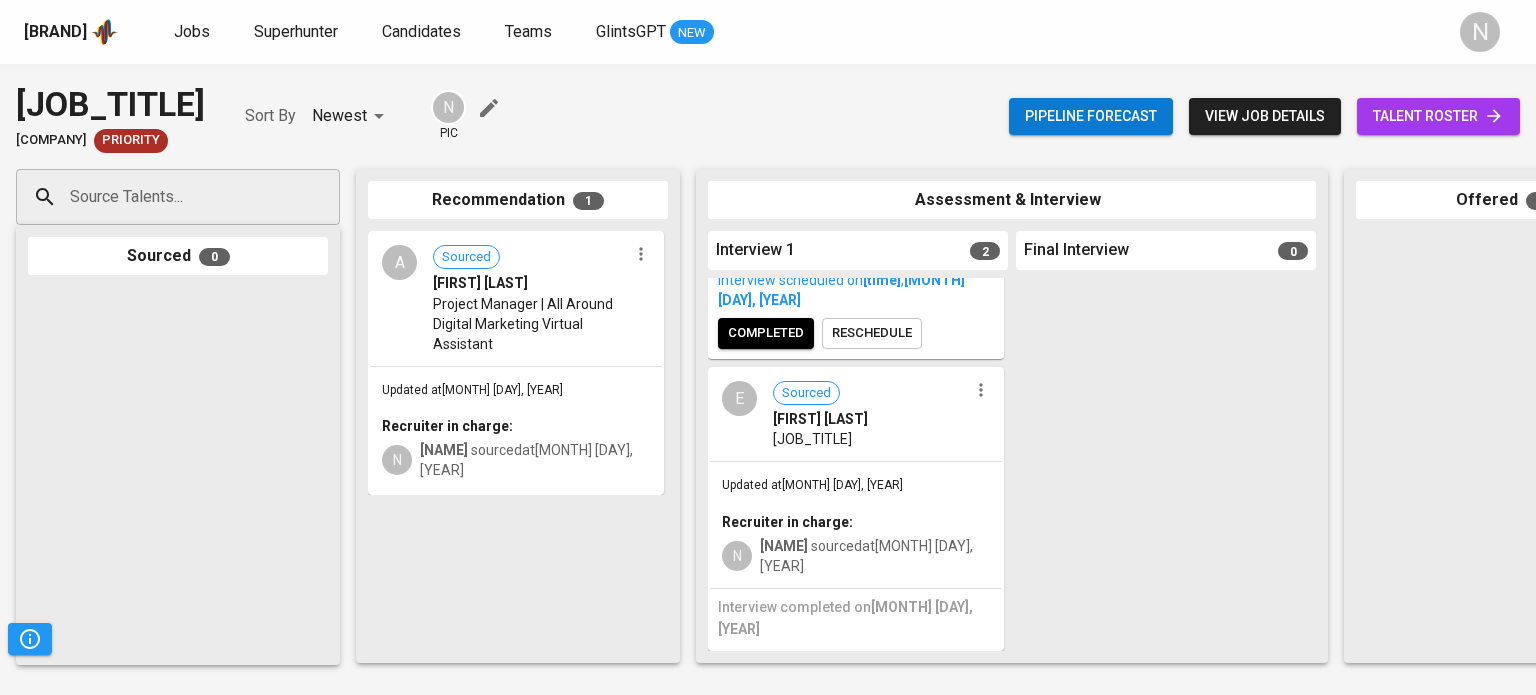 scroll, scrollTop: 209, scrollLeft: 0, axis: vertical 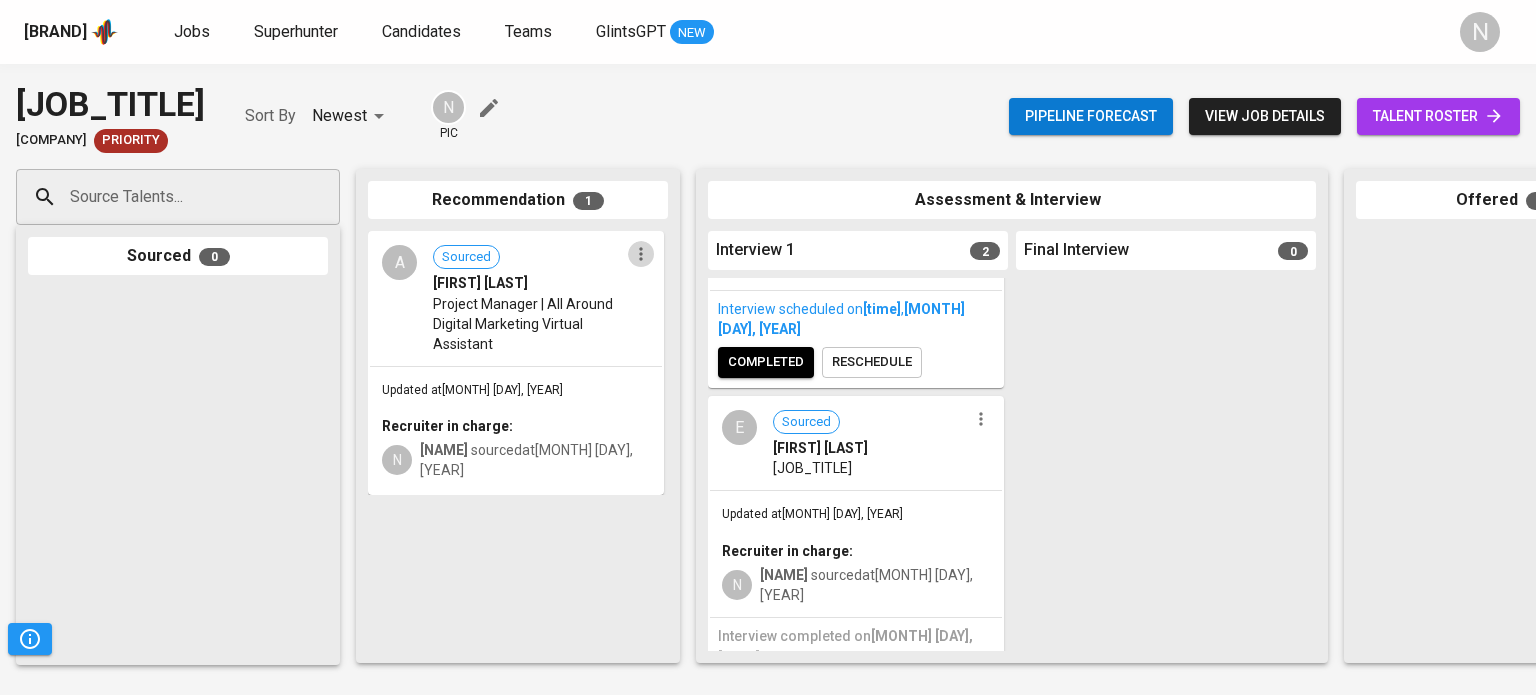 click at bounding box center (641, 254) 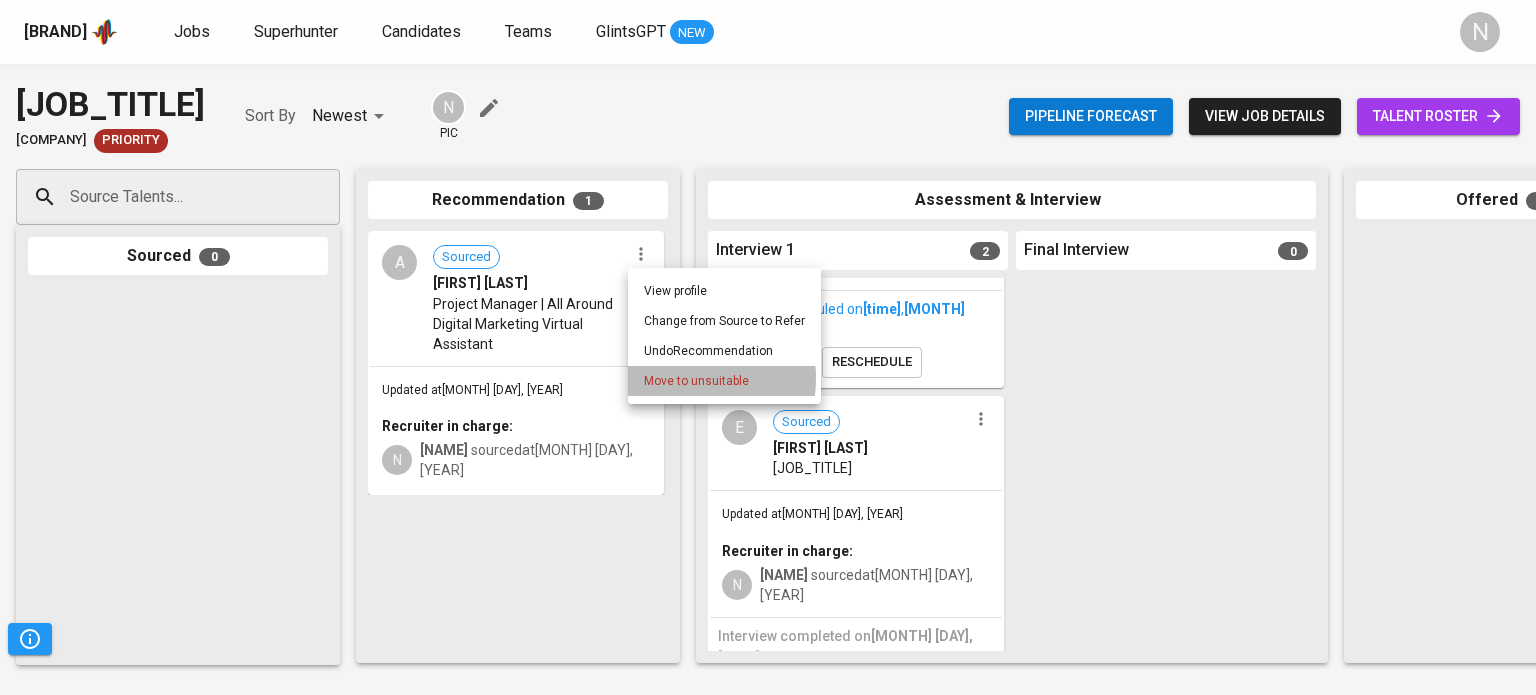 click on "Move to unsuitable" at bounding box center [696, 381] 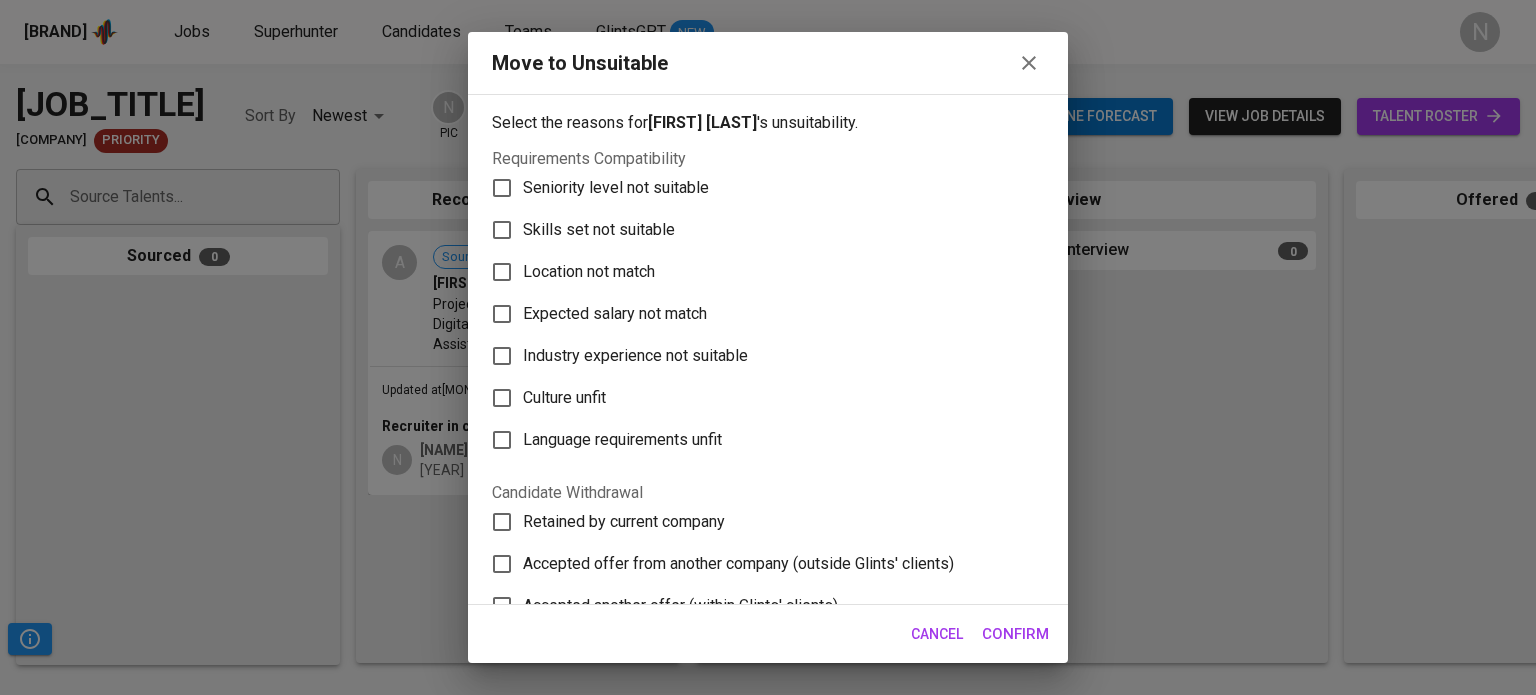 click on "Skills set not suitable" at bounding box center [616, 188] 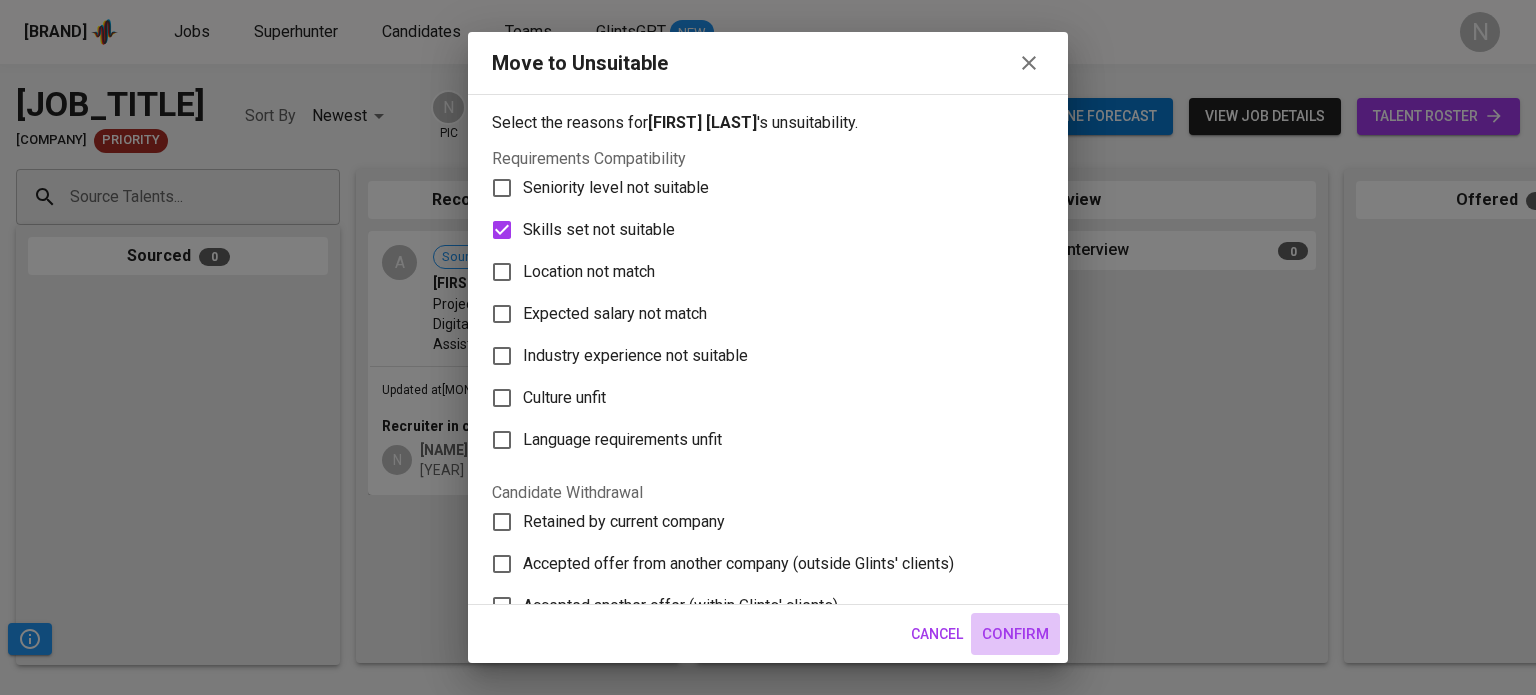 drag, startPoint x: 986, startPoint y: 612, endPoint x: 998, endPoint y: 622, distance: 15.6205 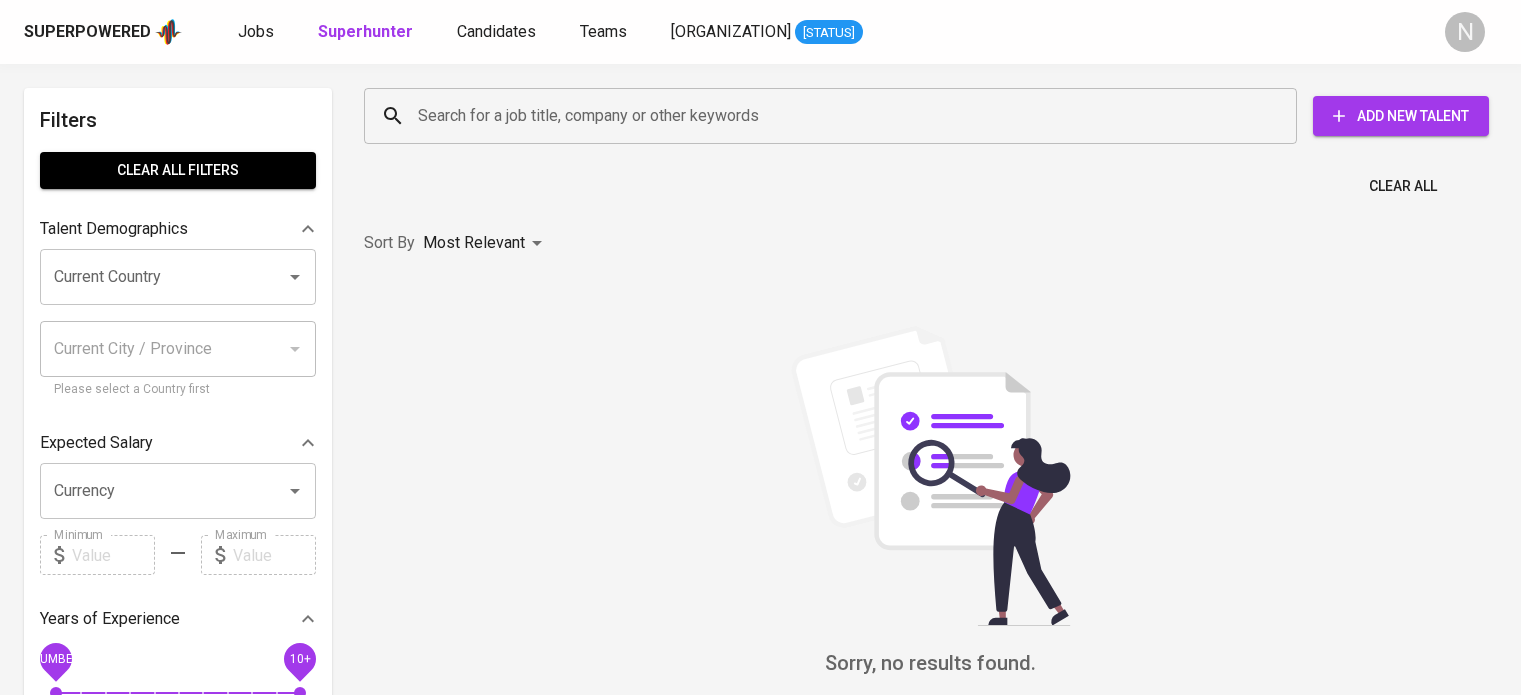scroll, scrollTop: 0, scrollLeft: 0, axis: both 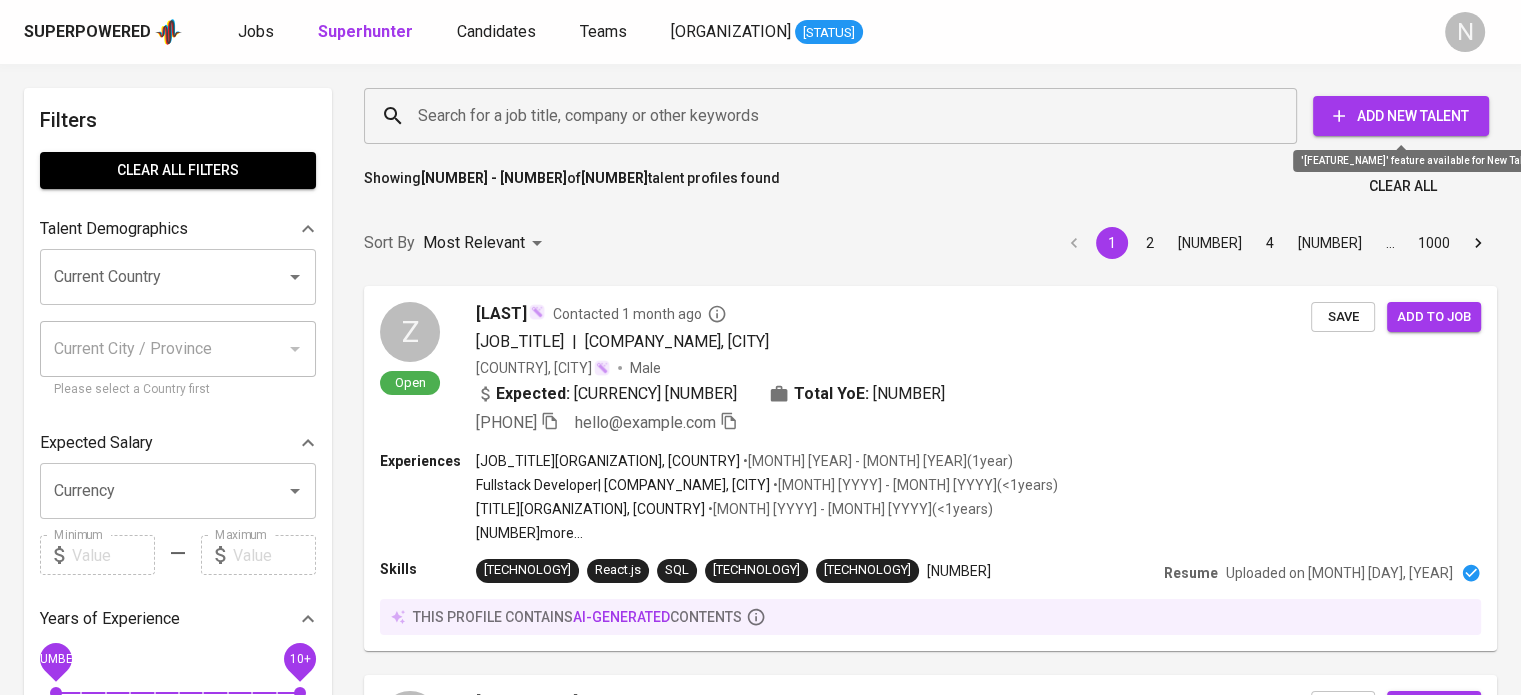 click on "Add New Talent" at bounding box center (1401, 116) 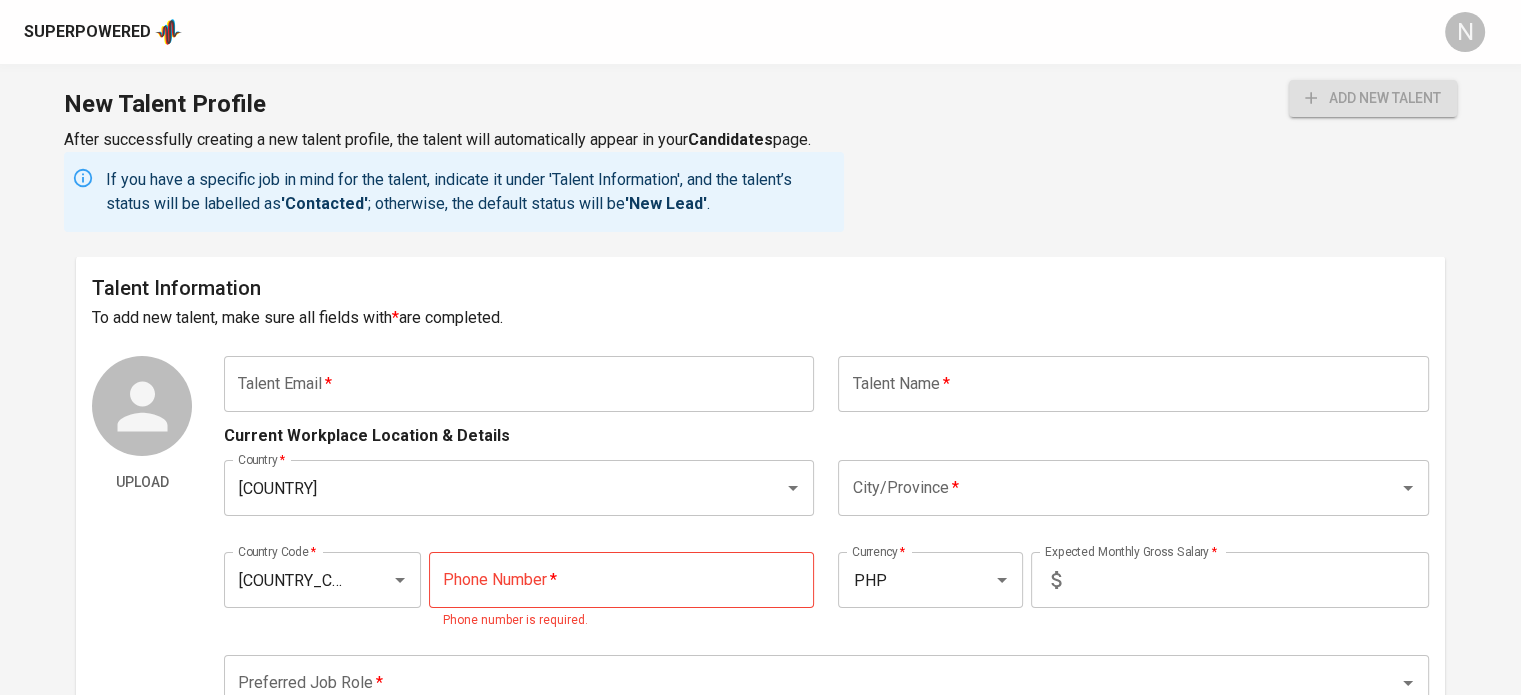 click at bounding box center (519, 384) 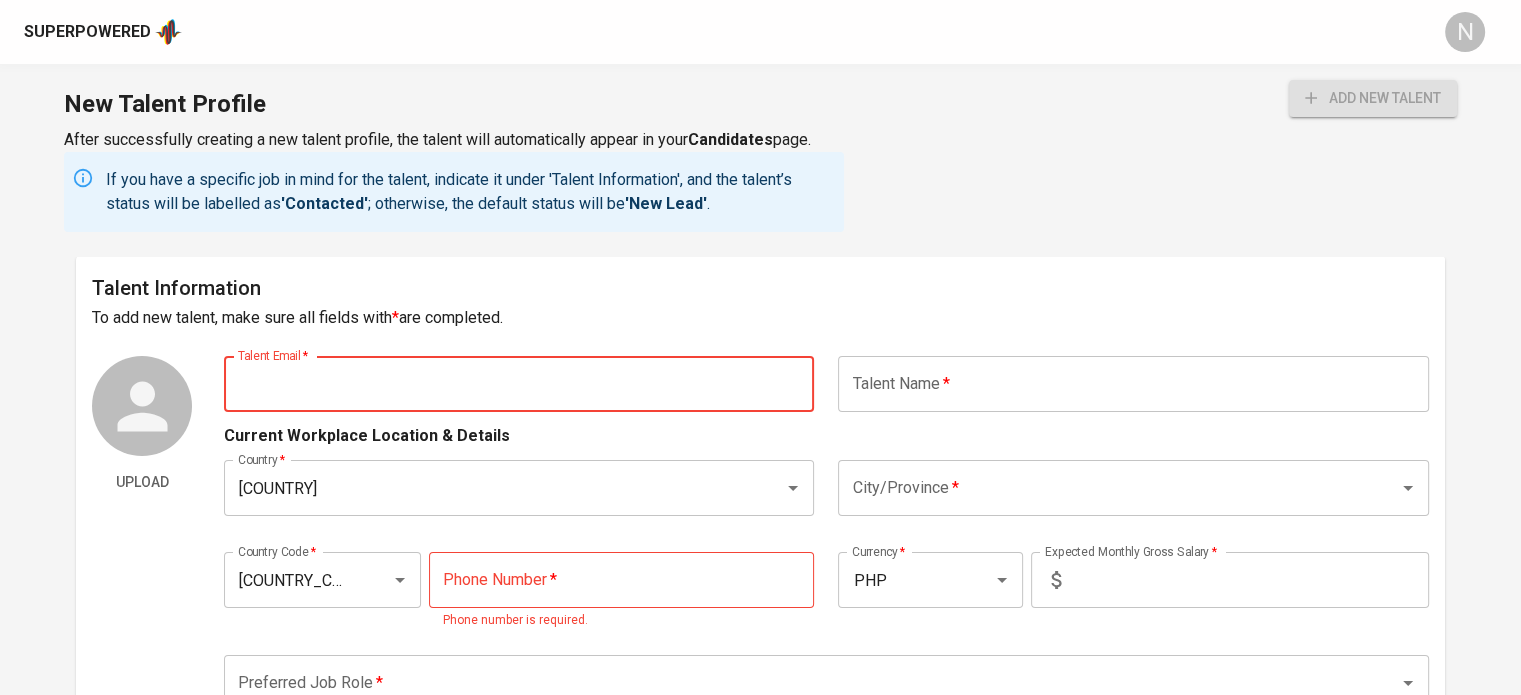 paste on "[EMAIL]" 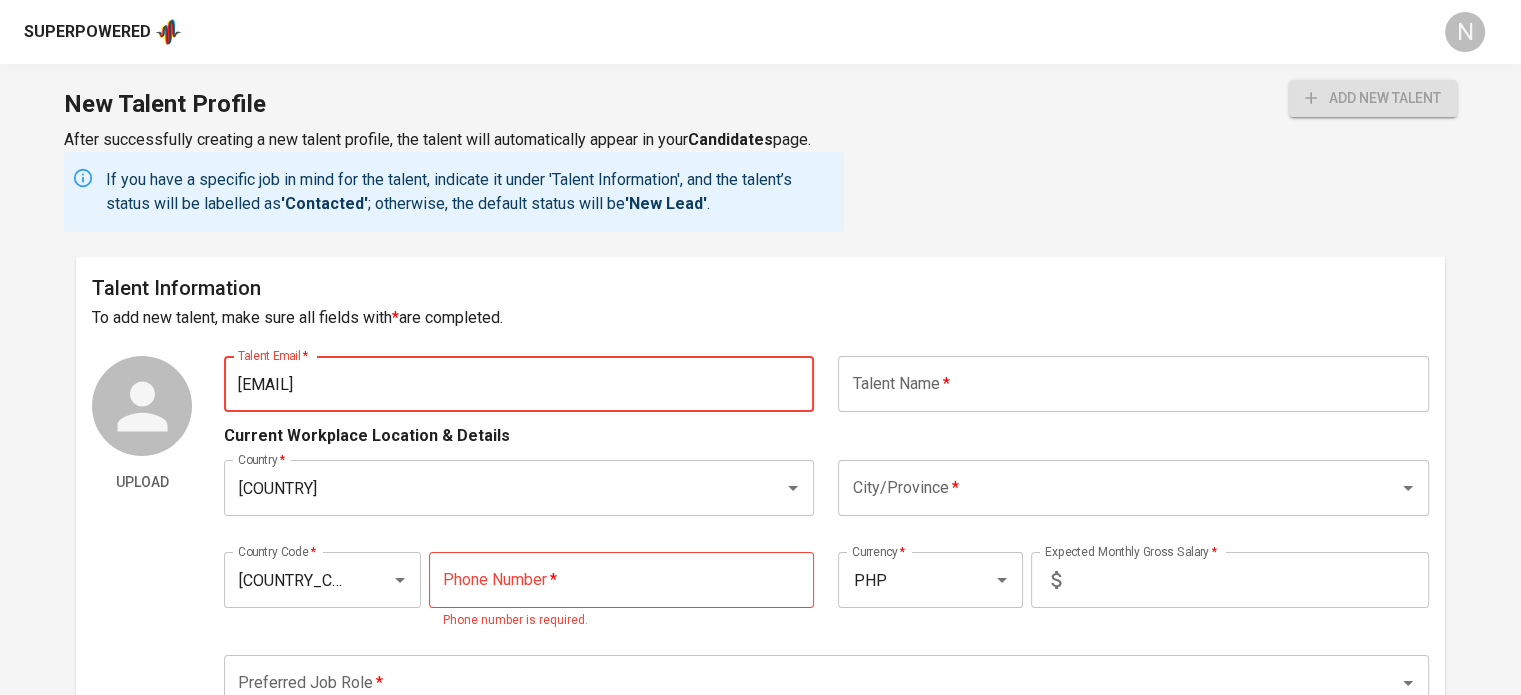 type on "[EMAIL]" 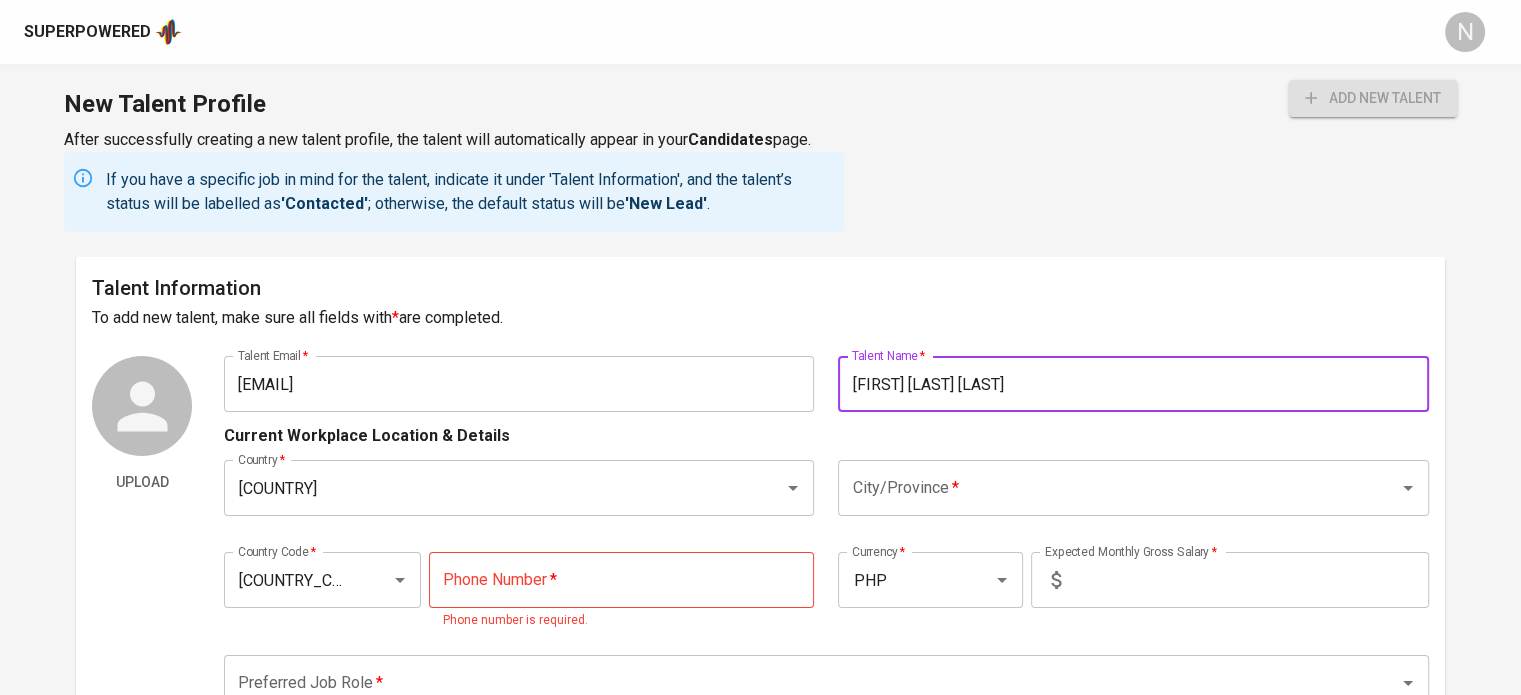 type on "[FIRST] [LAST] [LAST]" 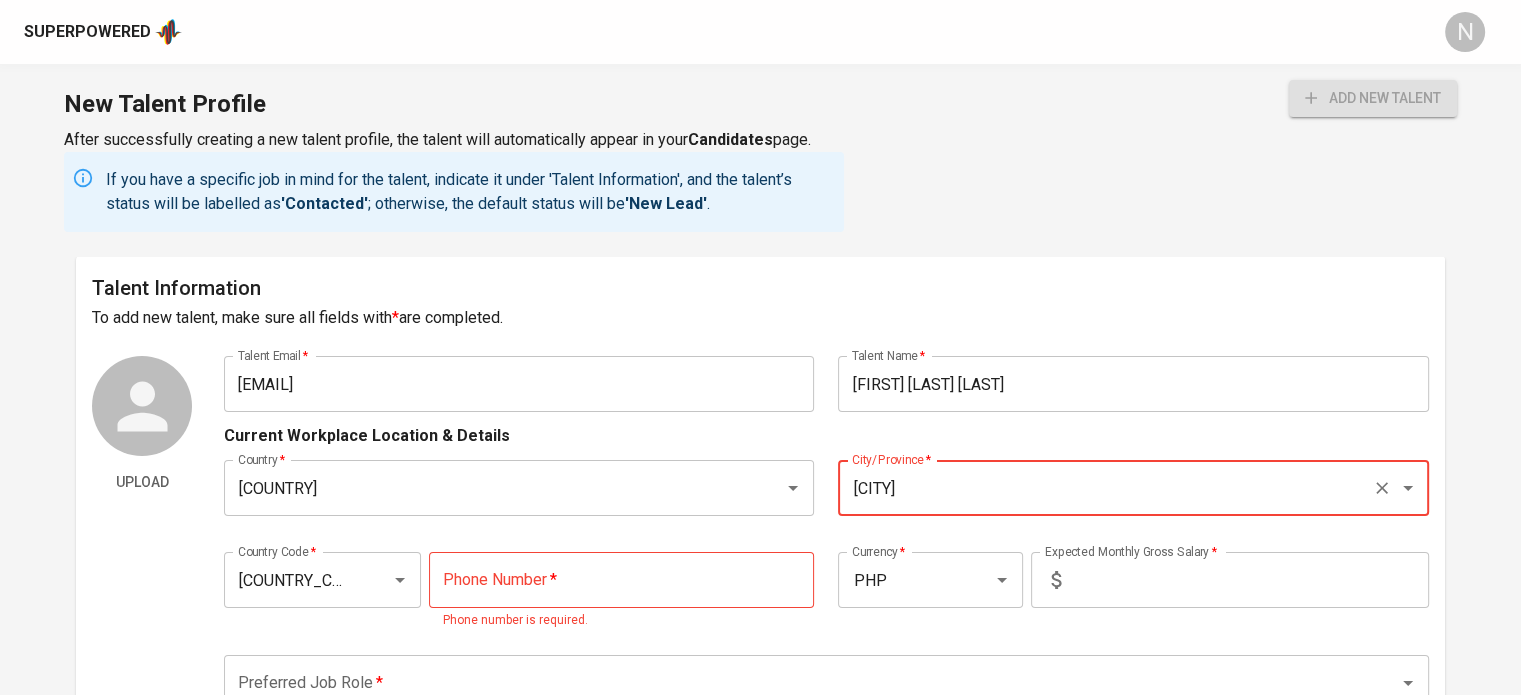 type on "[CITY]" 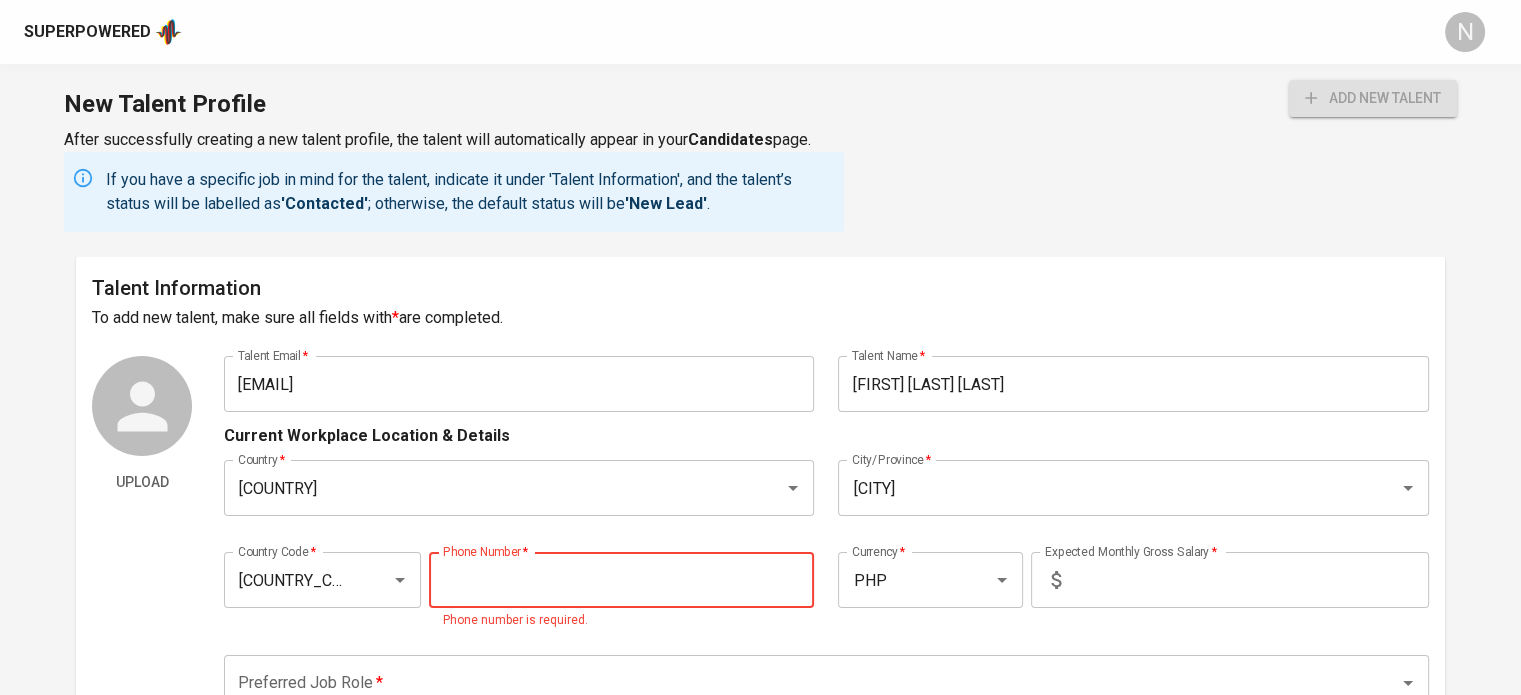 paste on "[PHONE]" 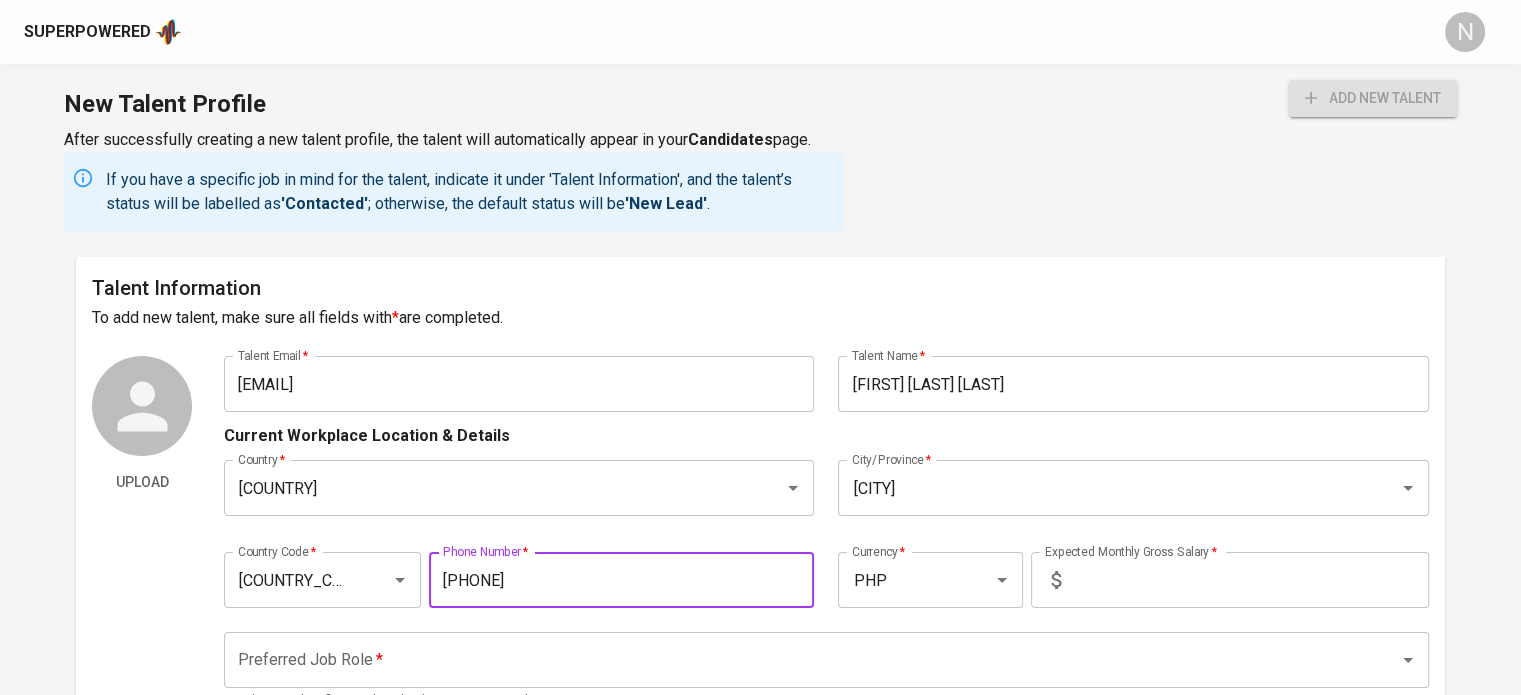 click on "[PHONE]" at bounding box center [622, 580] 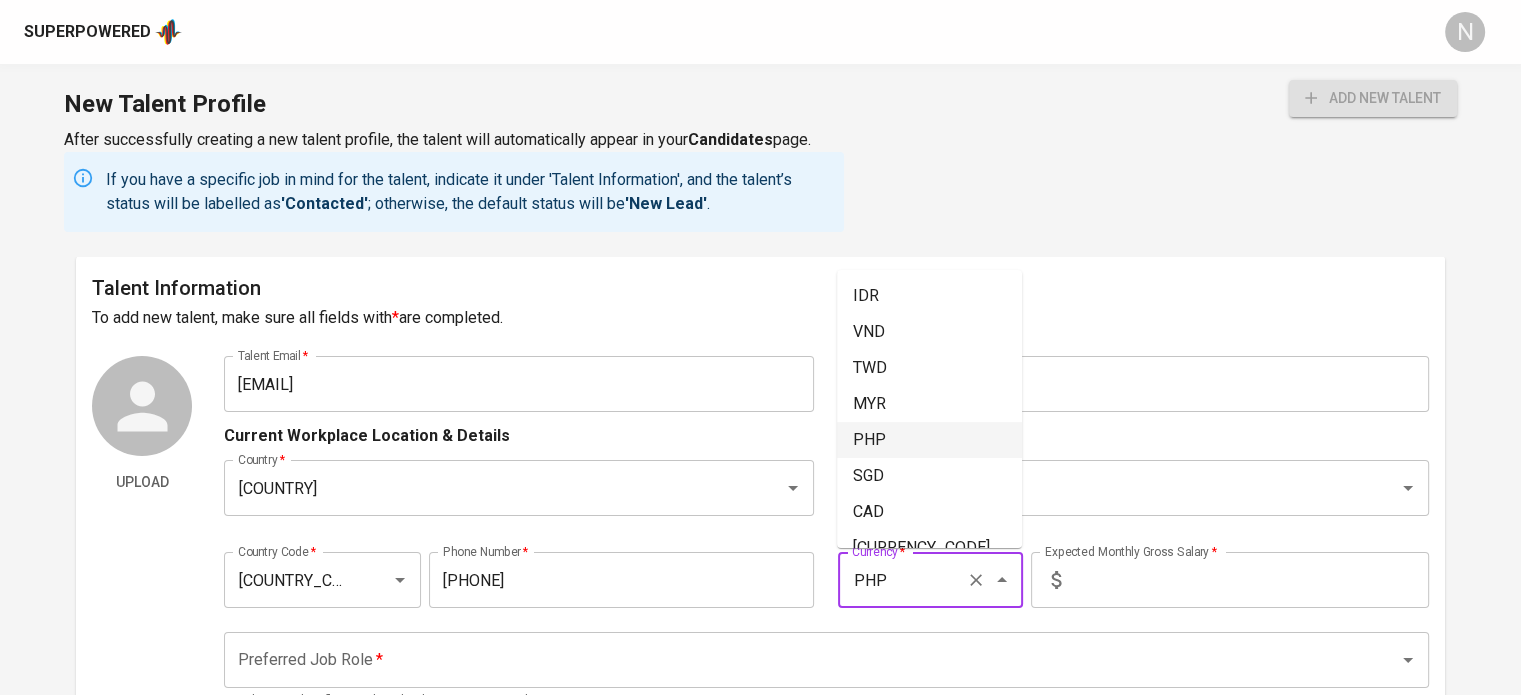 click on "PHP" at bounding box center (902, 580) 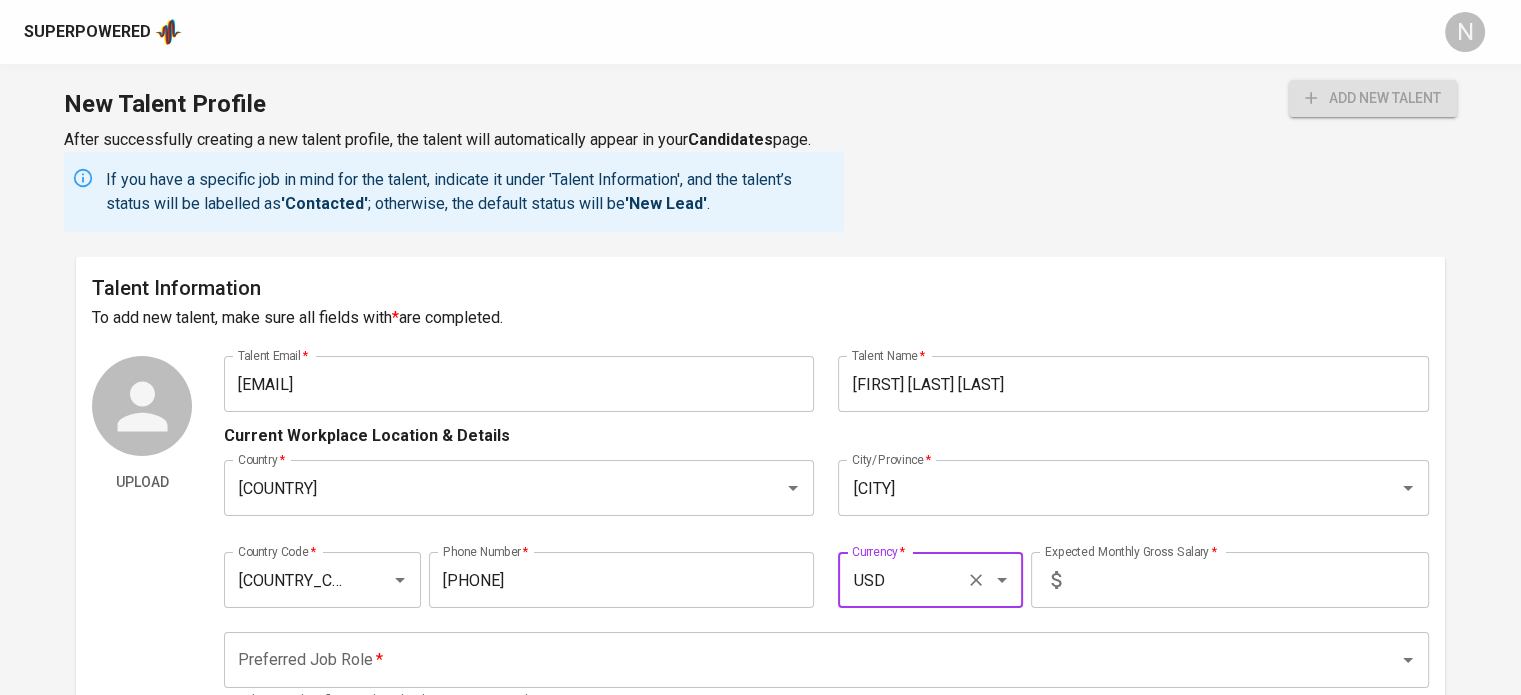 type on "USD" 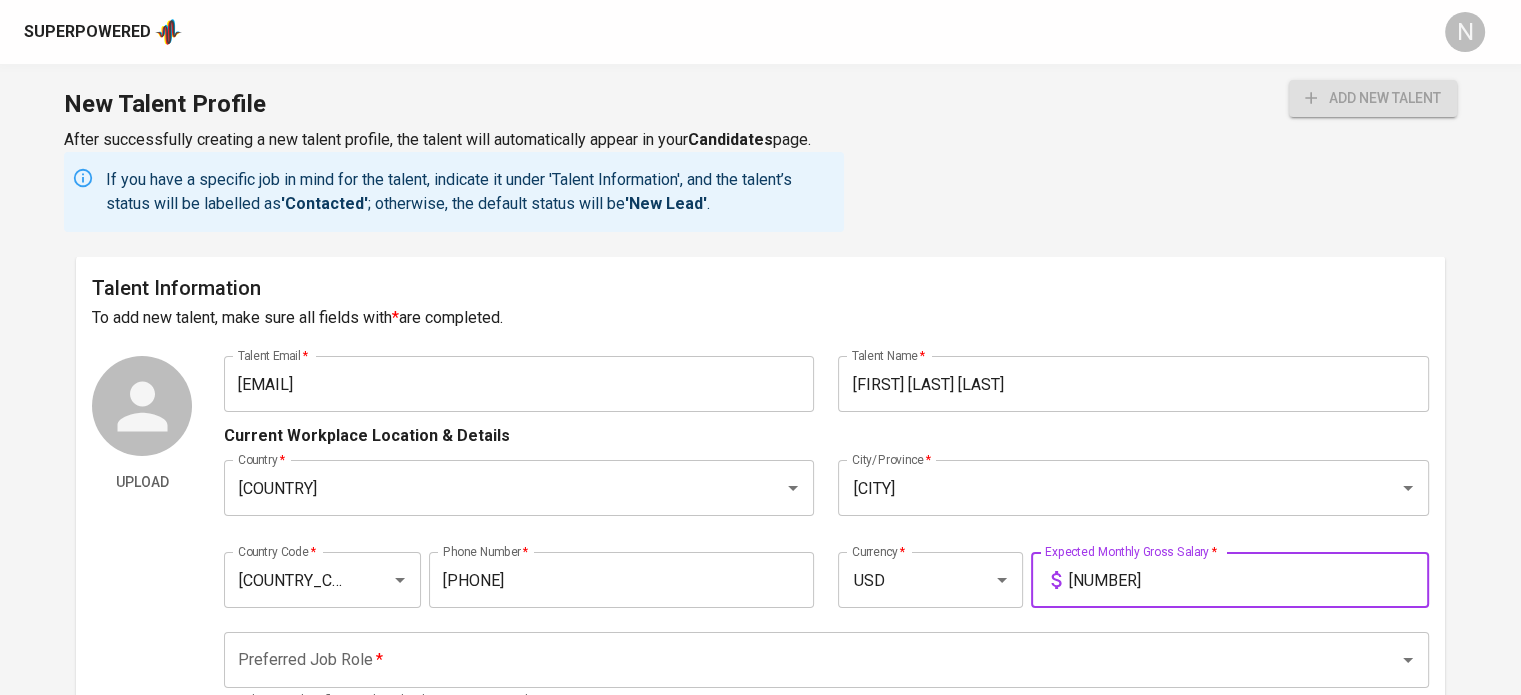 type on "[NUMBER]" 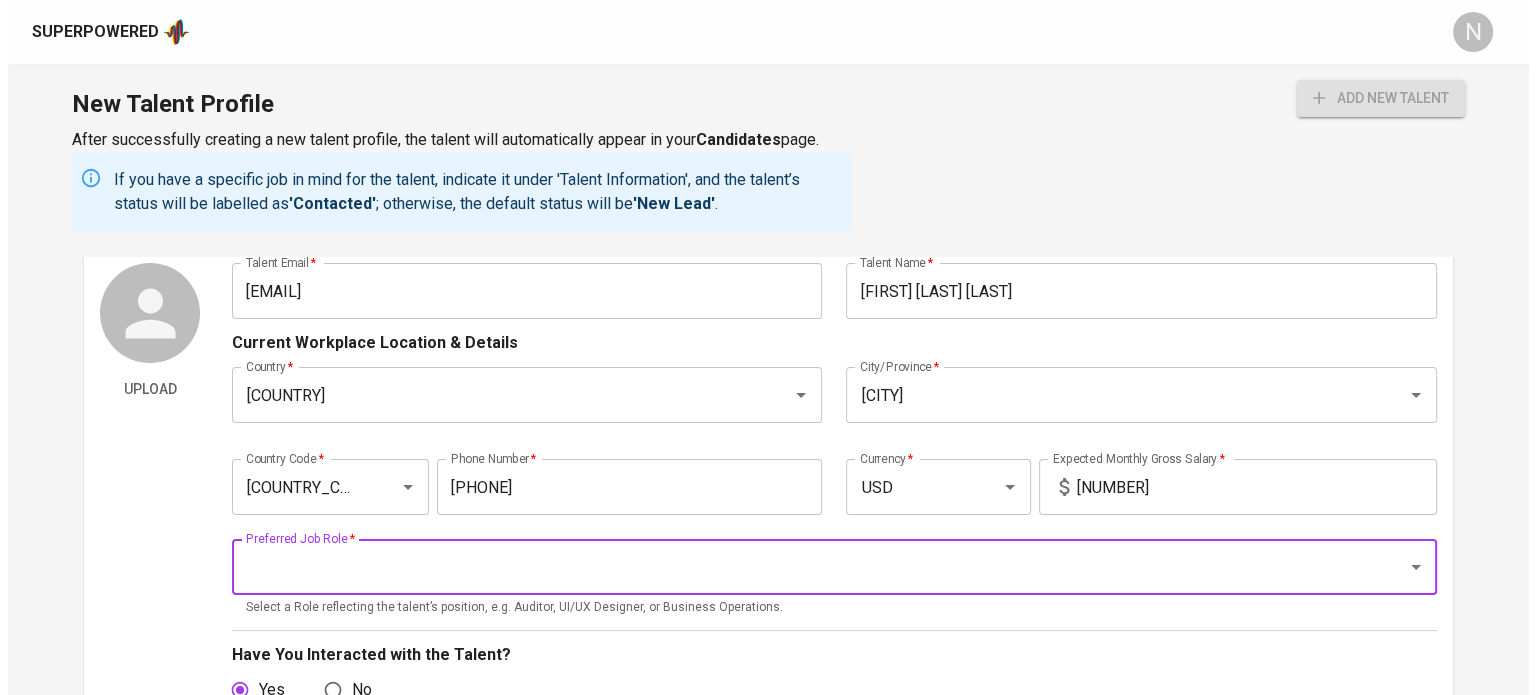 scroll, scrollTop: 100, scrollLeft: 0, axis: vertical 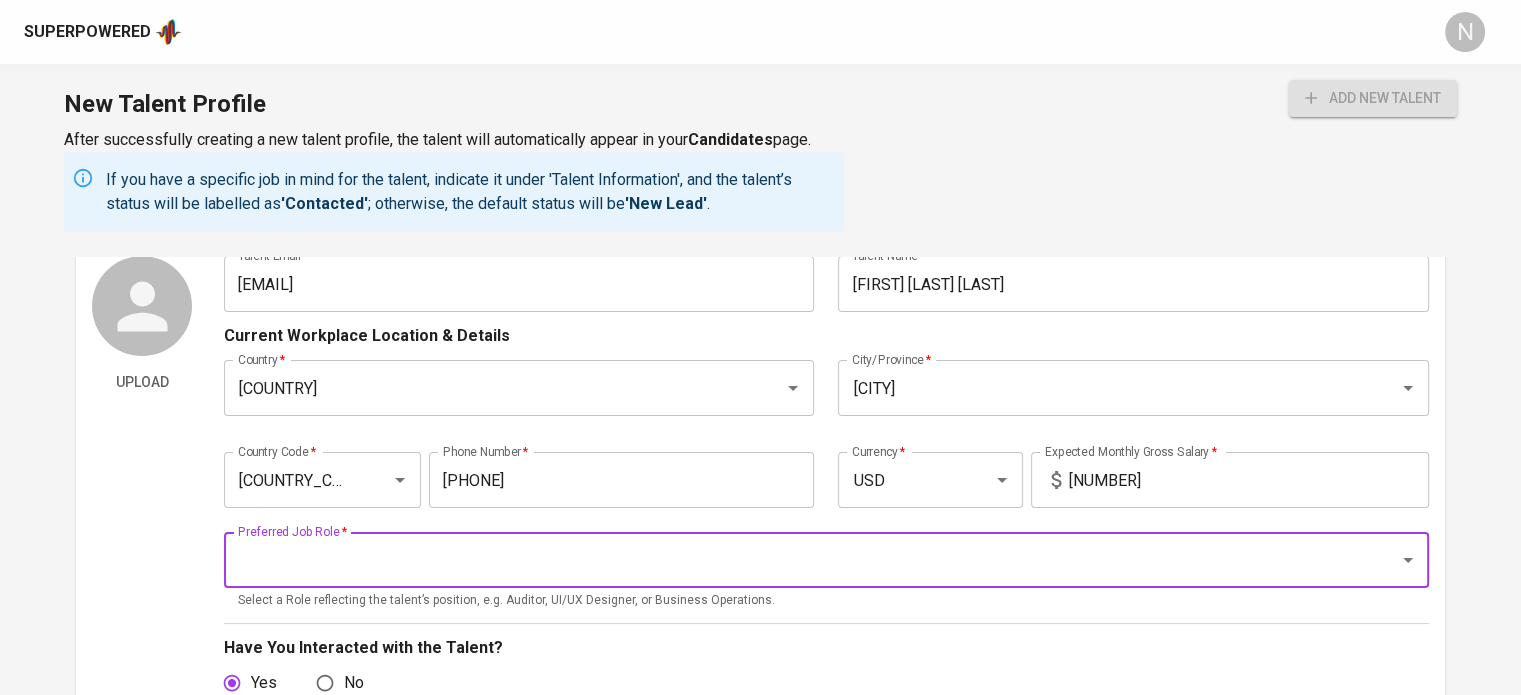click on "Preferred Job Role   *" at bounding box center (798, 560) 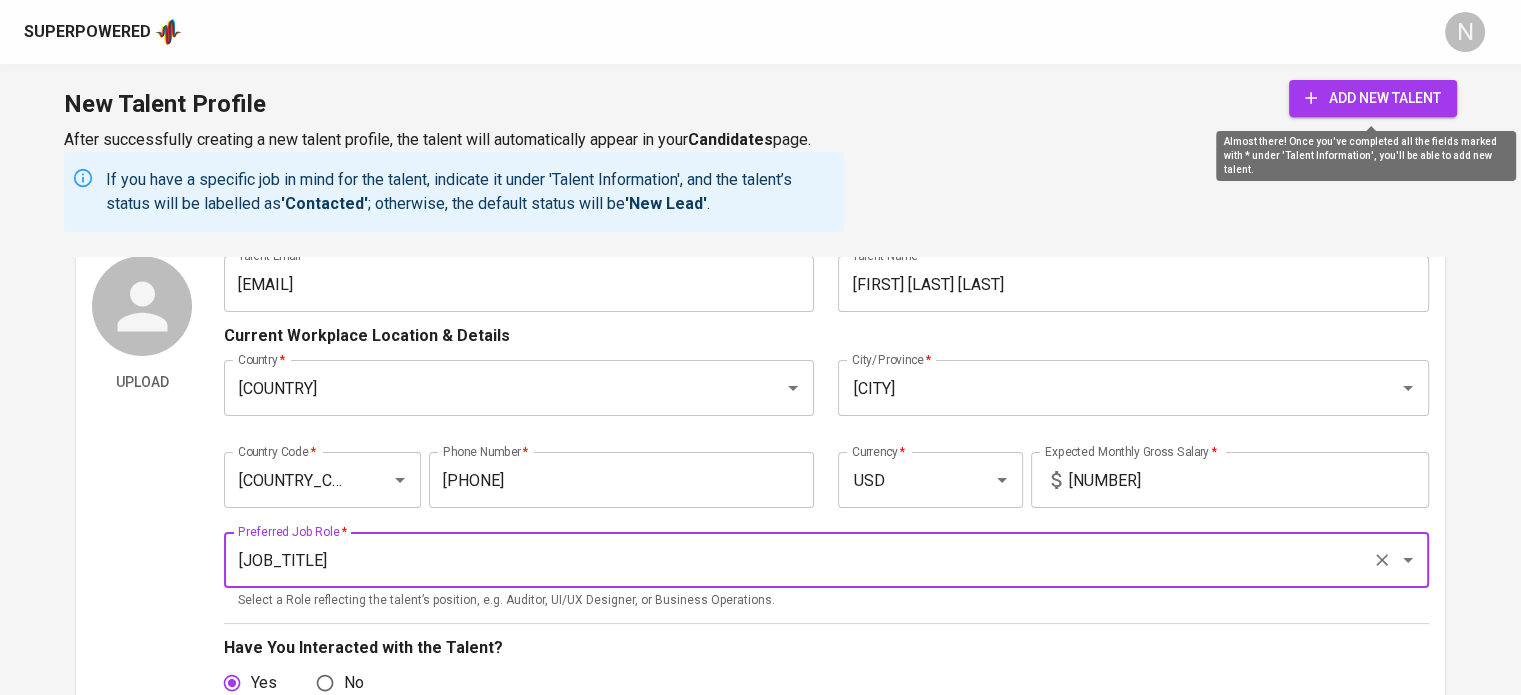 type on "[JOB_TITLE]" 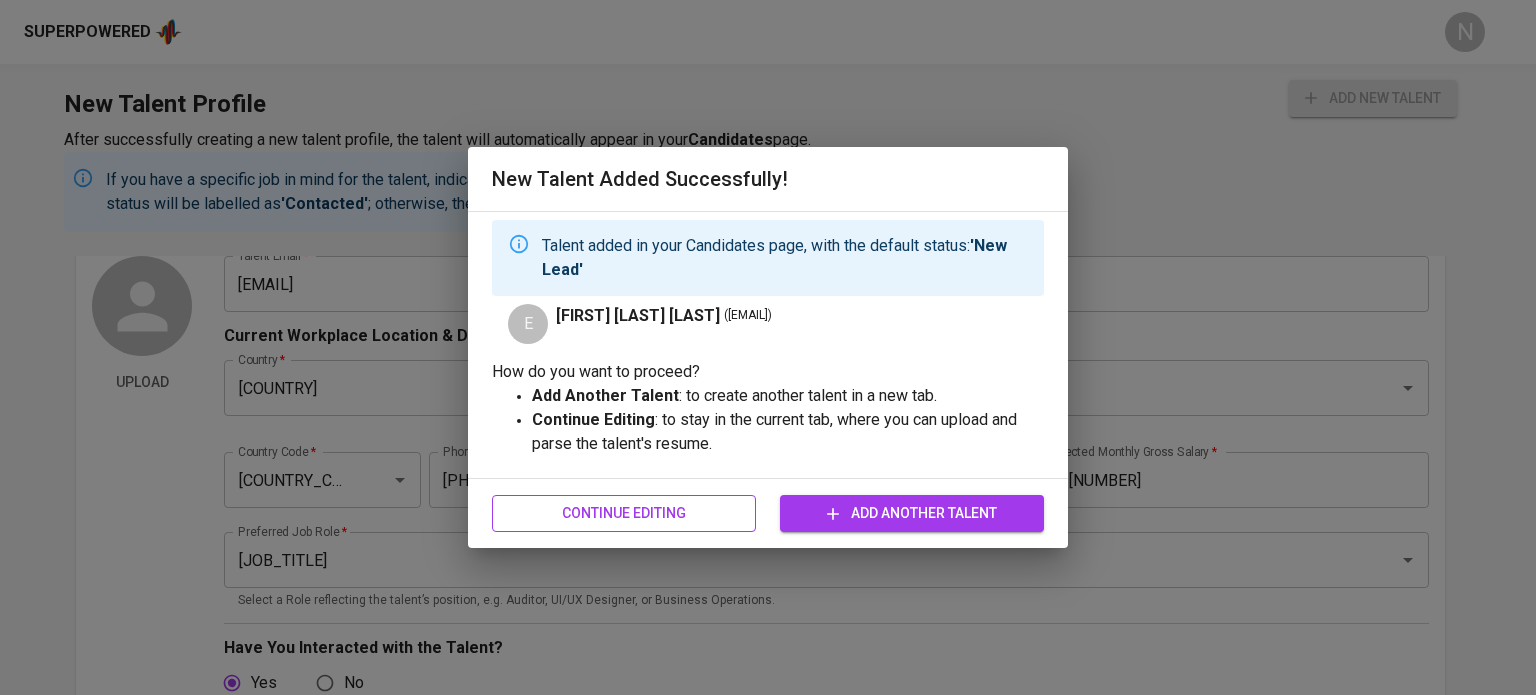 click on "Continue Editing" at bounding box center (624, 513) 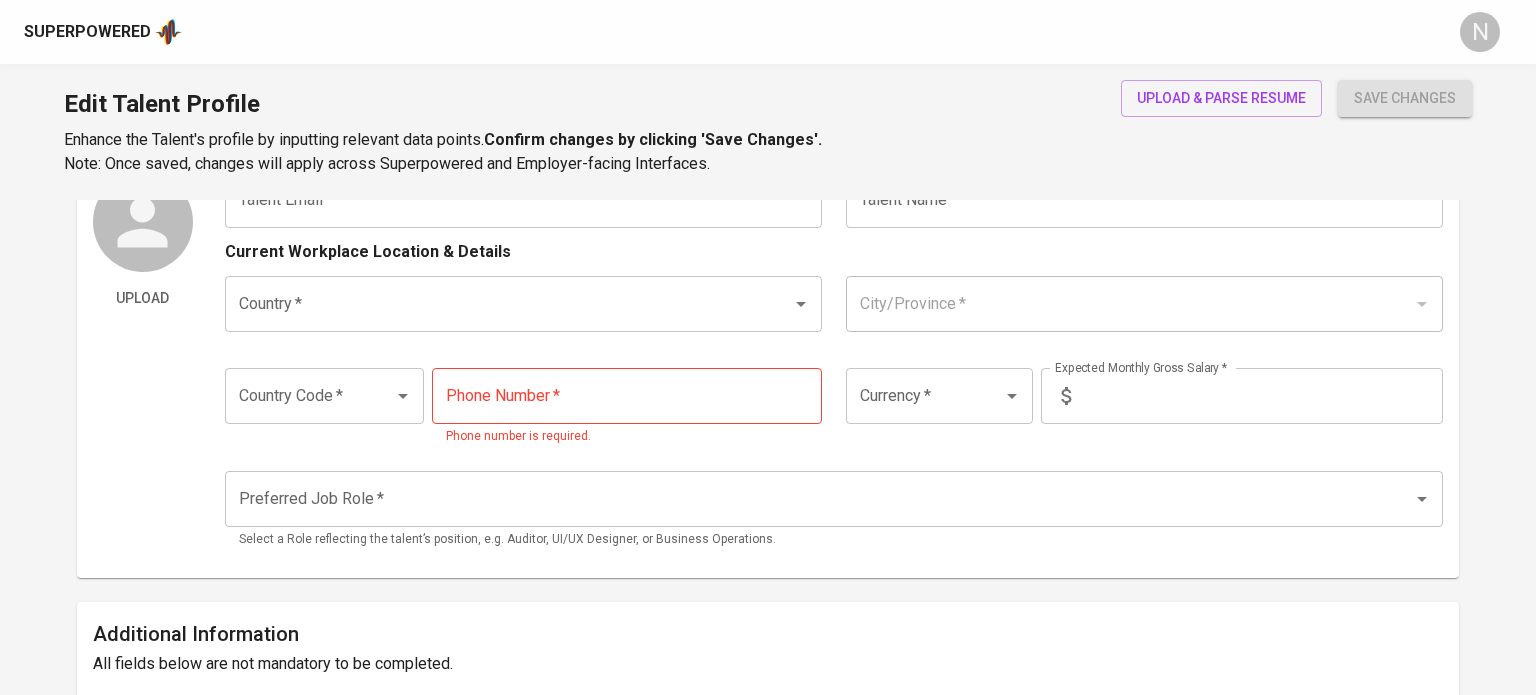 scroll, scrollTop: 0, scrollLeft: 0, axis: both 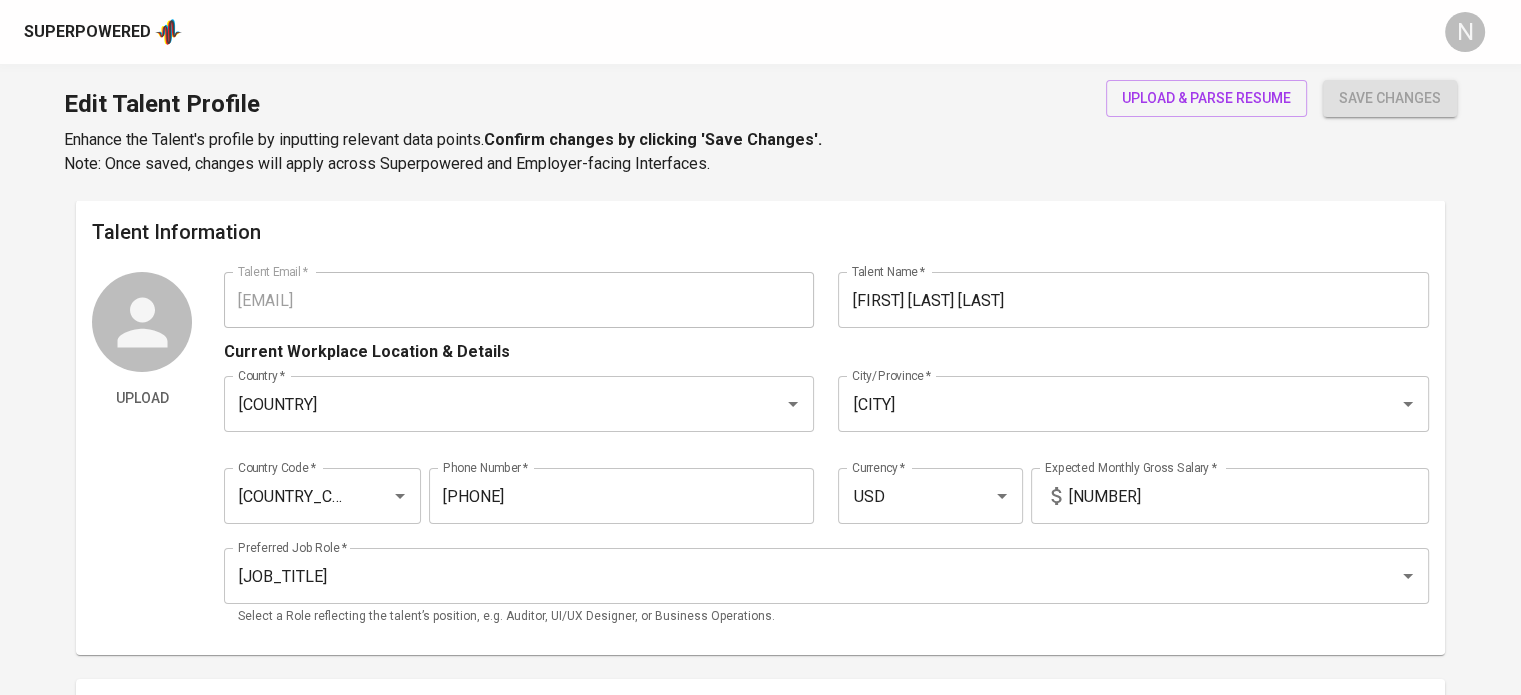 click on "upload & parse resume" at bounding box center [1206, 128] 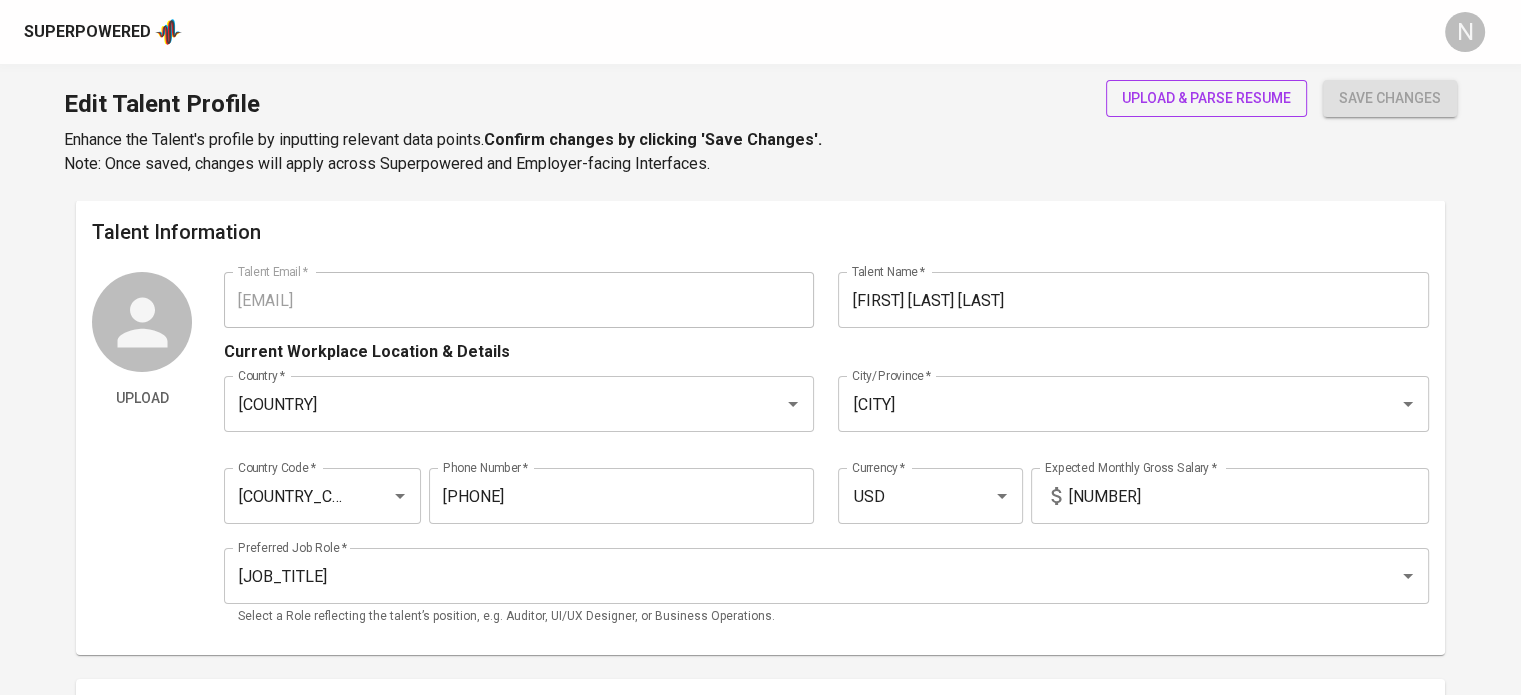 click on "upload & parse resume" at bounding box center (1206, 98) 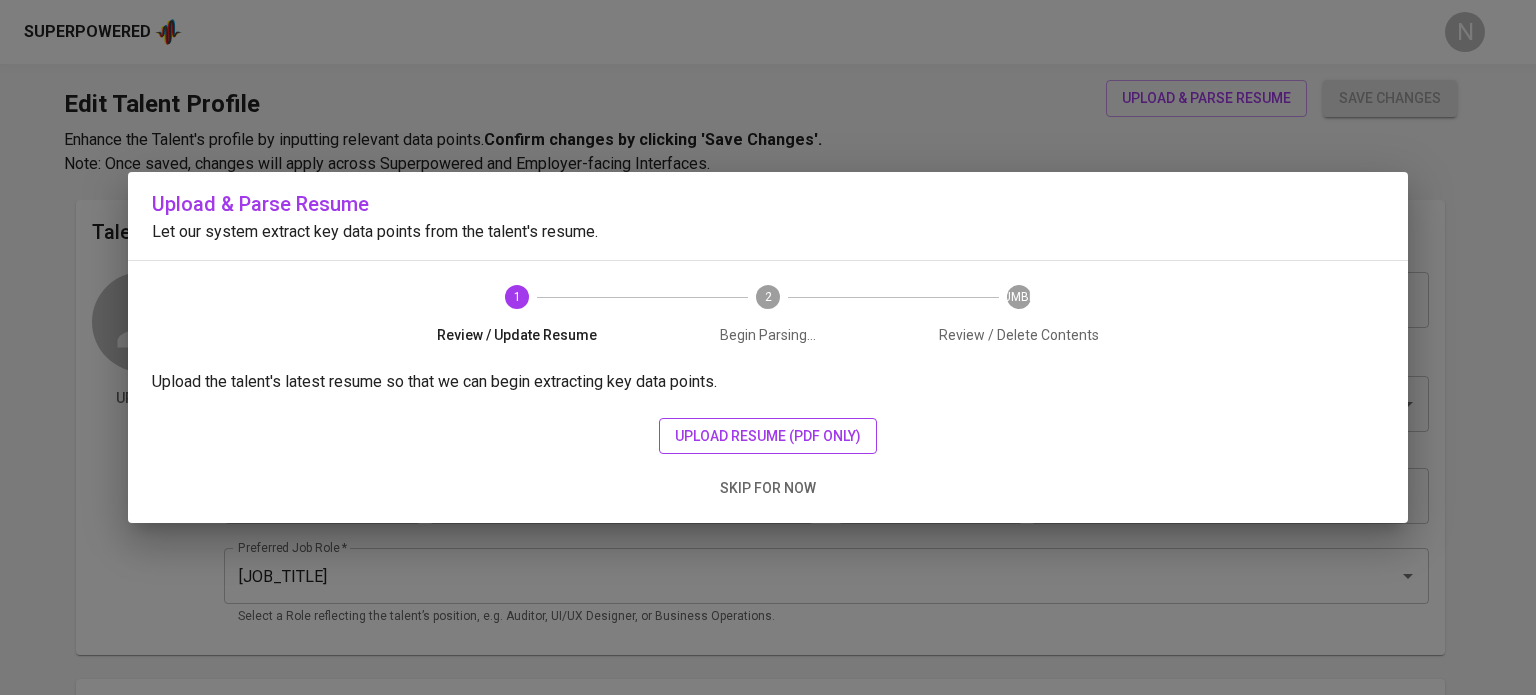 click on "upload resume (pdf only)" at bounding box center (768, 436) 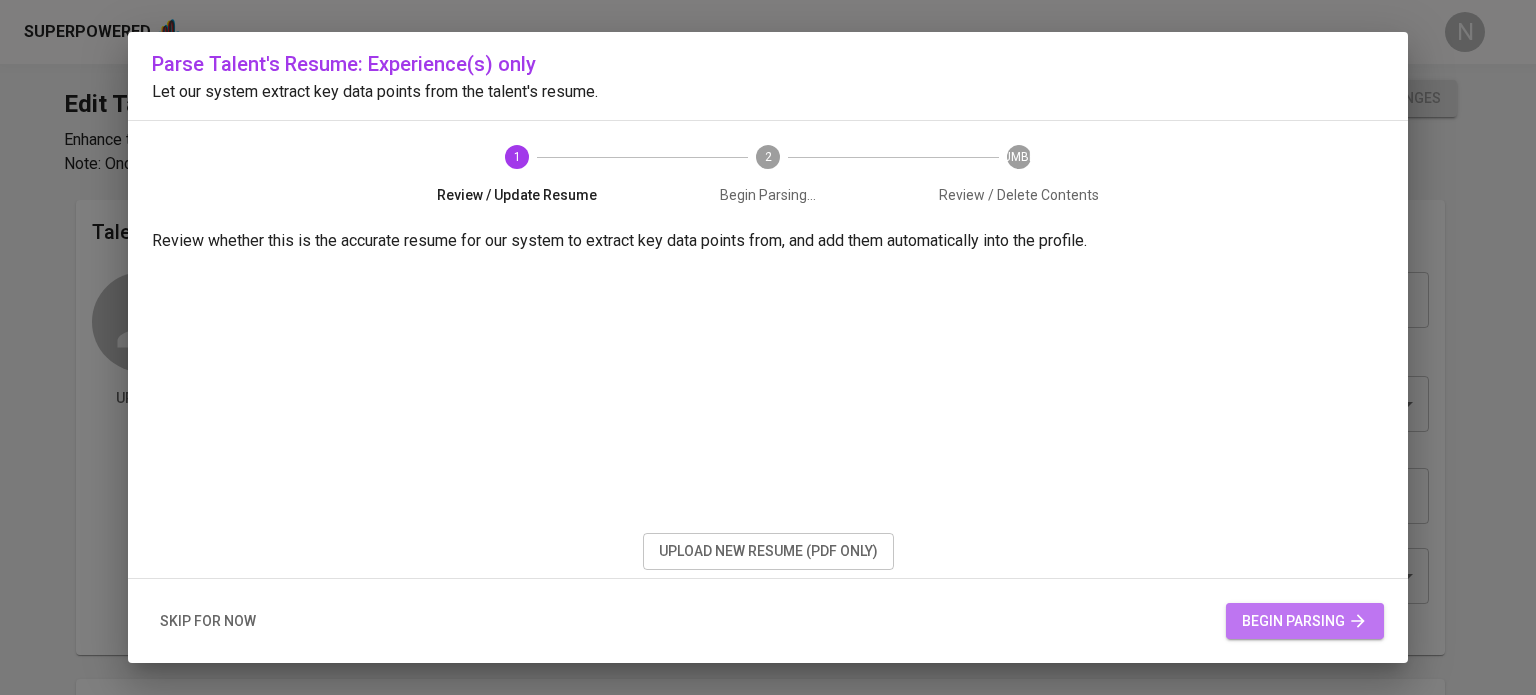 click on "begin parsing" at bounding box center (1305, 621) 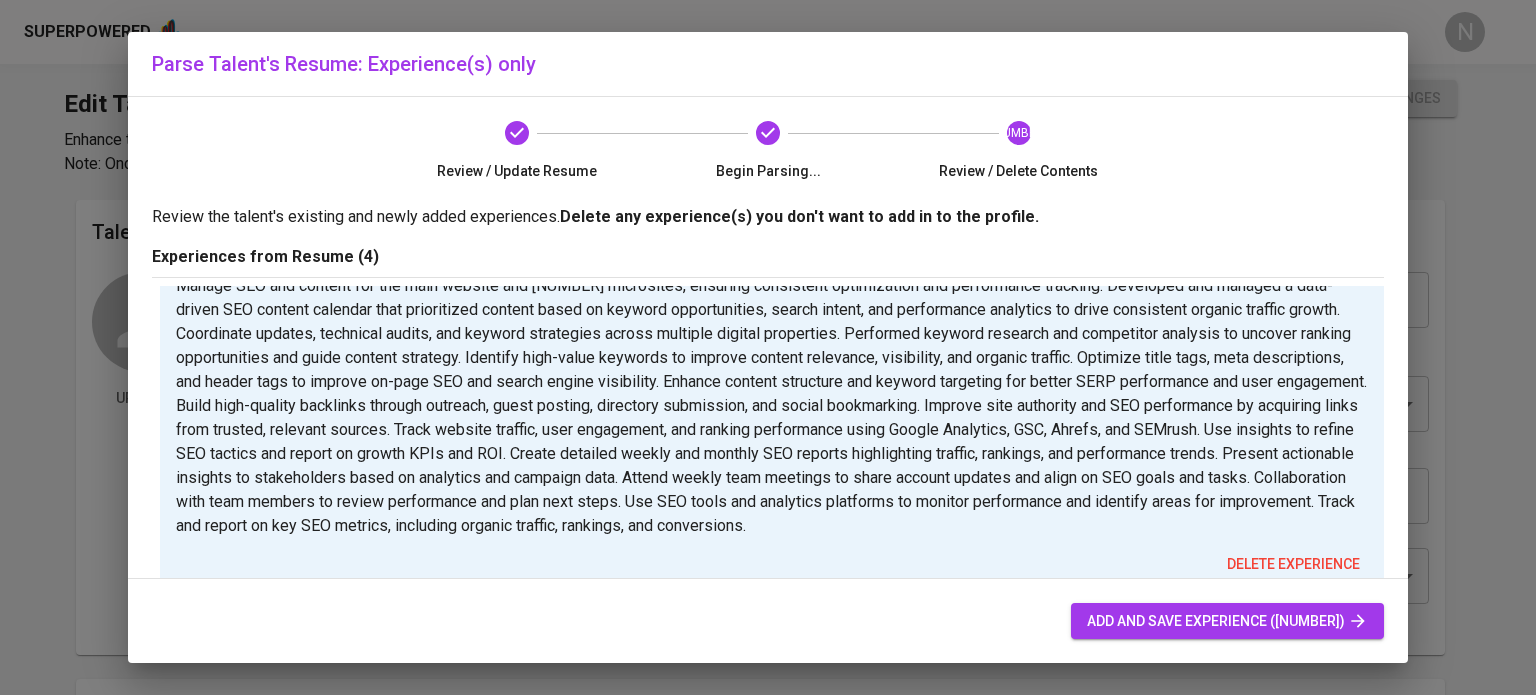 scroll, scrollTop: 100, scrollLeft: 0, axis: vertical 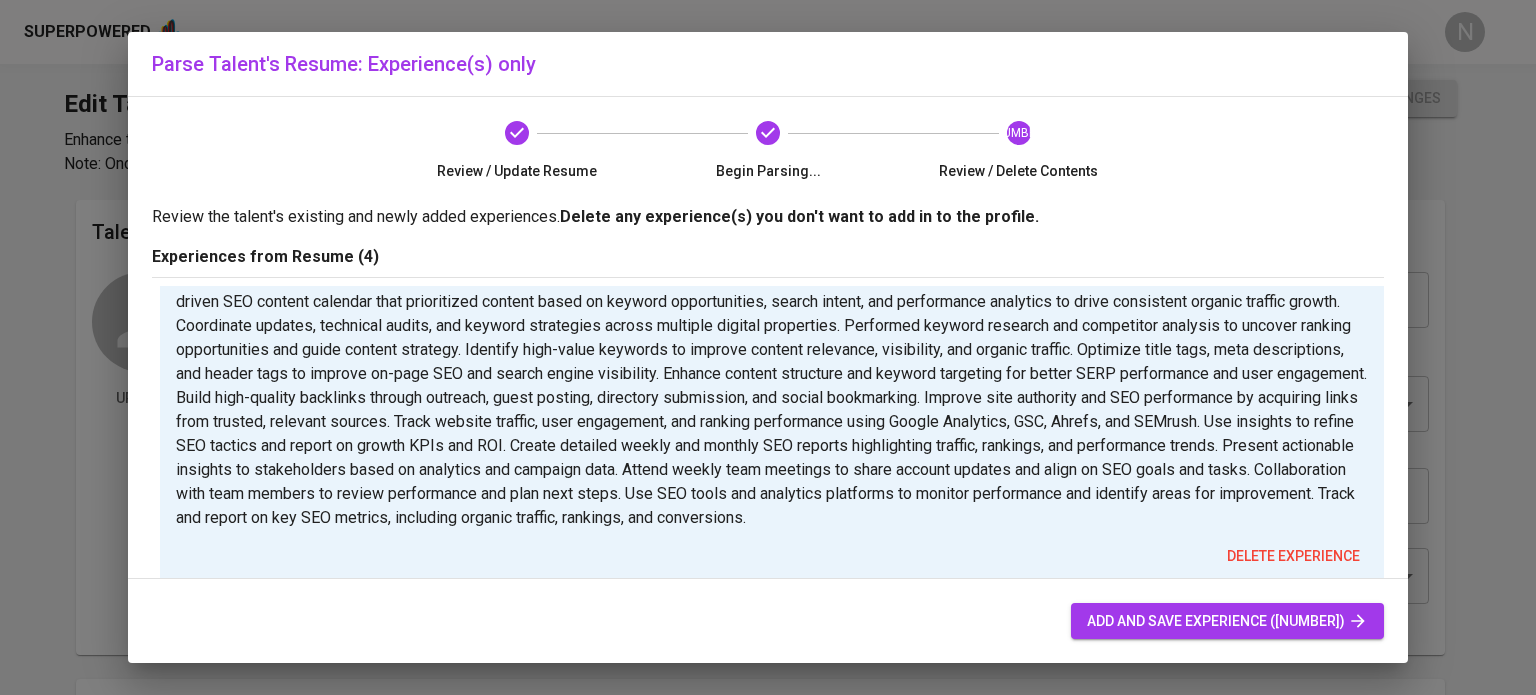 click on "add and save experience ([NUMBER])" at bounding box center [1227, 621] 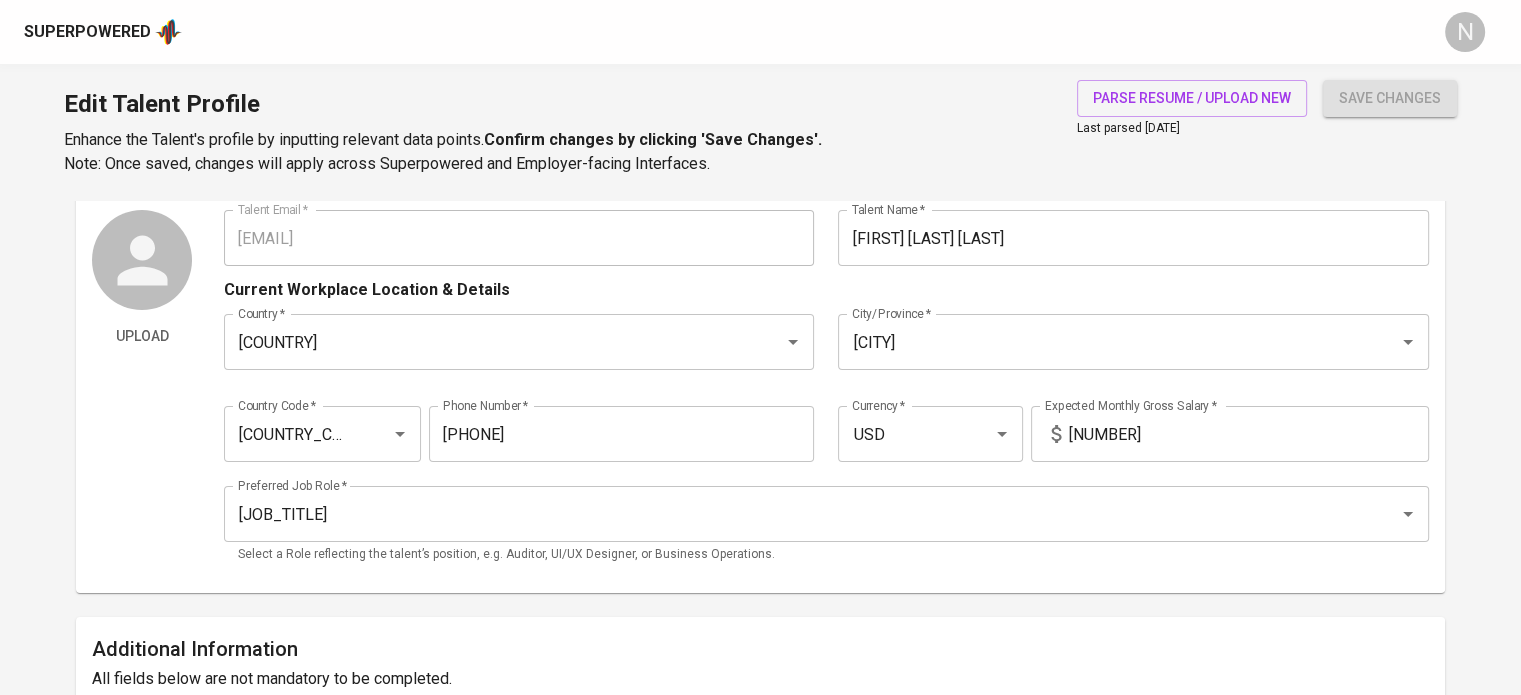 scroll, scrollTop: 0, scrollLeft: 0, axis: both 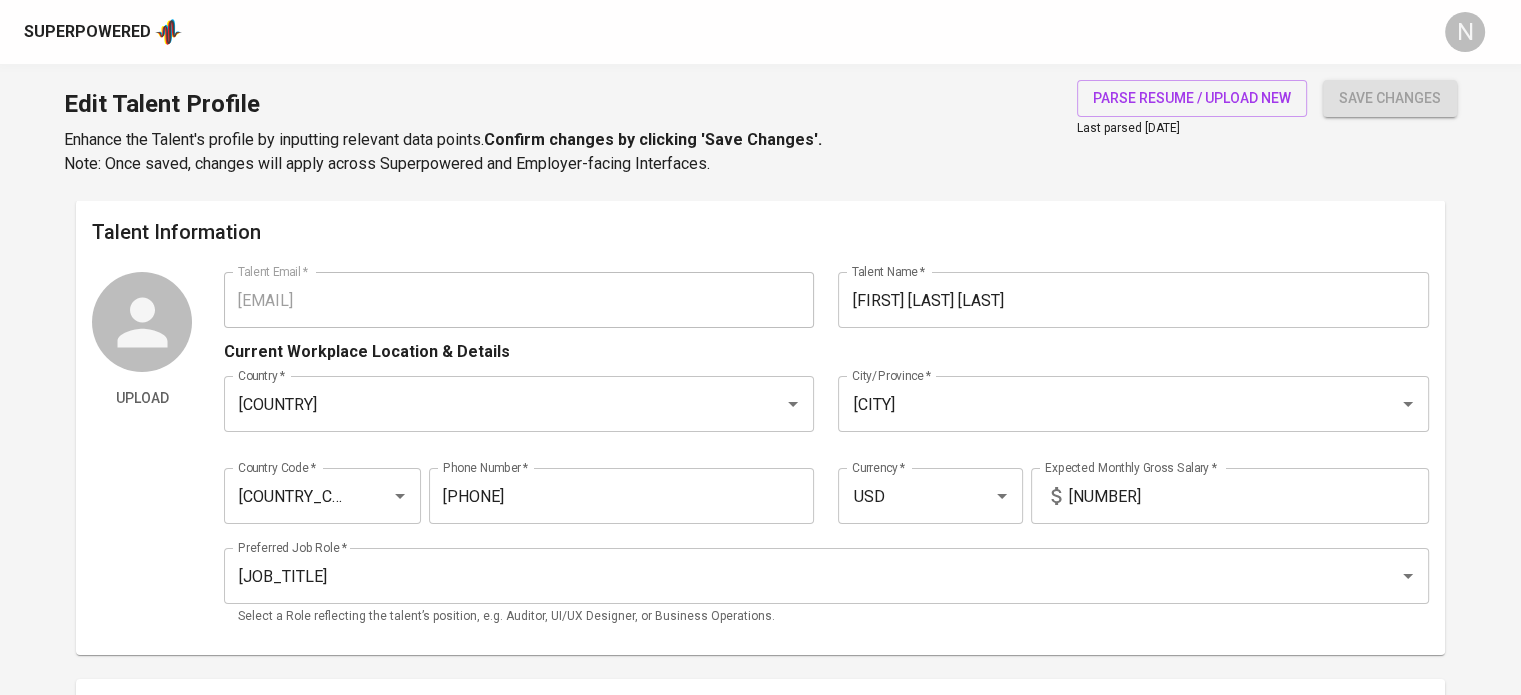 click on "Upload Talent Email * [EMAIL] Talent Email * Talent Name * [FIRST] [LAST] [LAST] Talent Name * Current Workplace Location Details Country * [COUNTRY] Country * City/Province * [CITY]/[PROVINCE] City/Province * Country Code * +[COUNTRY CODE] Country Code * Phone Number * [PHONE] Phone Number * Currency * [CURRENCY] Currency * Expected Monthly Gross Salary * [AMOUNT] Expected Monthly Gross Salary * Preferred Job Role * [JOB_ROLE] Preferred Job Role * Select a Role reflecting the talent’s position, e.g. Auditor, UI/UX Designer, or Business Operations." at bounding box center [760, 455] 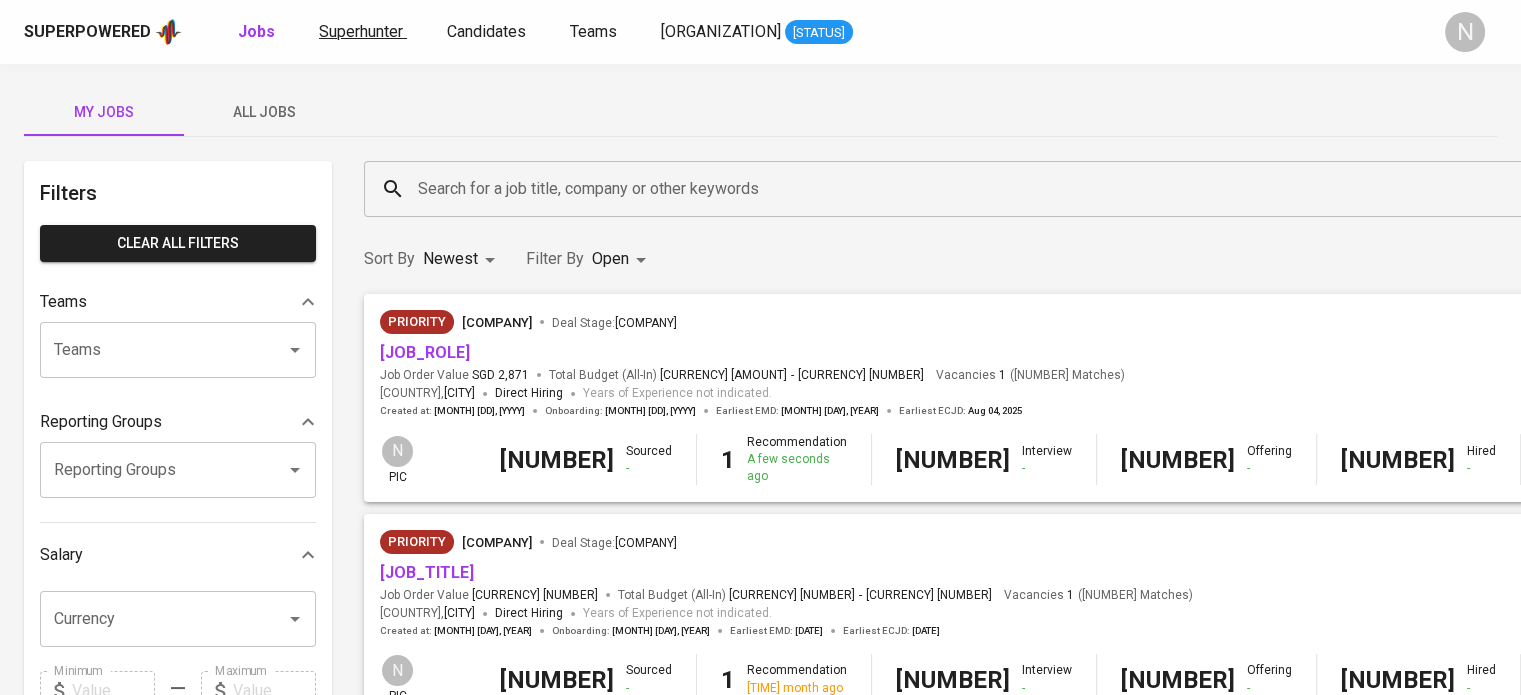 click on "Superhunter" at bounding box center (363, 32) 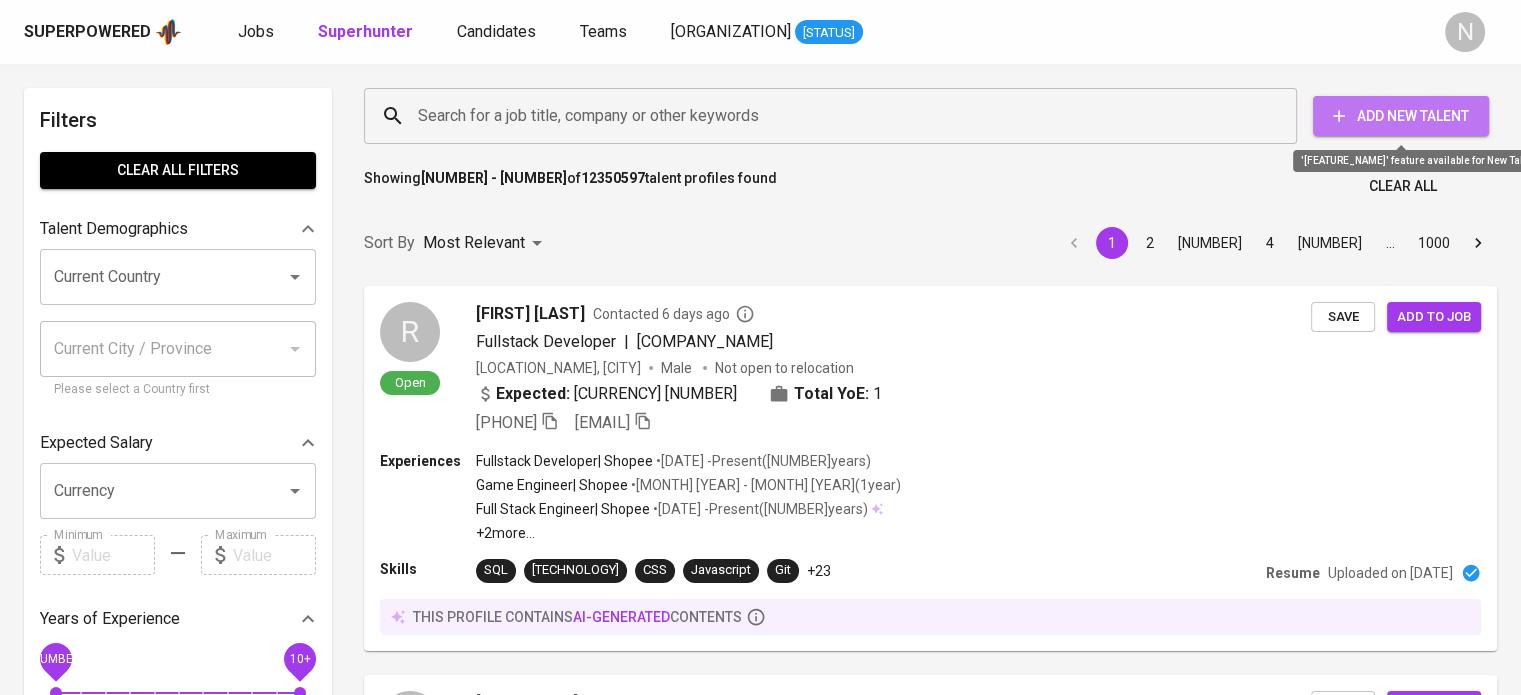 click on "Add New Talent" at bounding box center [1401, 116] 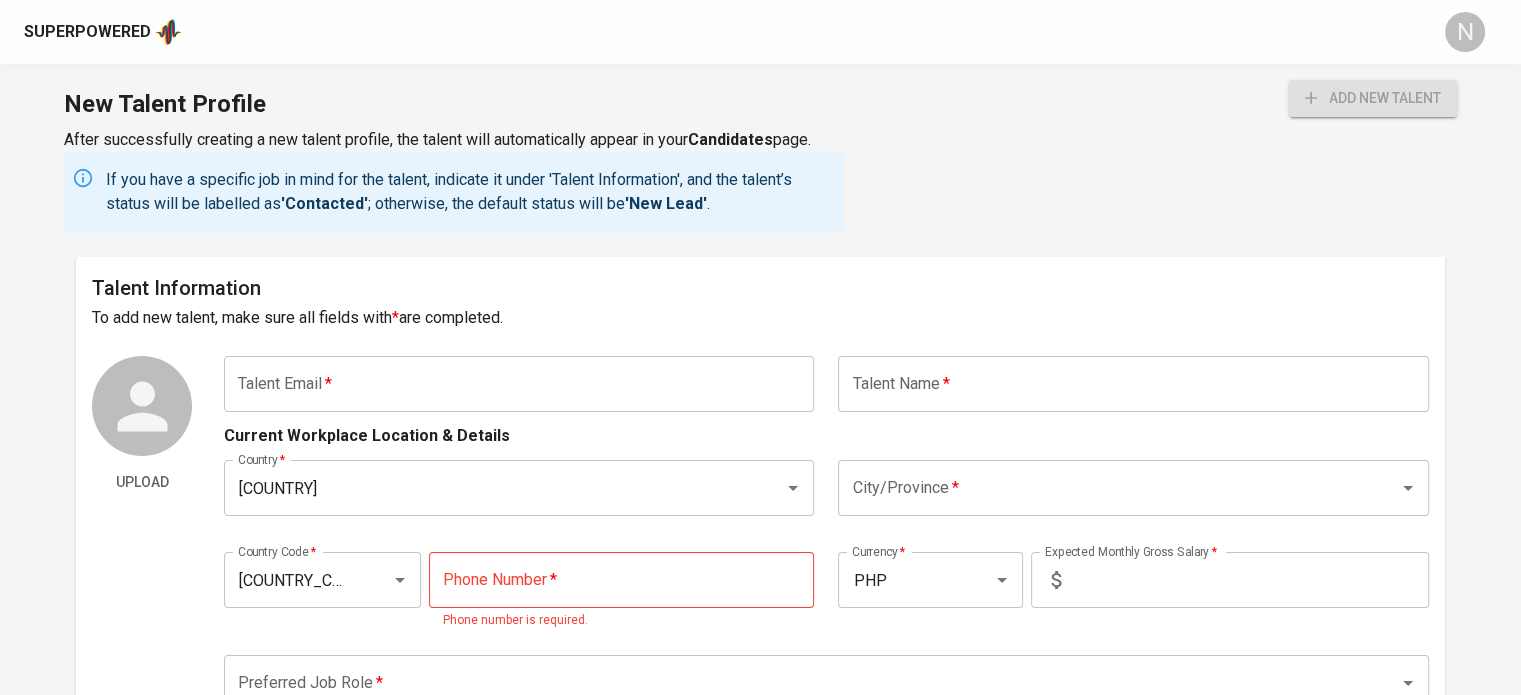 click at bounding box center (519, 384) 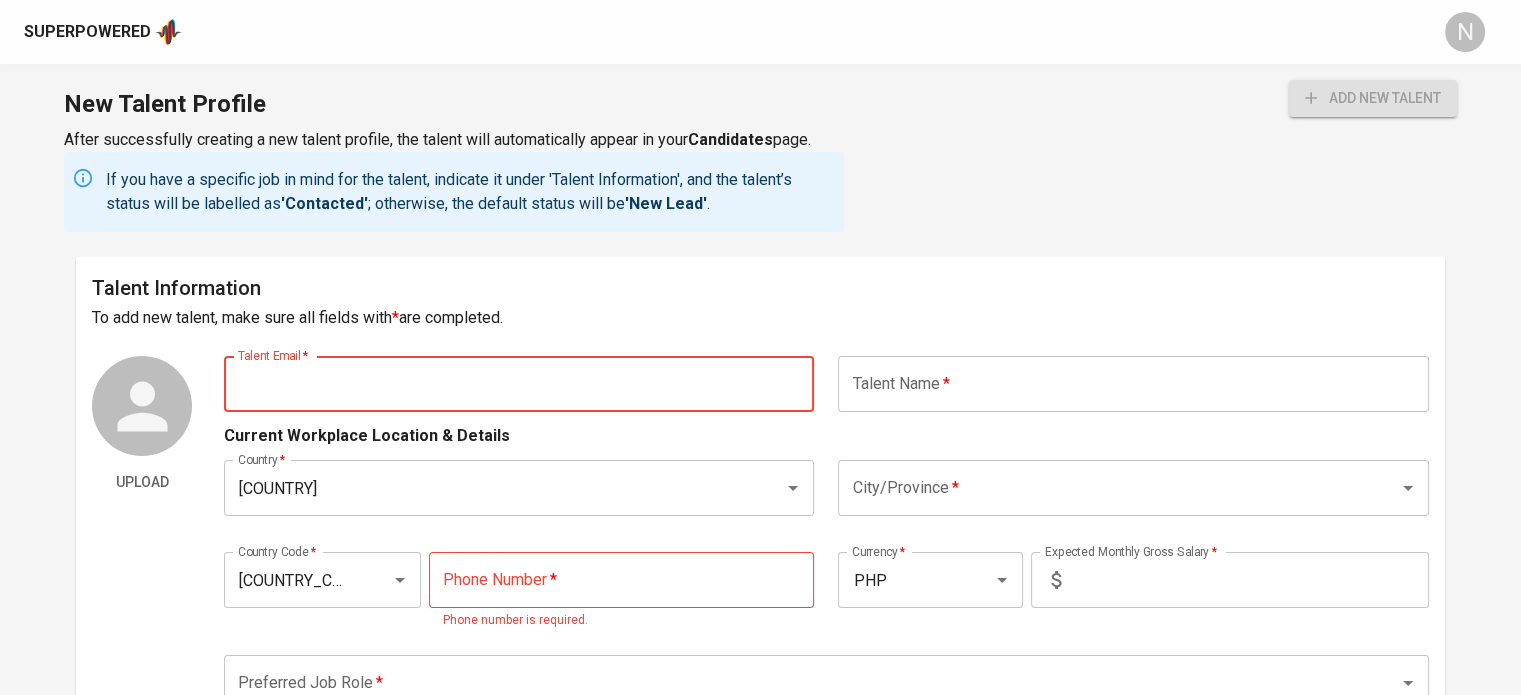 paste on "[EMAIL]" 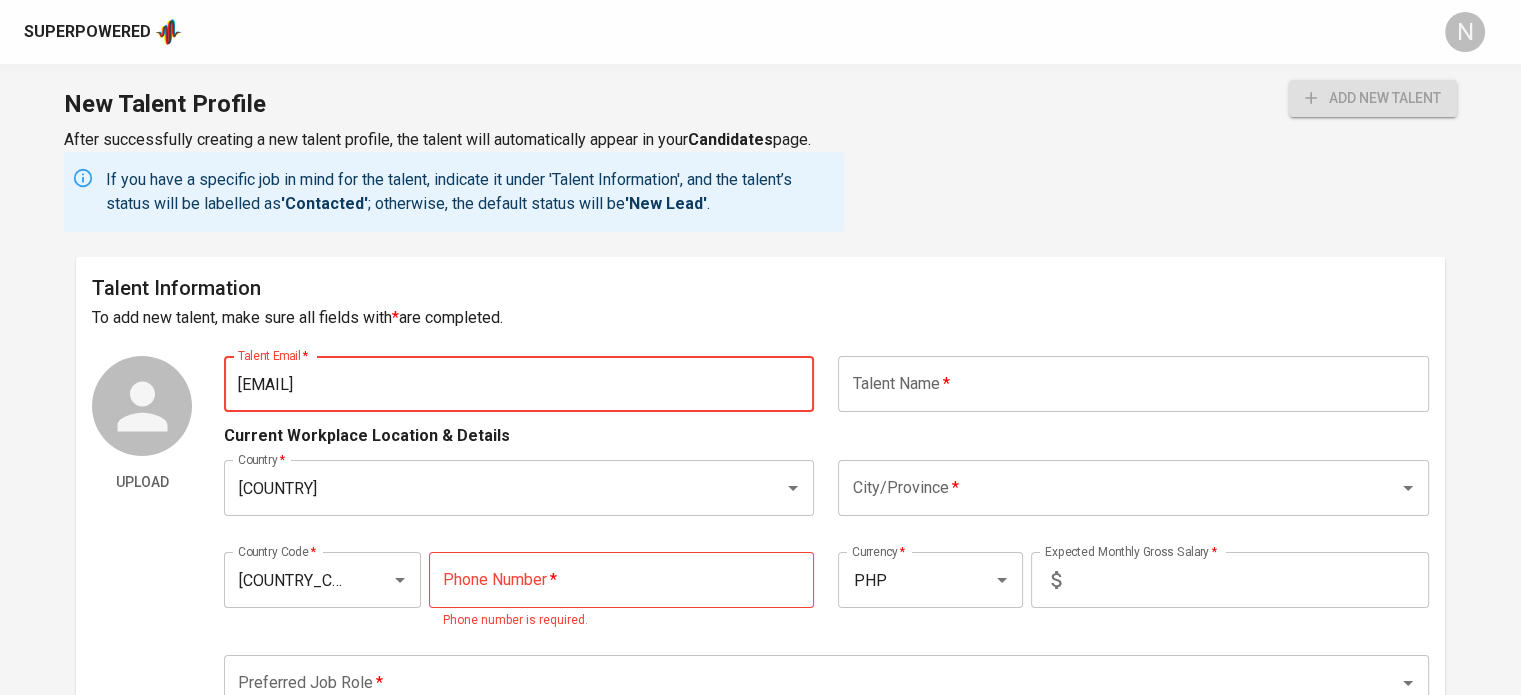 type on "[EMAIL]" 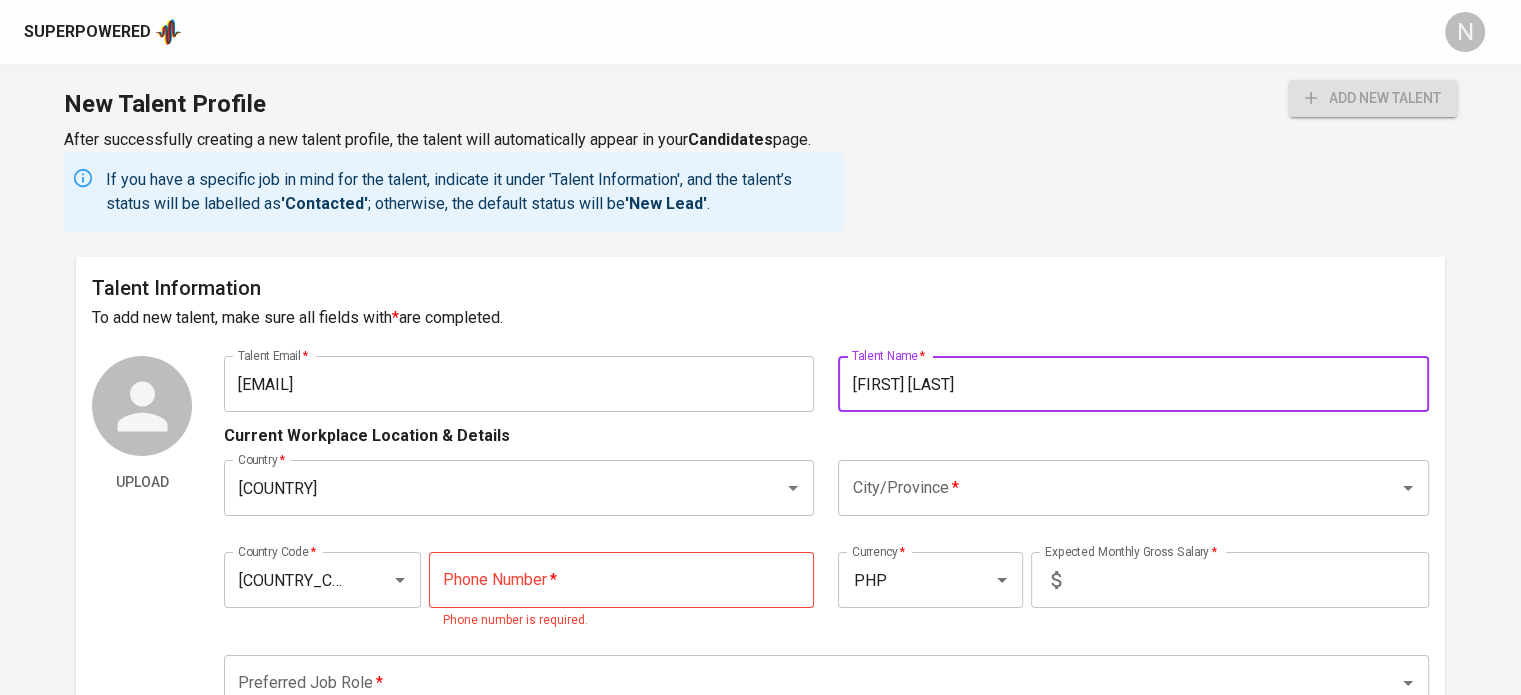 type on "[FIRST] [LAST]" 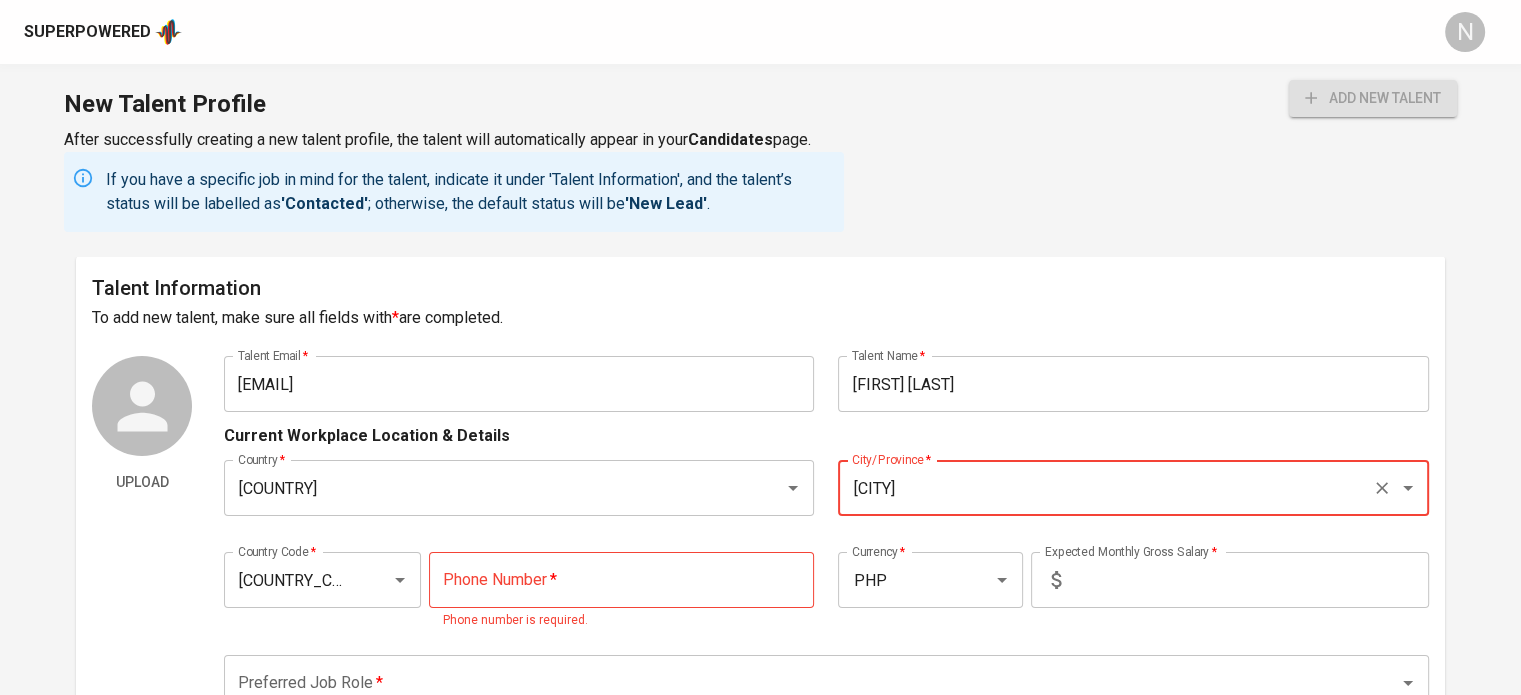 type on "[CITY]" 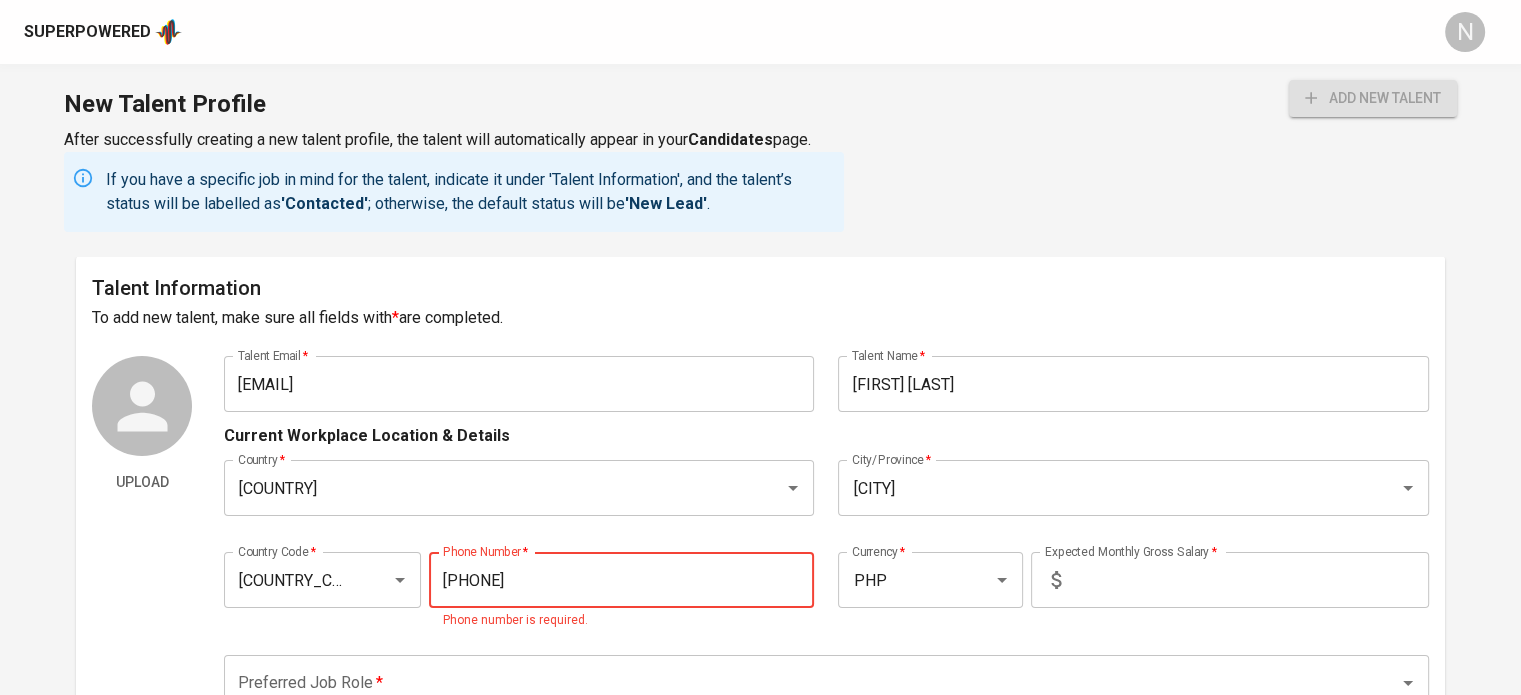 type on "[PHONE]" 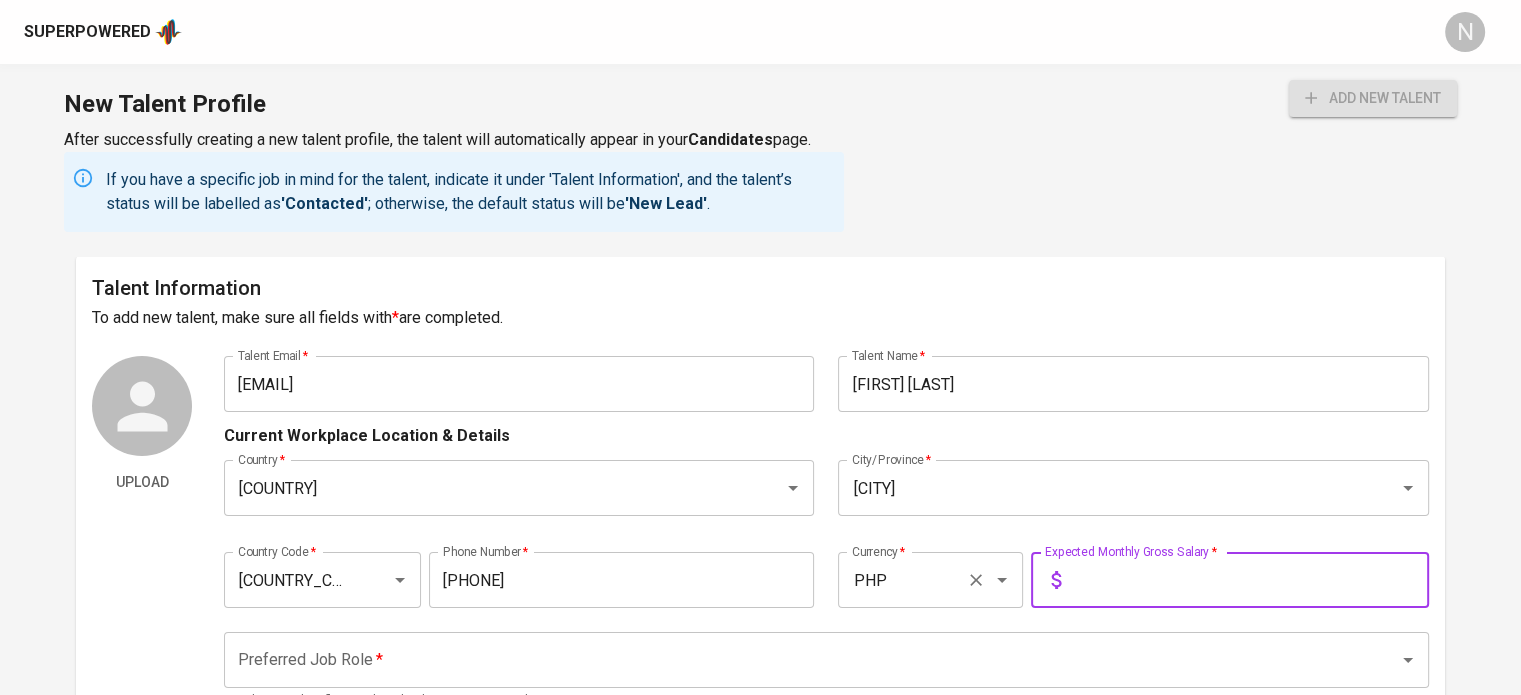 click on "PHP Currency *" at bounding box center [322, 580] 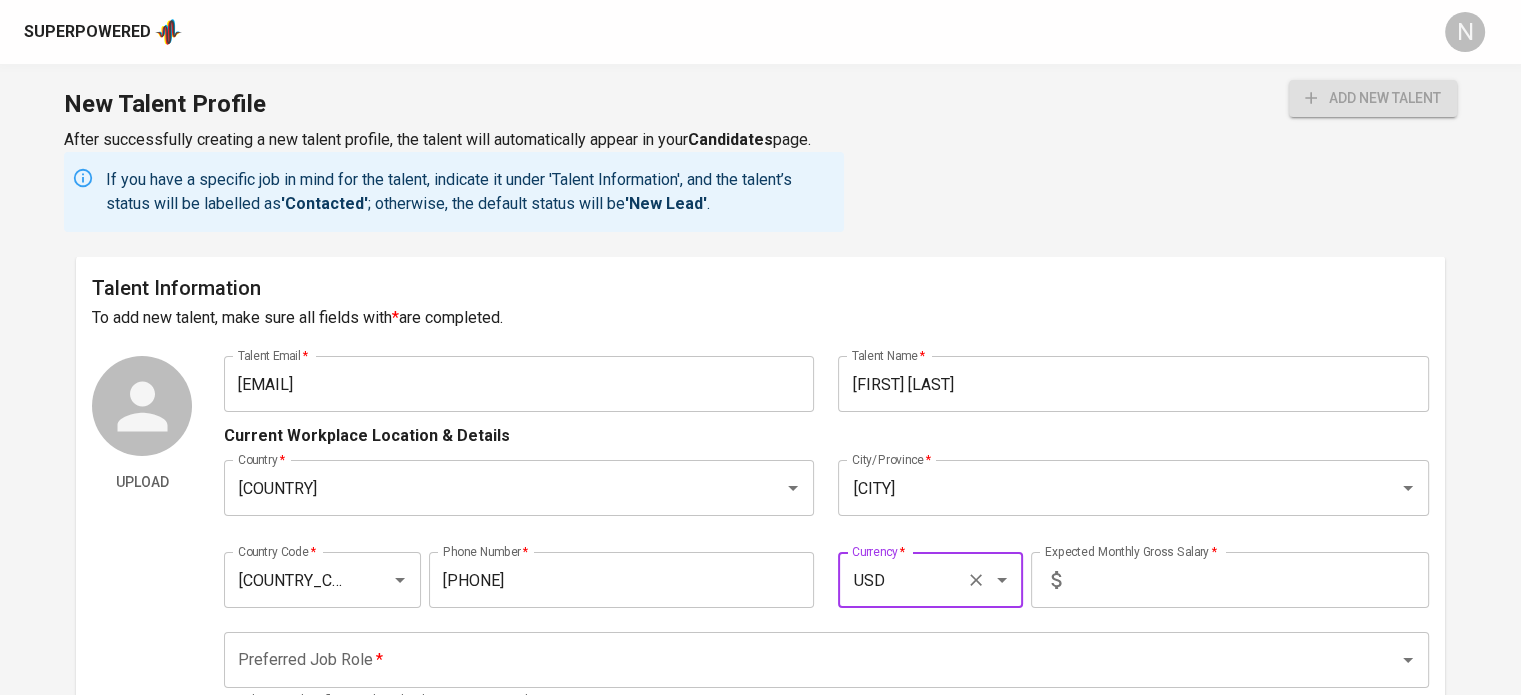 type on "USD" 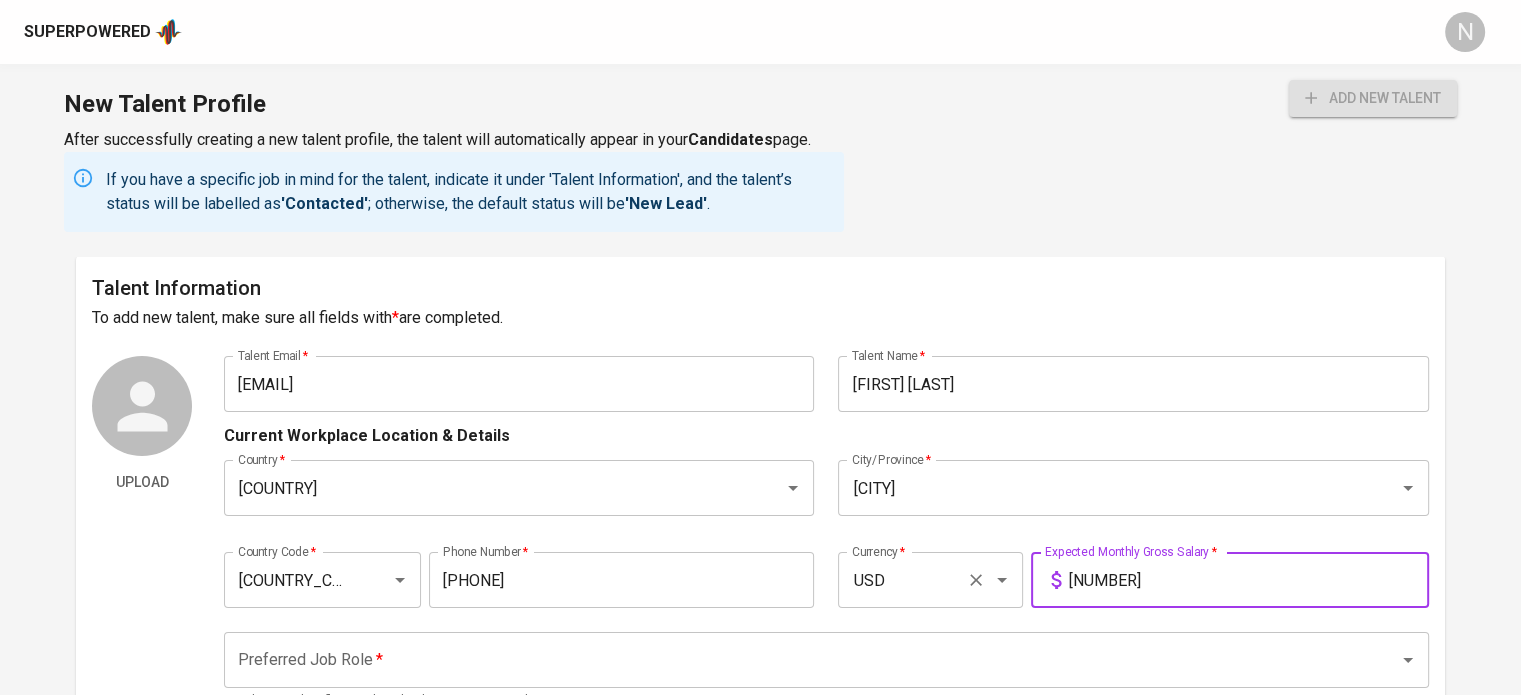 type on "[NUMBER]" 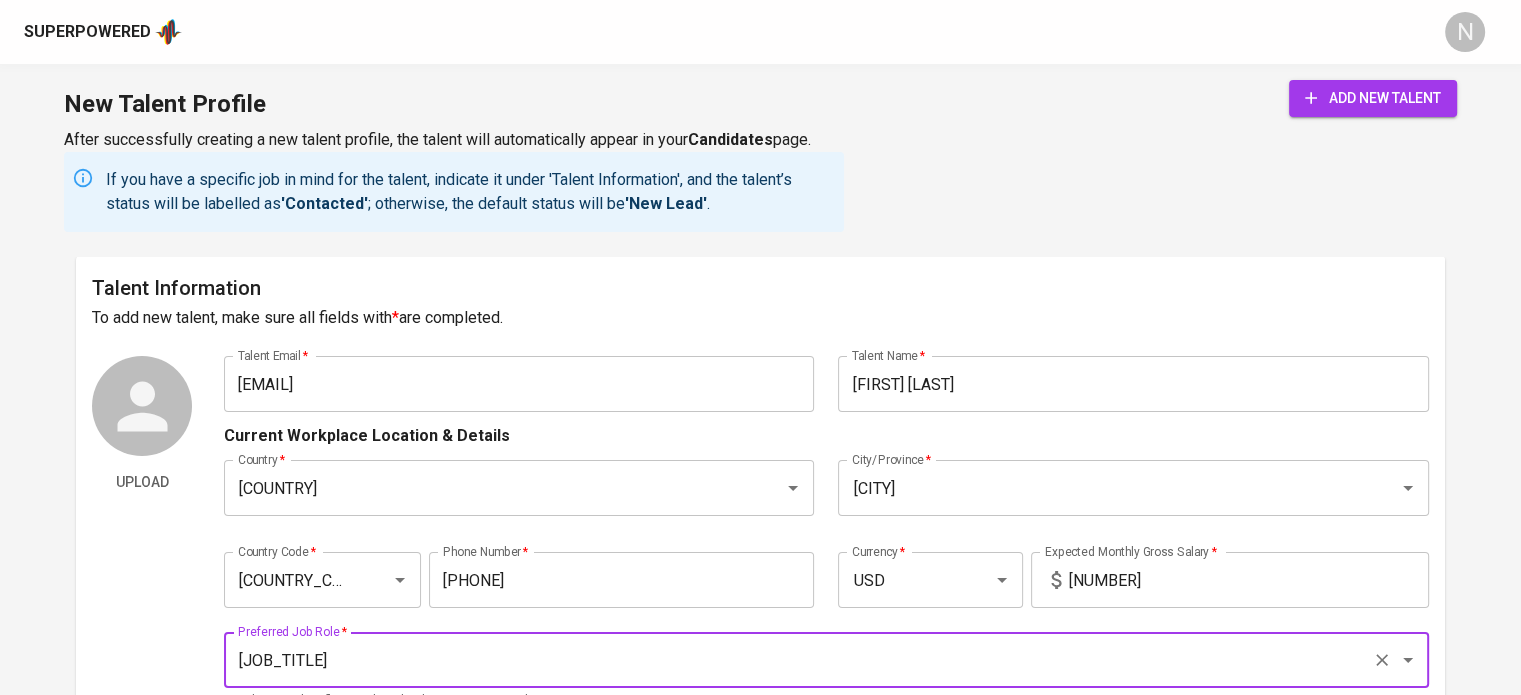 type on "[JOB_TITLE]" 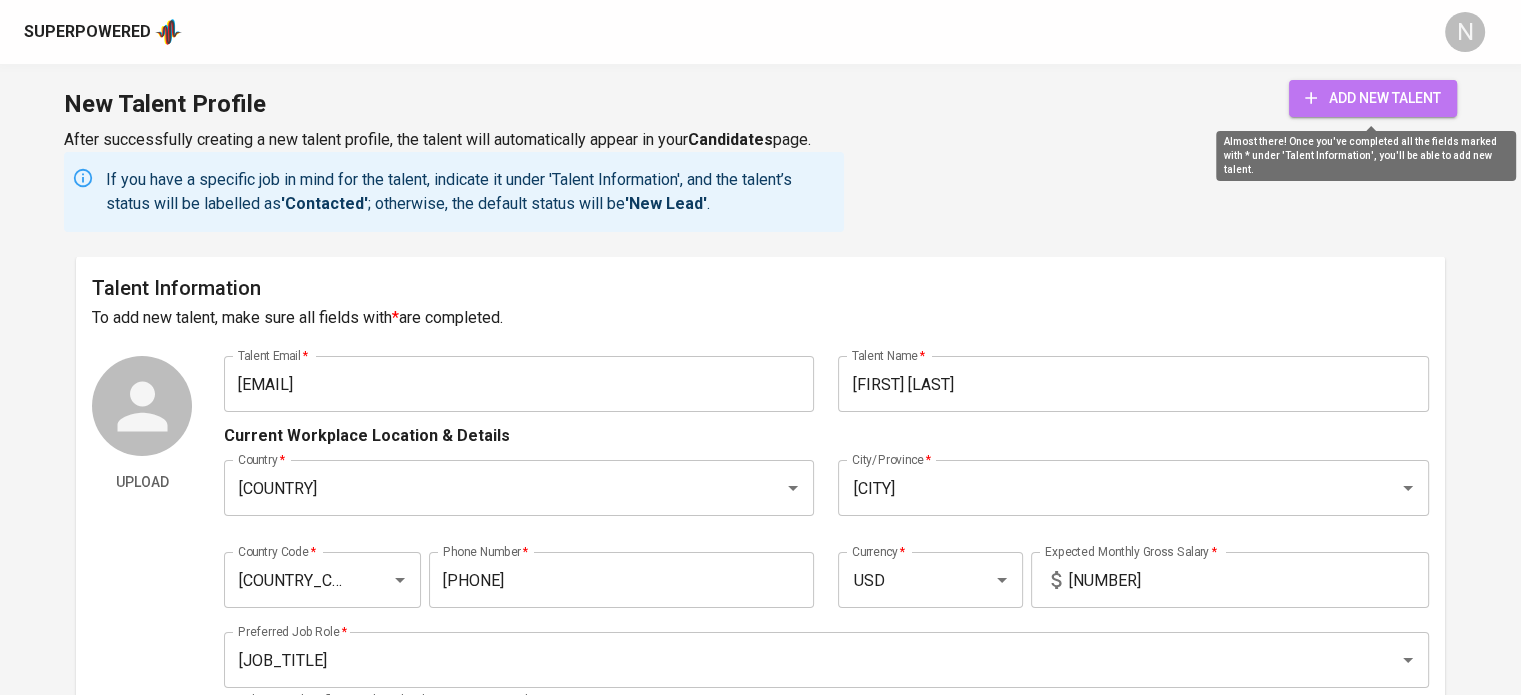 click on "add new talent" at bounding box center [1373, 98] 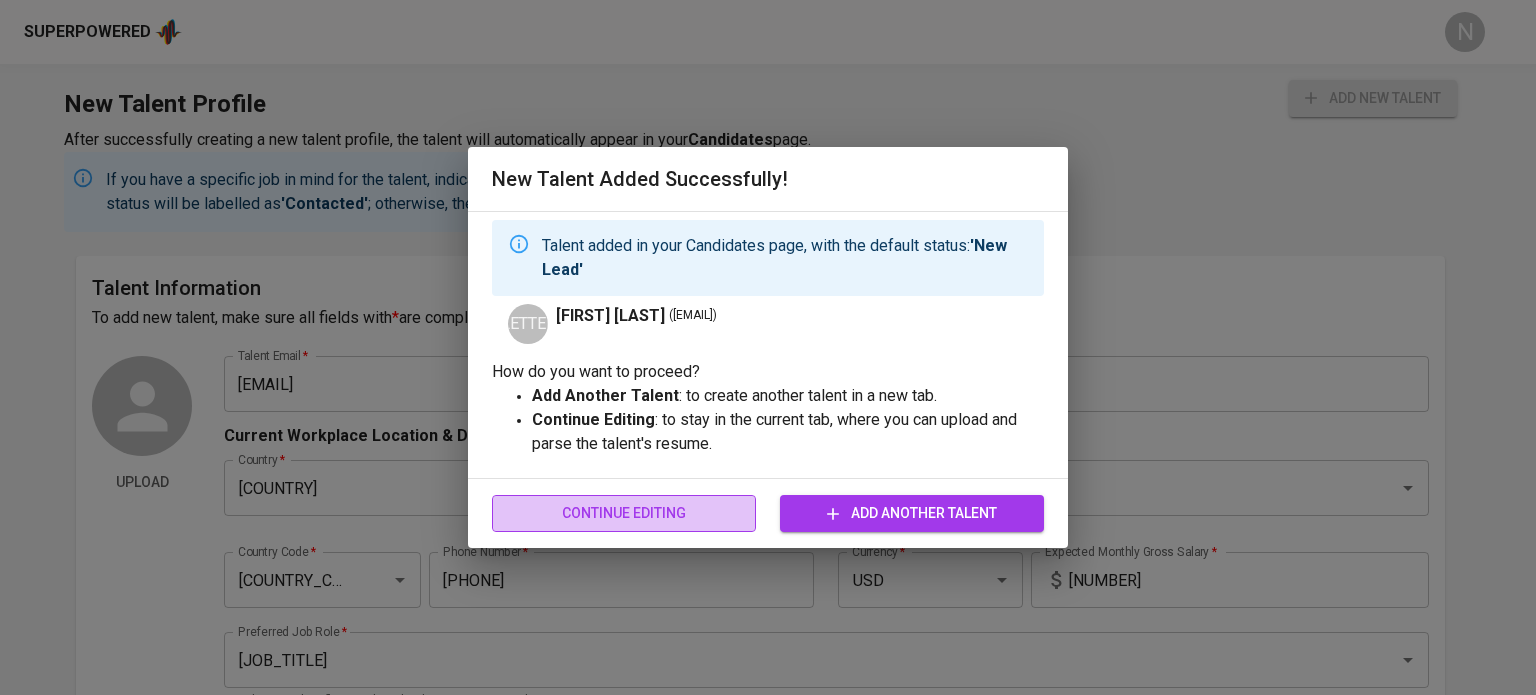 click on "Continue Editing" at bounding box center (624, 513) 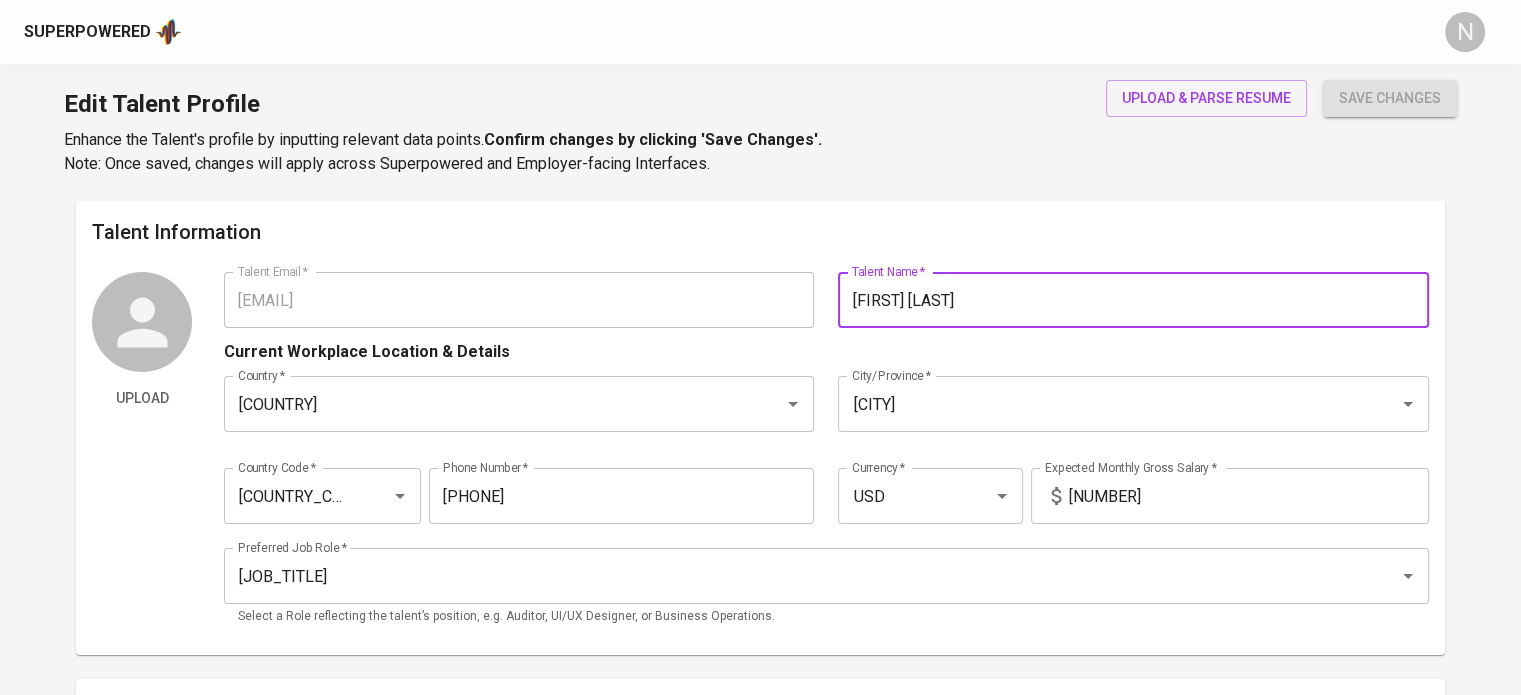 click on "Talent Email ​ * [EMAIL] Talent Email  * Talent Name ​ * [FULL_NAME] Talent Name  *" at bounding box center (826, 300) 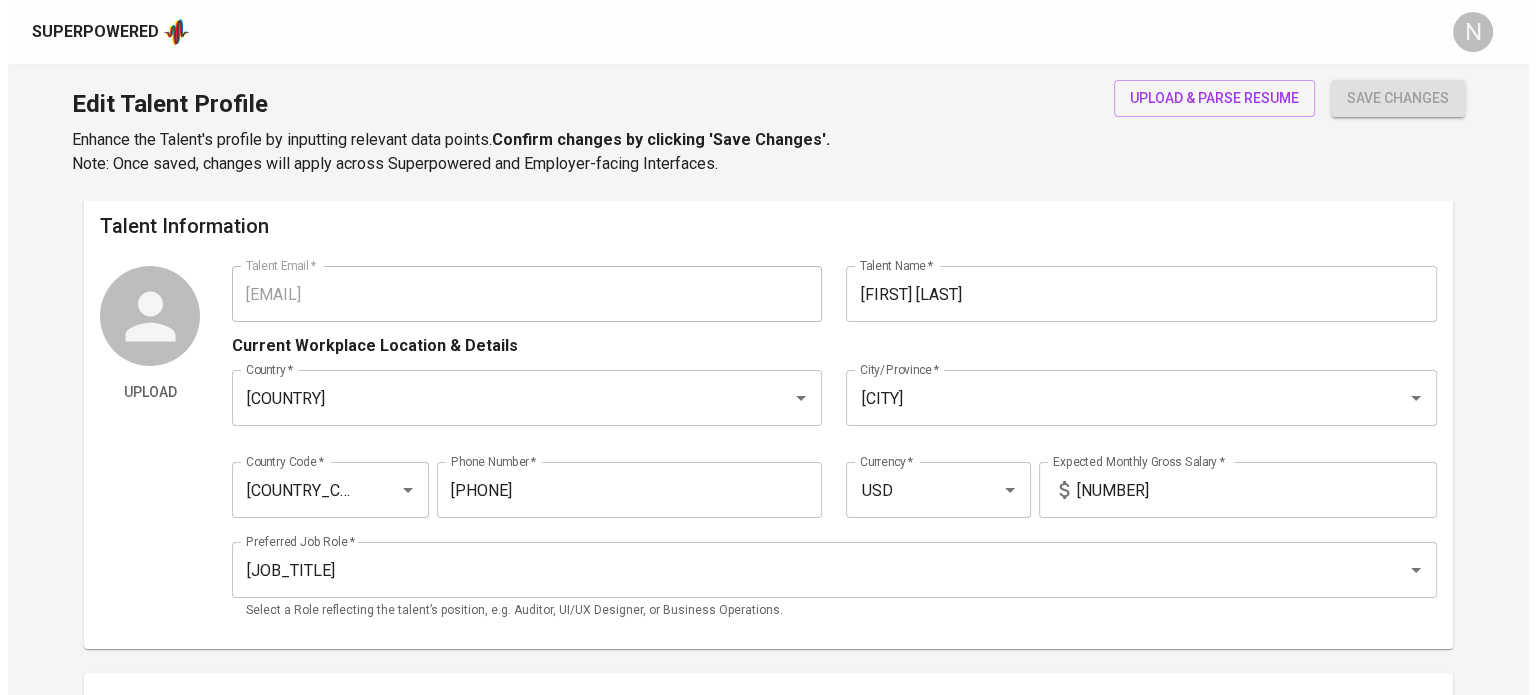 scroll, scrollTop: 0, scrollLeft: 0, axis: both 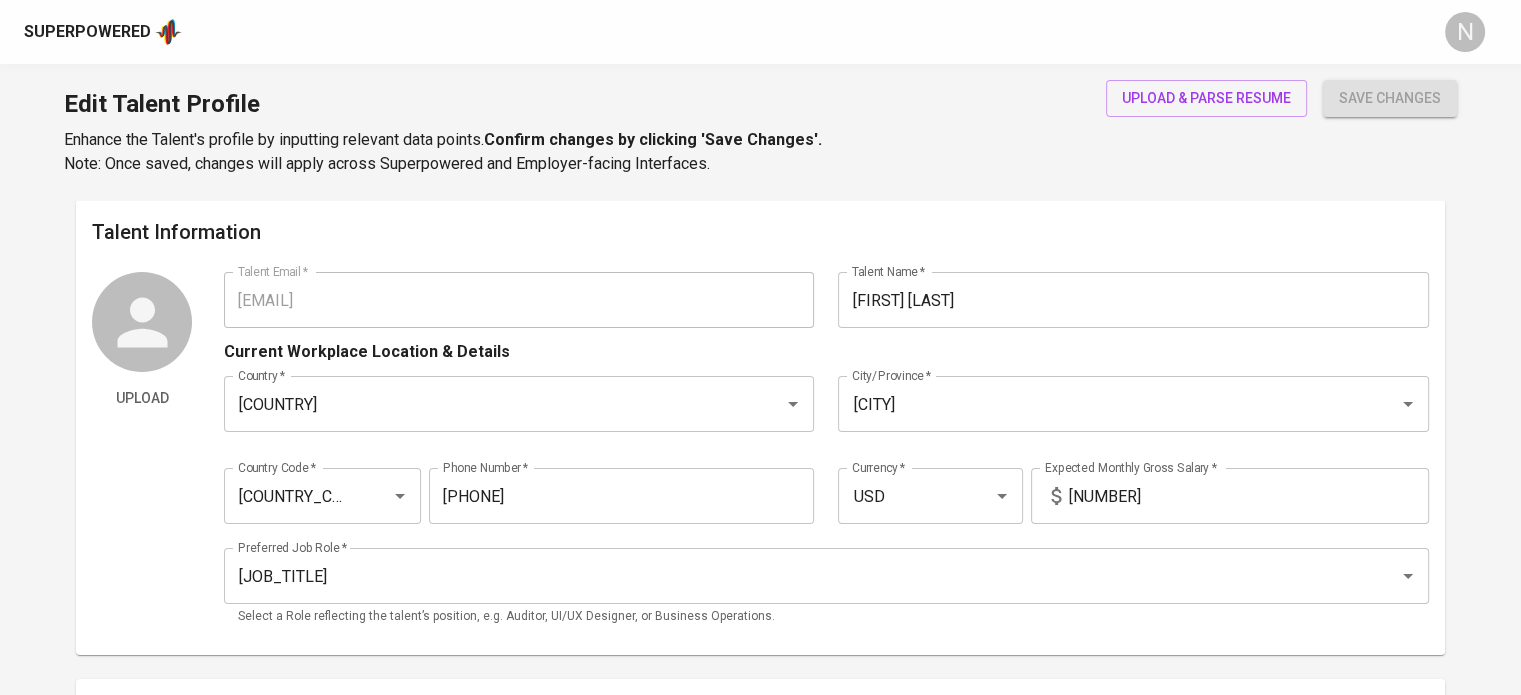 click on "Edit Talent Profile Enhance the Talent's profile by inputting relevant data points.  Confirm changes by clicking 'Save Changes'. Note: Once saved, changes will apply across Superpowered and Employer-facing Interfaces. upload & parse resume save changes" at bounding box center (760, 132) 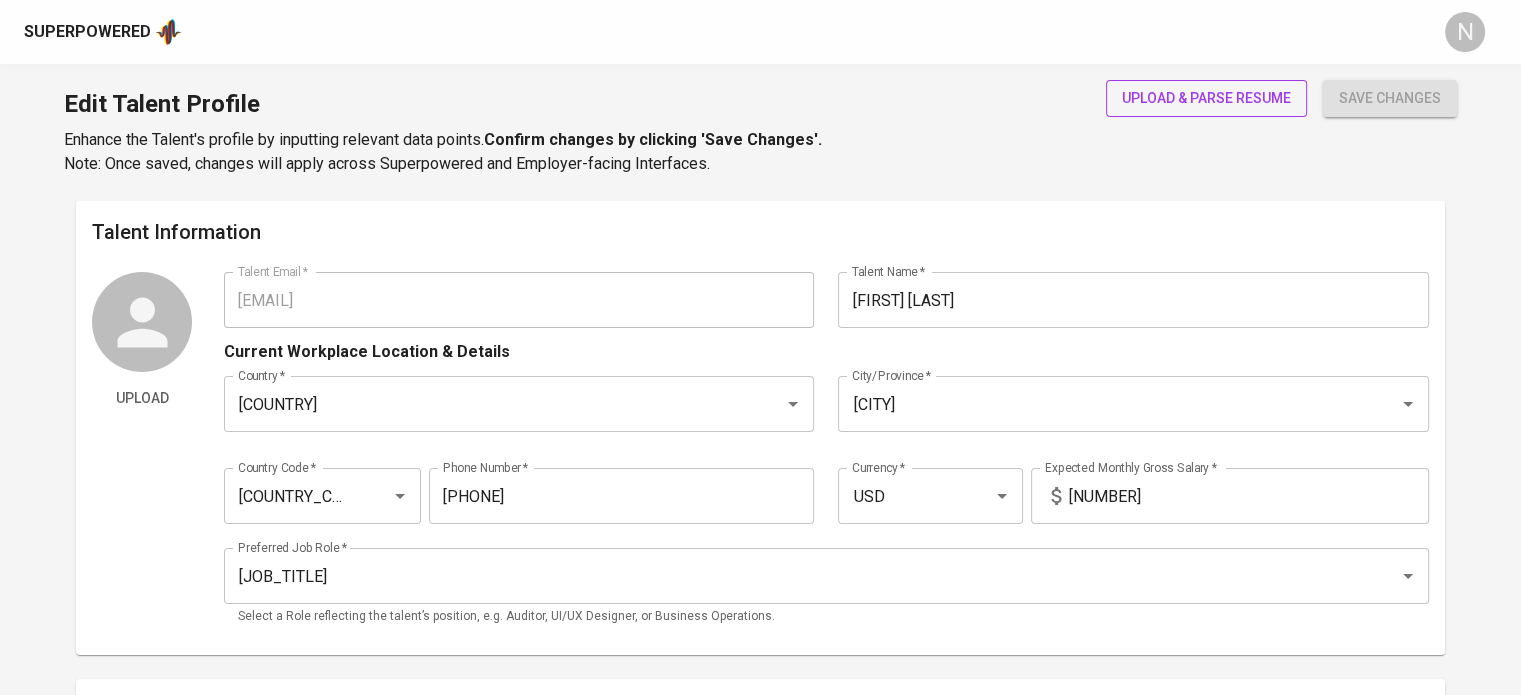 click on "upload & parse resume" at bounding box center (1206, 98) 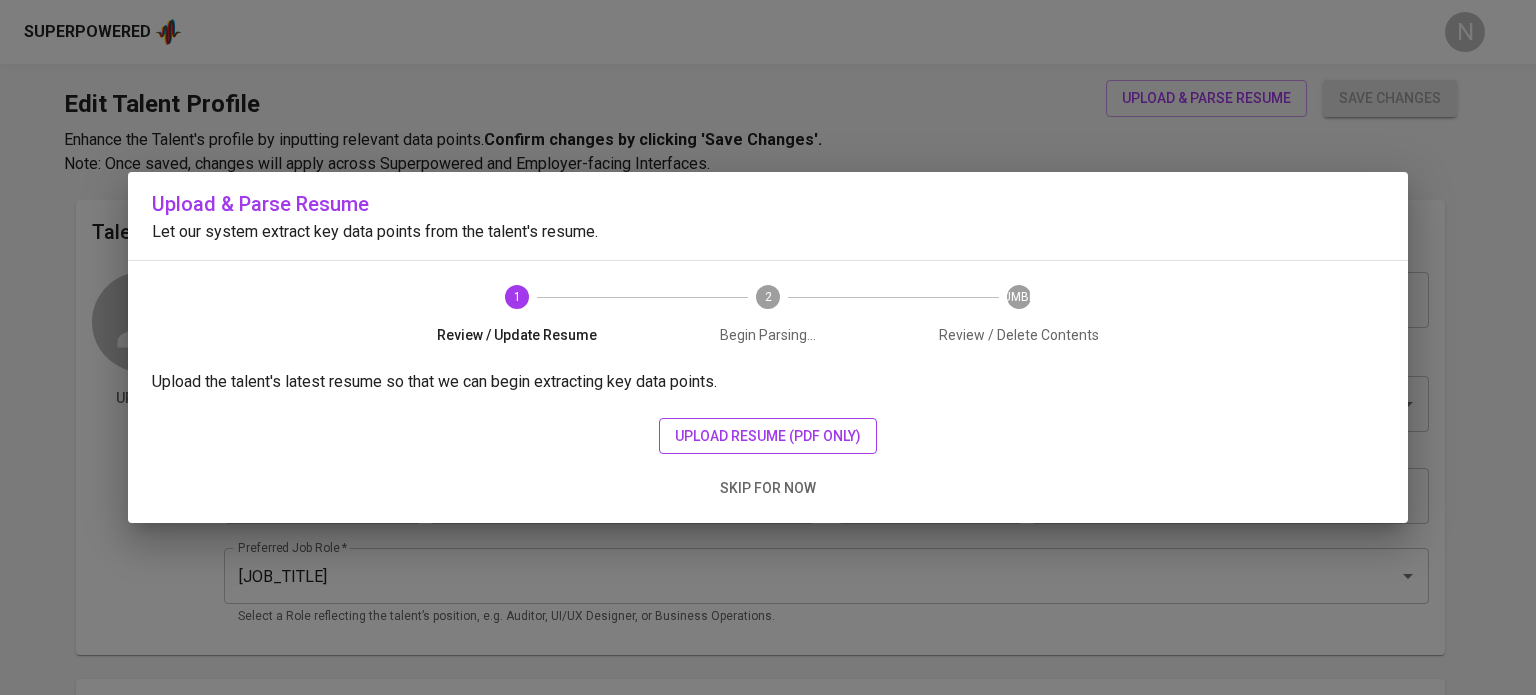 click on "upload resume (pdf only)" at bounding box center (768, 436) 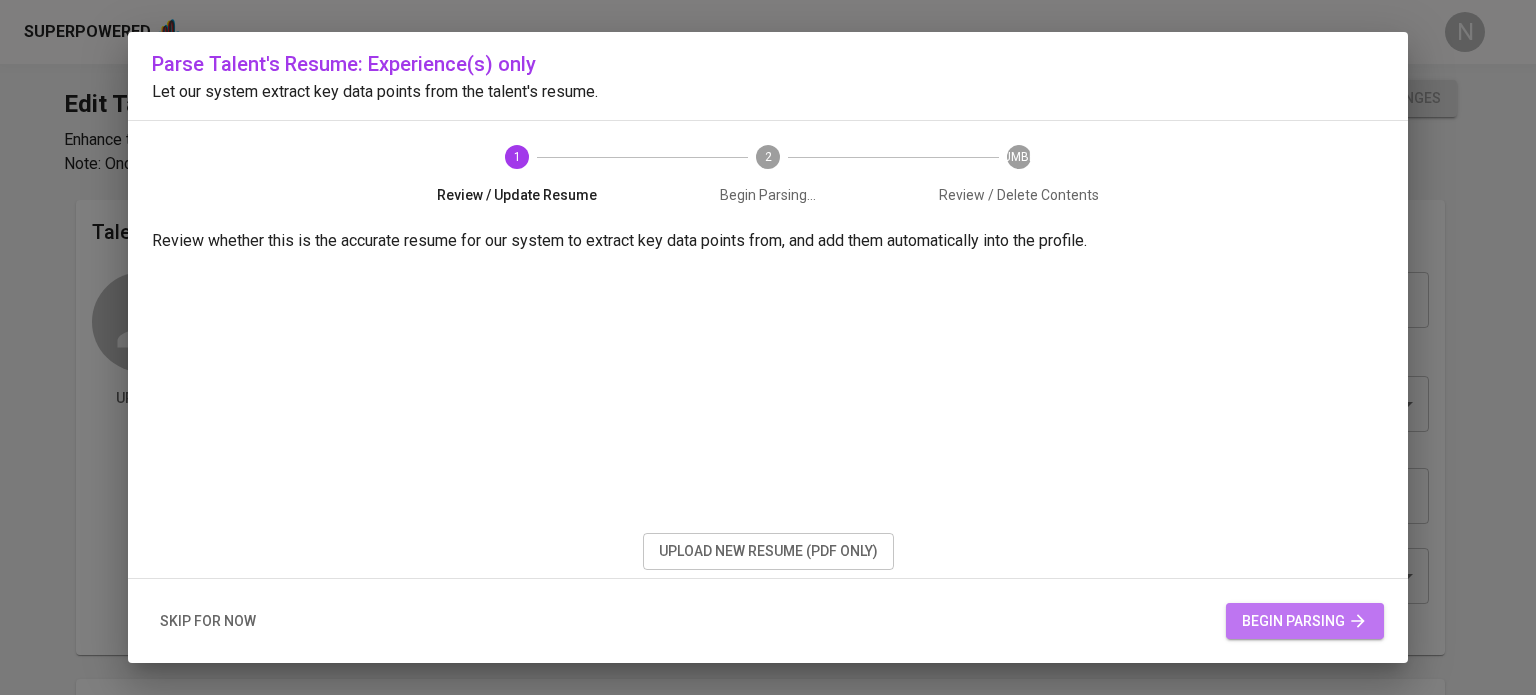 click on "begin parsing" at bounding box center (1305, 621) 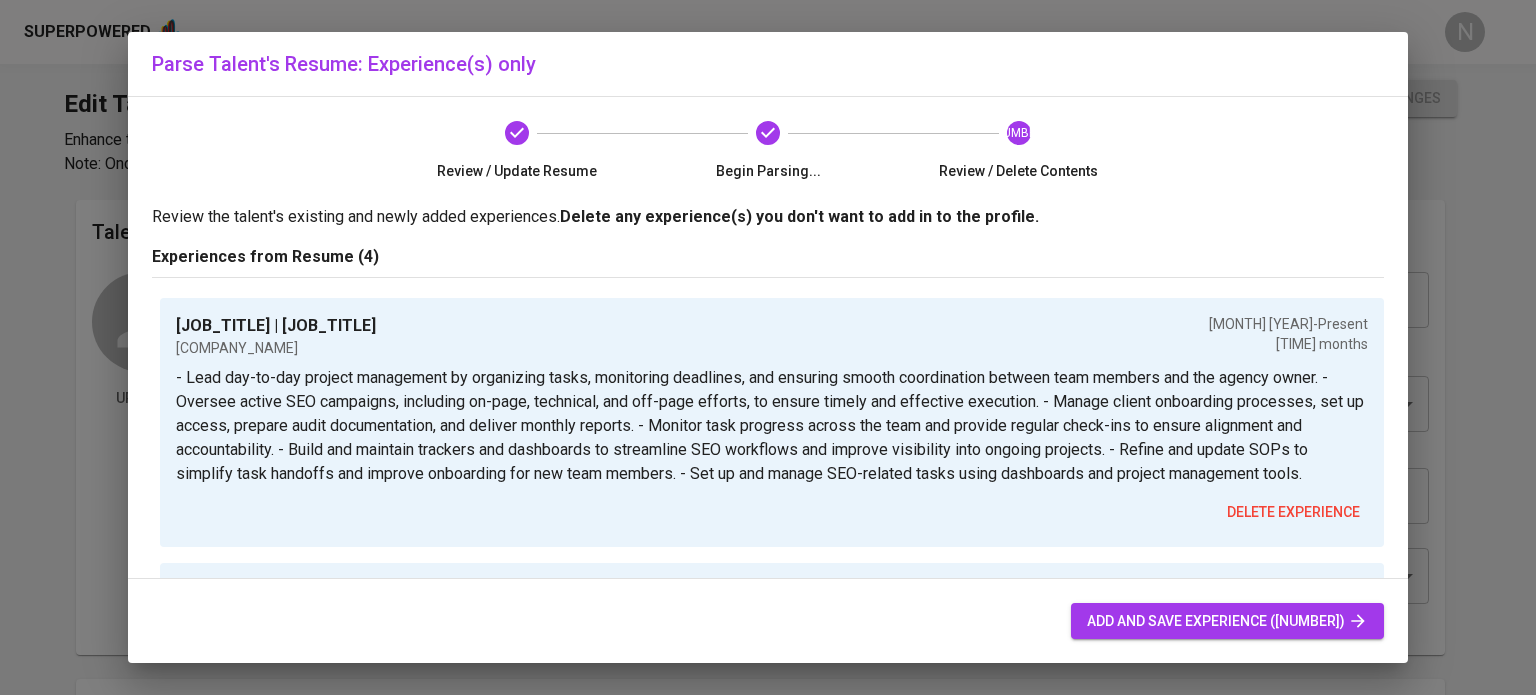 click on "add and save experience ([NUMBER])" at bounding box center (1227, 621) 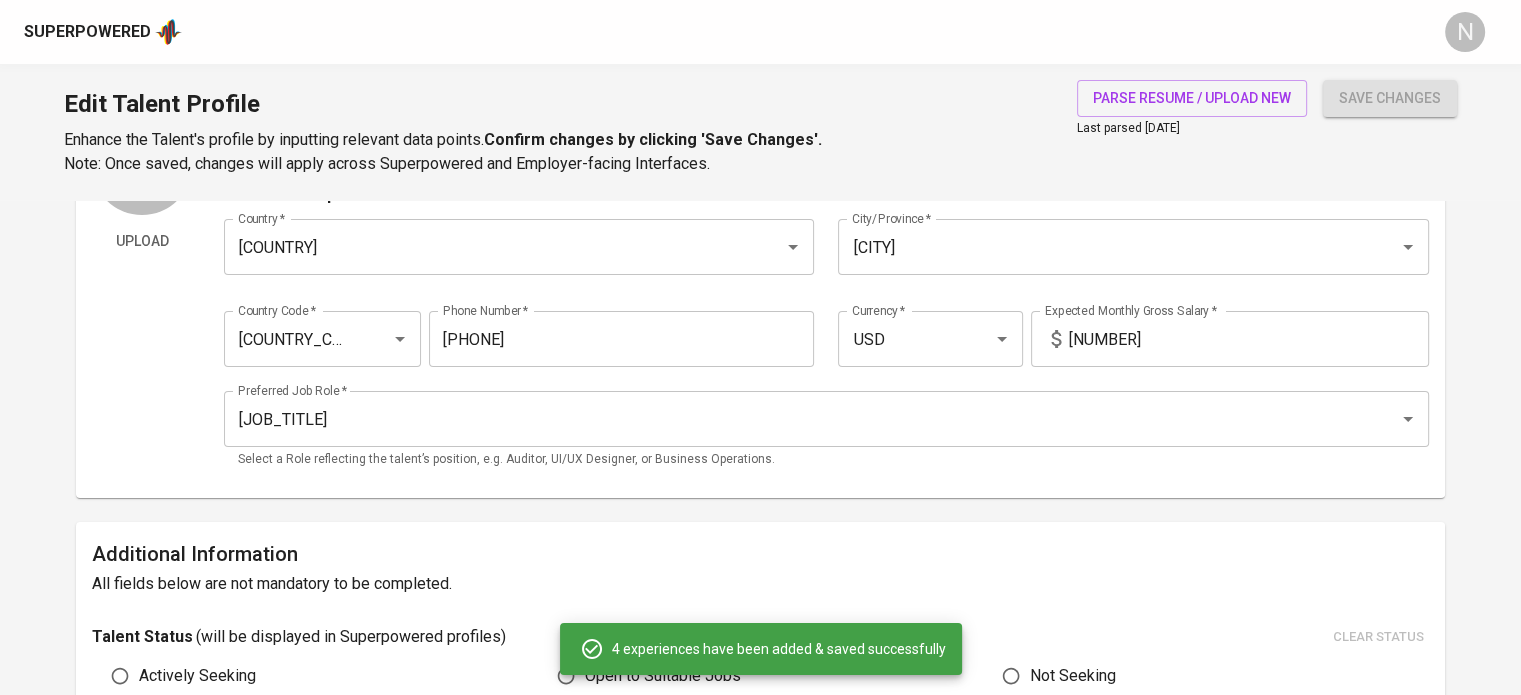 scroll, scrollTop: 0, scrollLeft: 0, axis: both 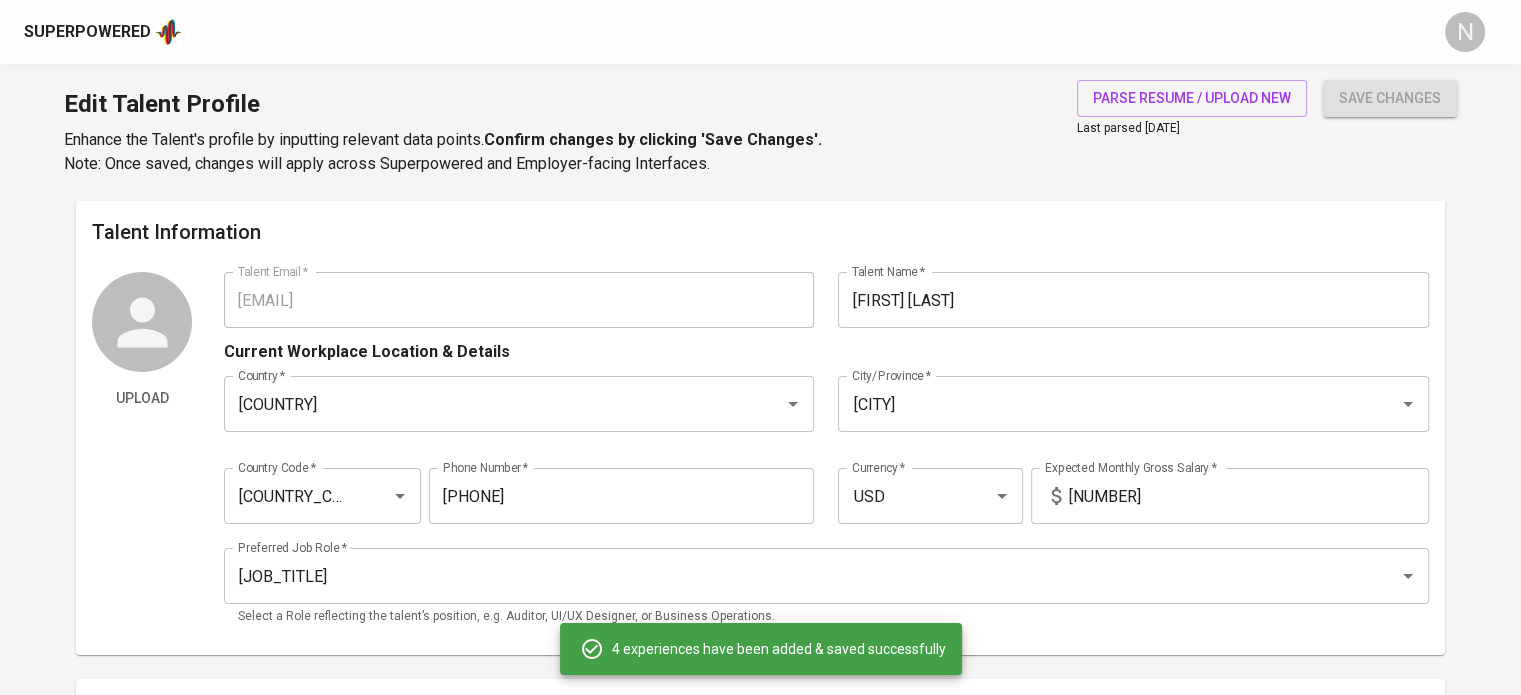 click on "Upload Talent Email   * [EMAIL] Talent Email  * Talent Name   * [FIRST] [LAST] Talent Name  * Current Workplace Location & Details Country   * [COUNTRY] Country  * City/Province   * [CITY] City/Province  * Country Code   * [COUNTRY_CODE] Country Code  * Phone Number   * [PHONE] Phone Number  * Currency   * [CURRENCY] Currency  * Expected Monthly Gross Salary   * [CURRENCY] [NUMBER] Expected Monthly Gross Salary  * Preferred Job Role   * [JOB_ROLE] Preferred Job Role  * Select a Role reflecting the talent’s position, e.g. Auditor, UI/UX Designer, or Business Operations." at bounding box center (760, 455) 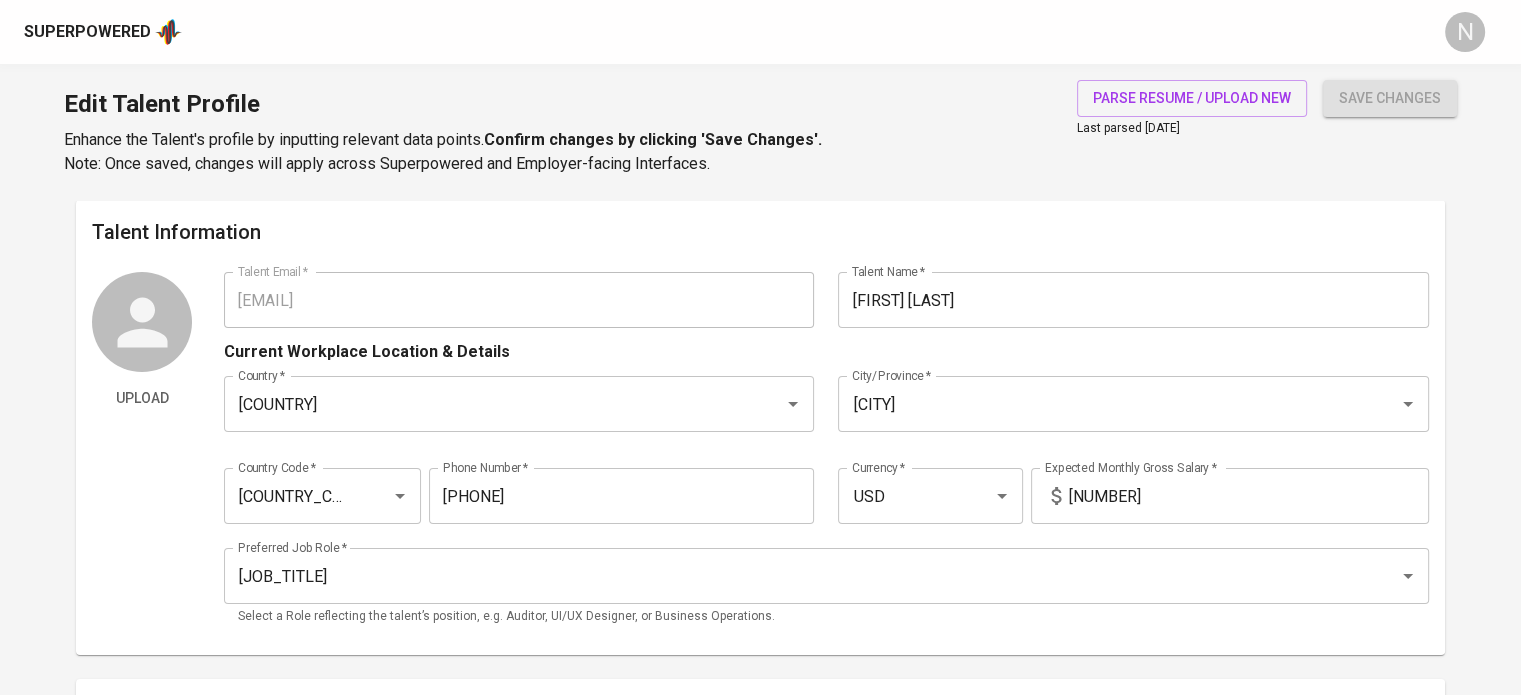 click on "Superpowered" at bounding box center [87, 32] 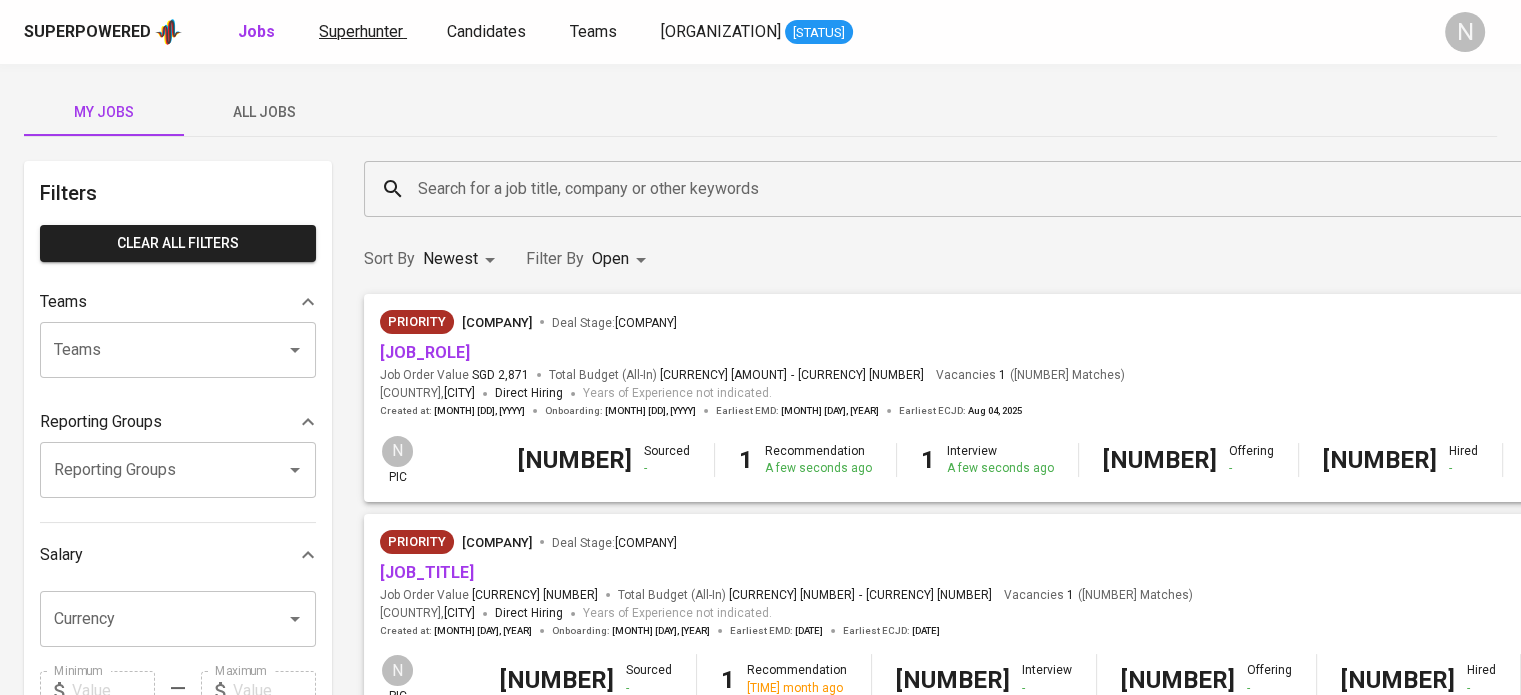 click on "Superhunter" at bounding box center (361, 31) 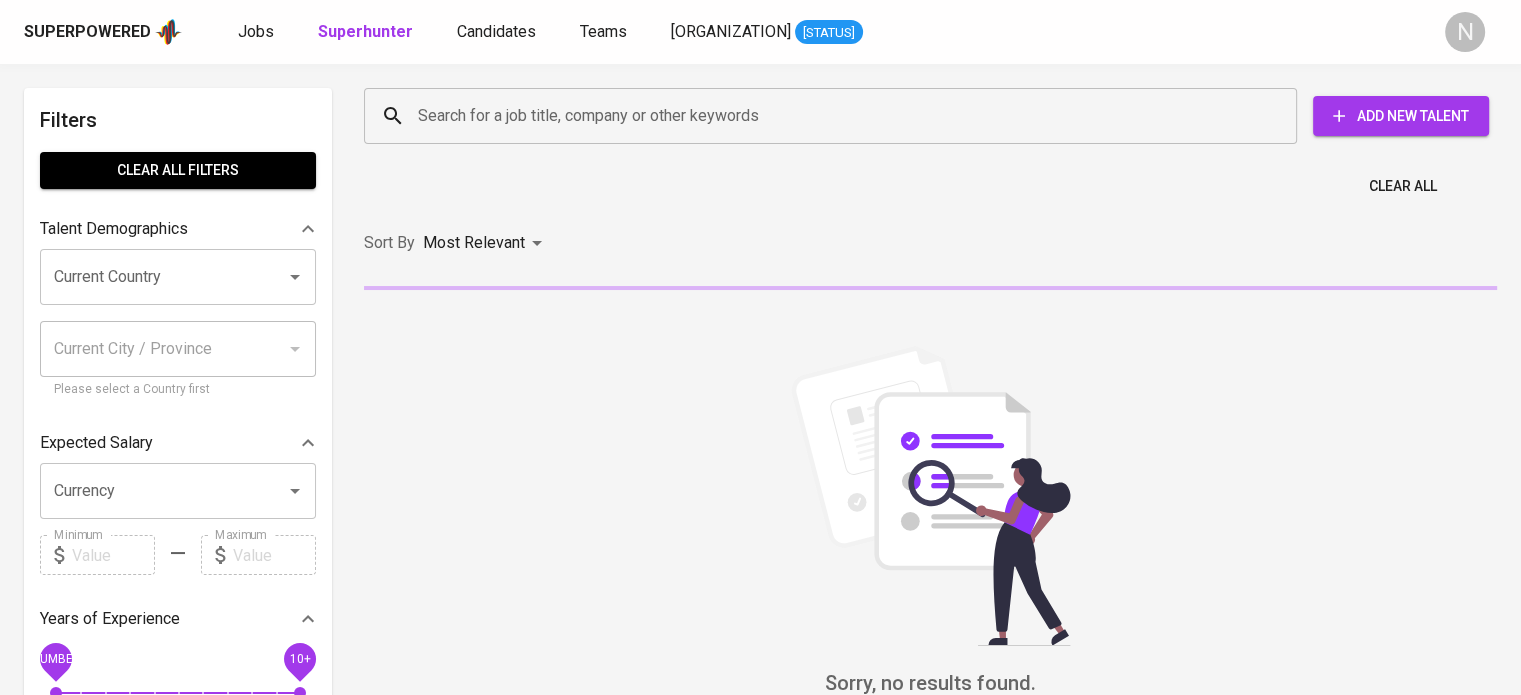 click on "Add New Talent" at bounding box center [1401, 116] 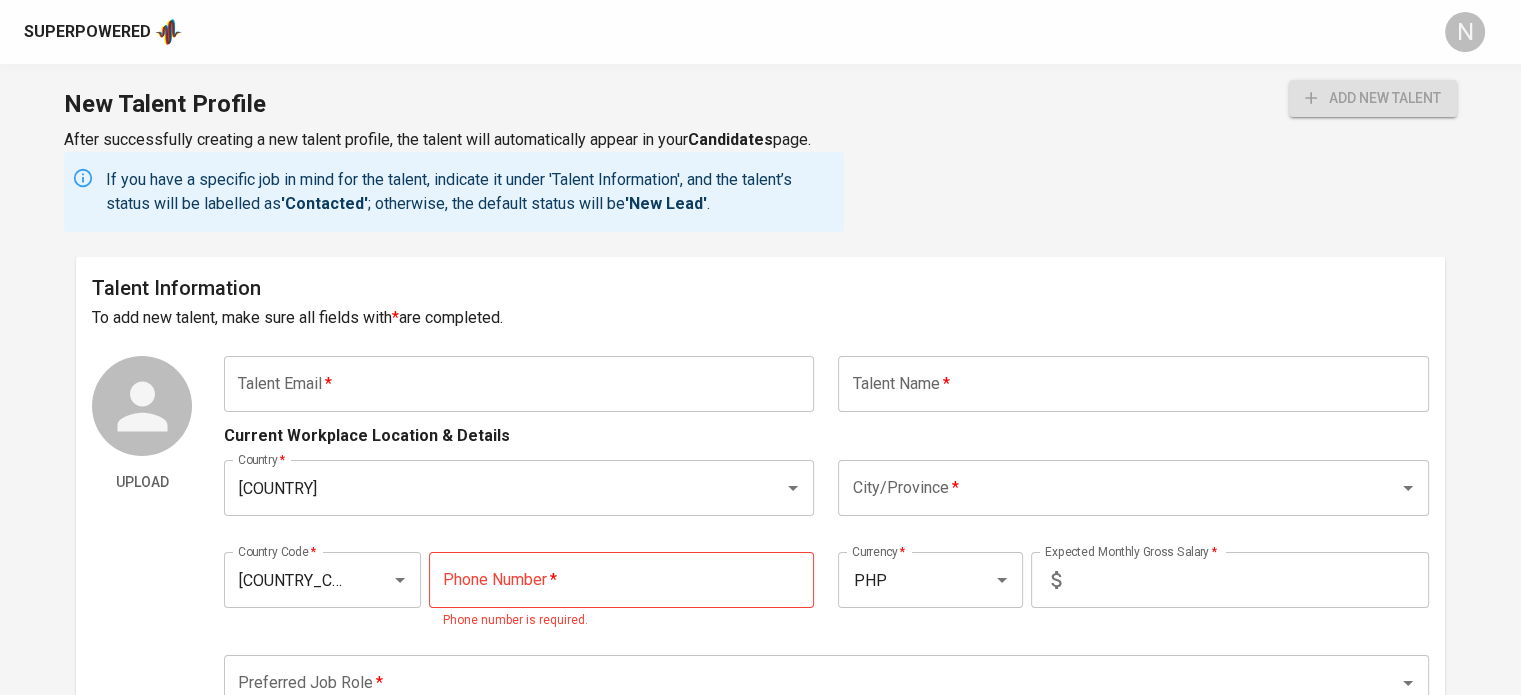 click at bounding box center [519, 384] 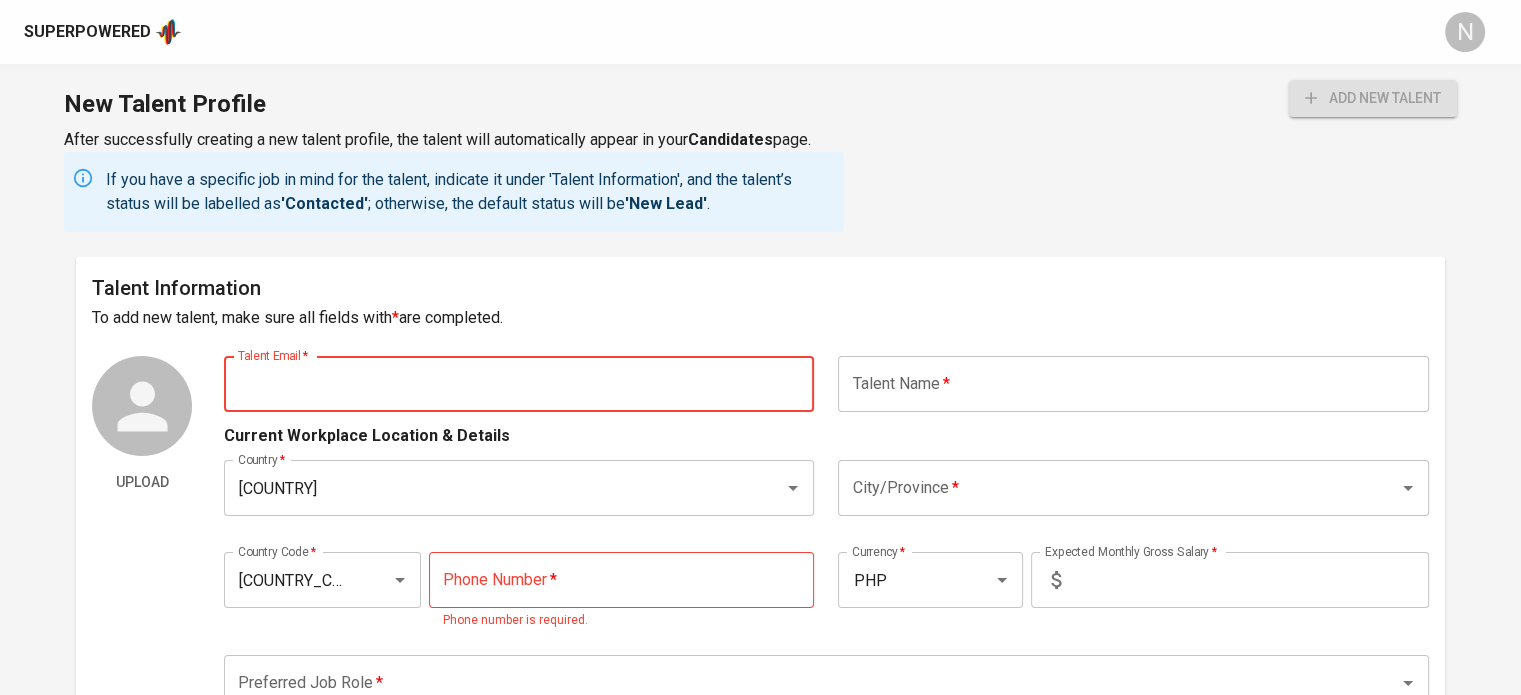 paste on "[EMAIL]" 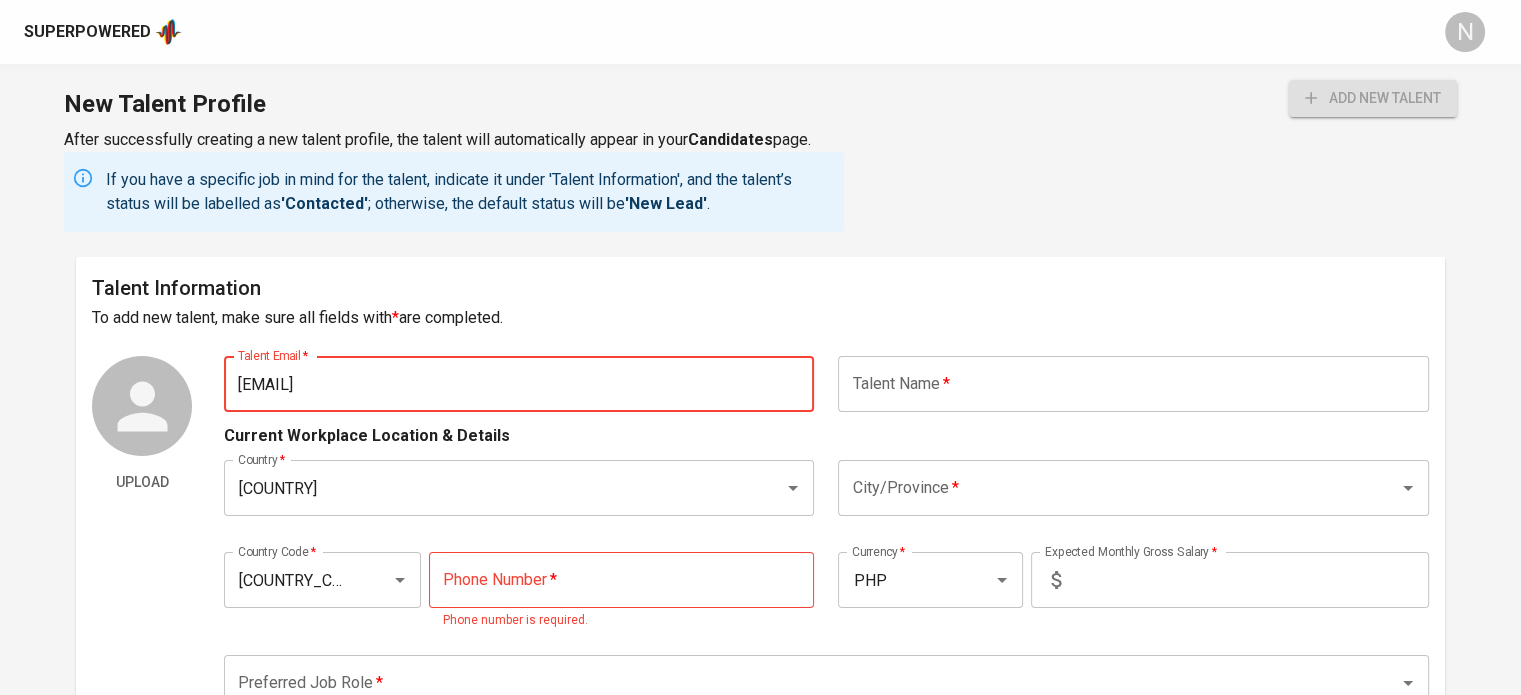 type on "[EMAIL]" 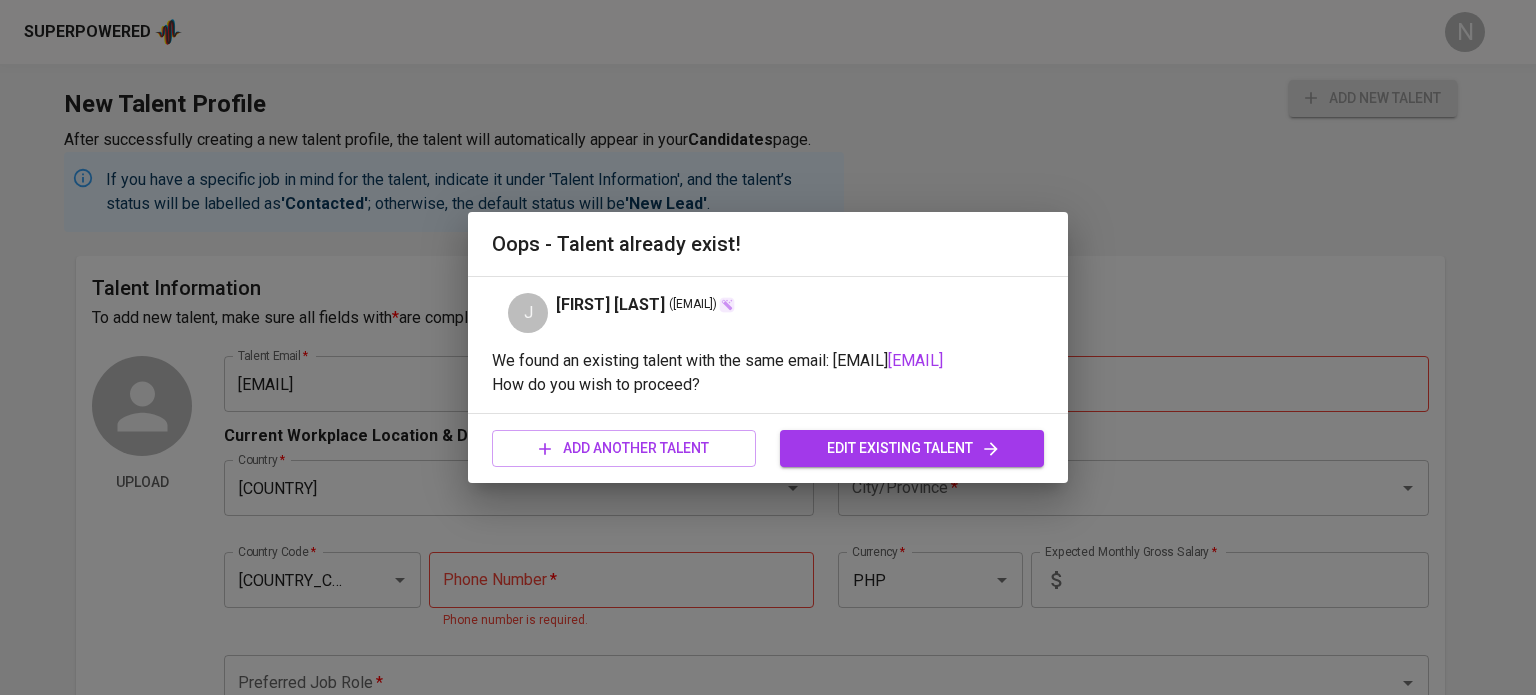 drag, startPoint x: 864, startPoint y: 359, endPoint x: 990, endPoint y: 386, distance: 128.86038 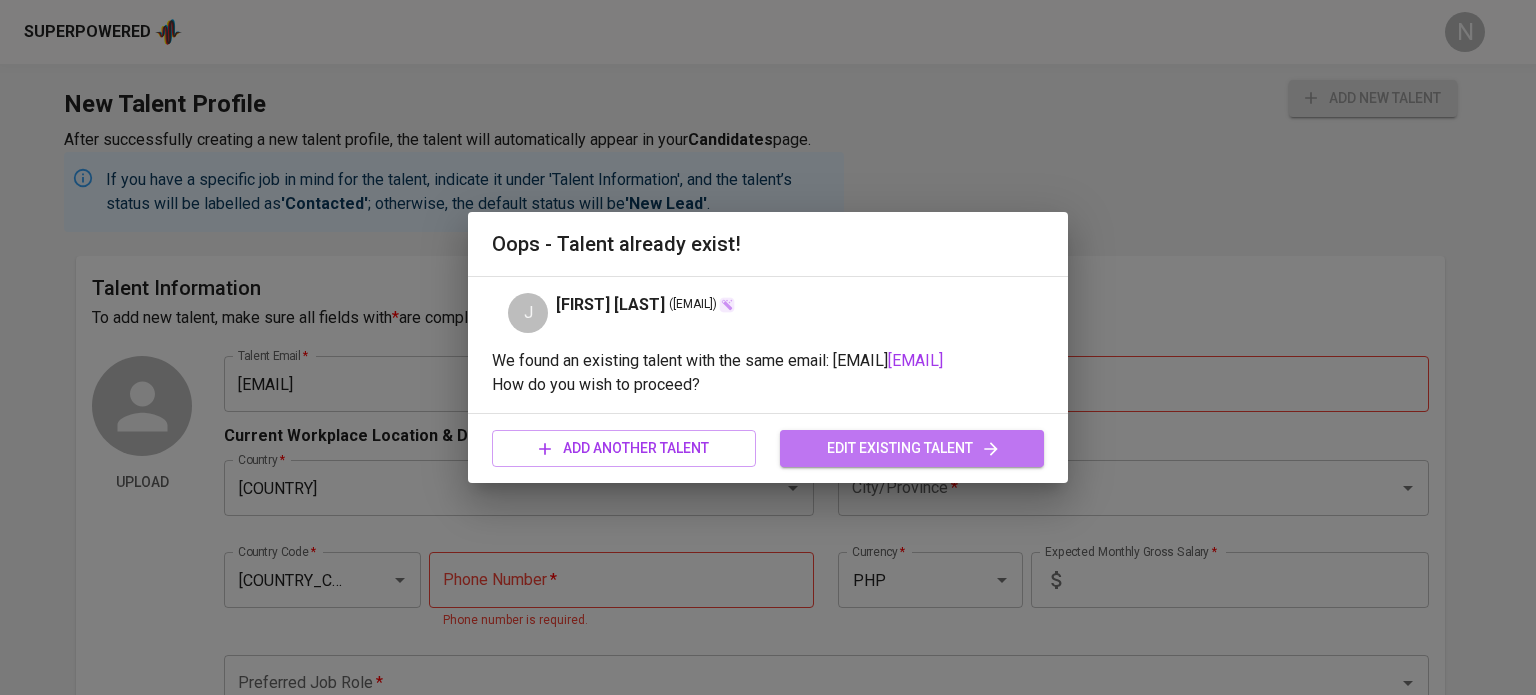 click on "edit existing talent" at bounding box center (912, 448) 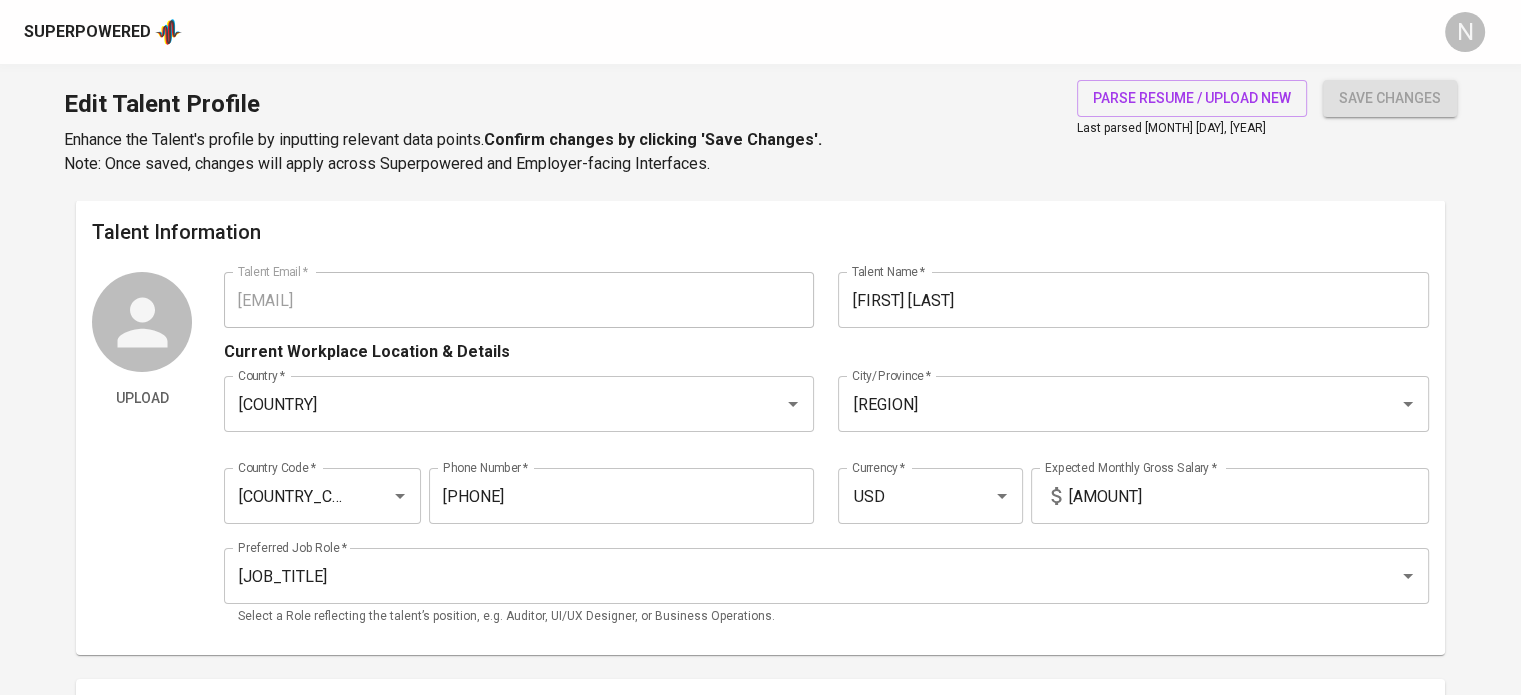 click on "Upload Talent Email * [EMAIL] Talent Email * Talent Name * [FIRST] [LAST] Talent Name * Current Workplace Location Details Country * [COUNTRY] Country * City/Province * [CITY] City/Province * Country Code * +[COUNTRY CODE] Country Code * Phone Number * [PHONE] Phone Number * Currency * [CURRENCY] Currency * Expected Monthly Gross Salary * [AMOUNT] Expected Monthly Gross Salary * Preferred Job Role * [JOB_ROLE] Preferred Job Role * Select a Role reflecting the talent’s position, e.g. Auditor, UI/UX Designer, or Business Operations." at bounding box center [760, 455] 